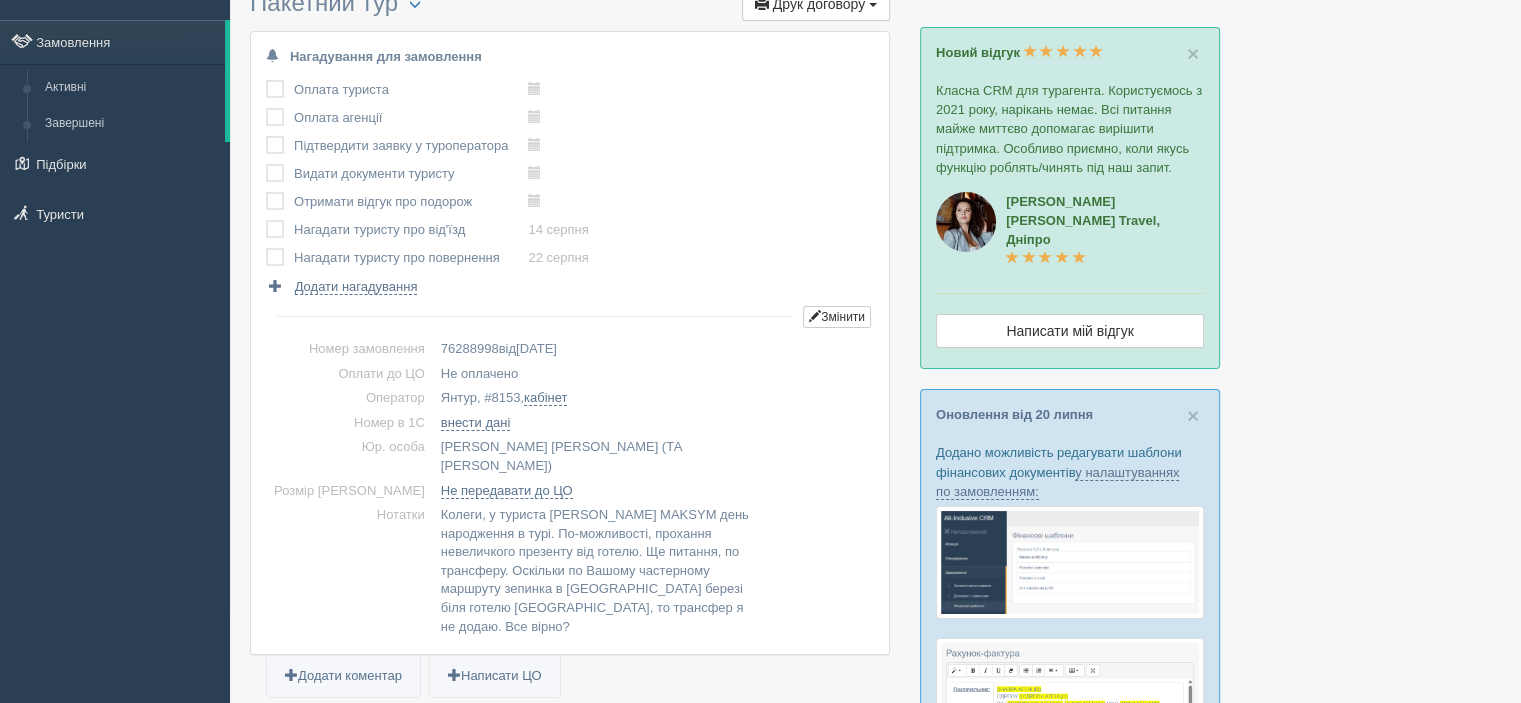 scroll, scrollTop: 0, scrollLeft: 0, axis: both 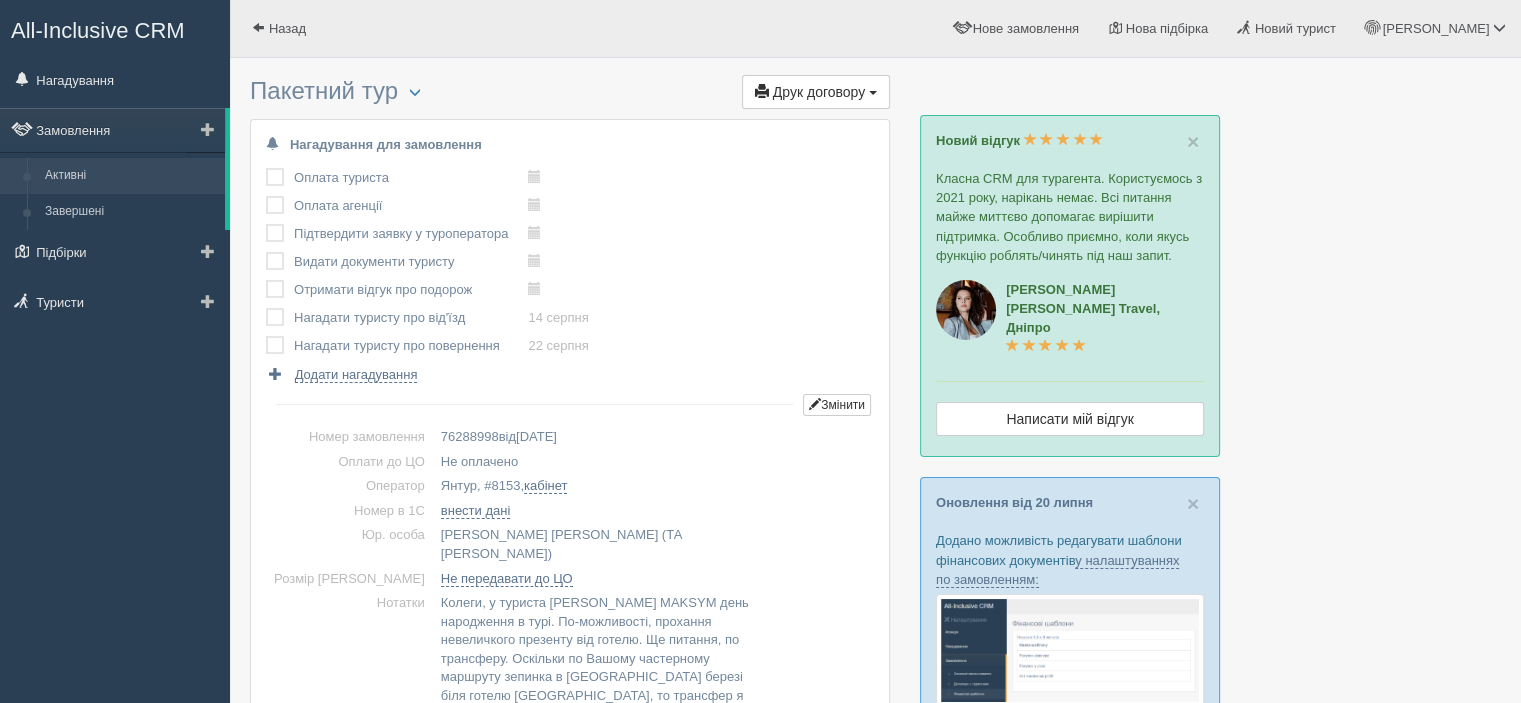 click on "Активні" at bounding box center (130, 176) 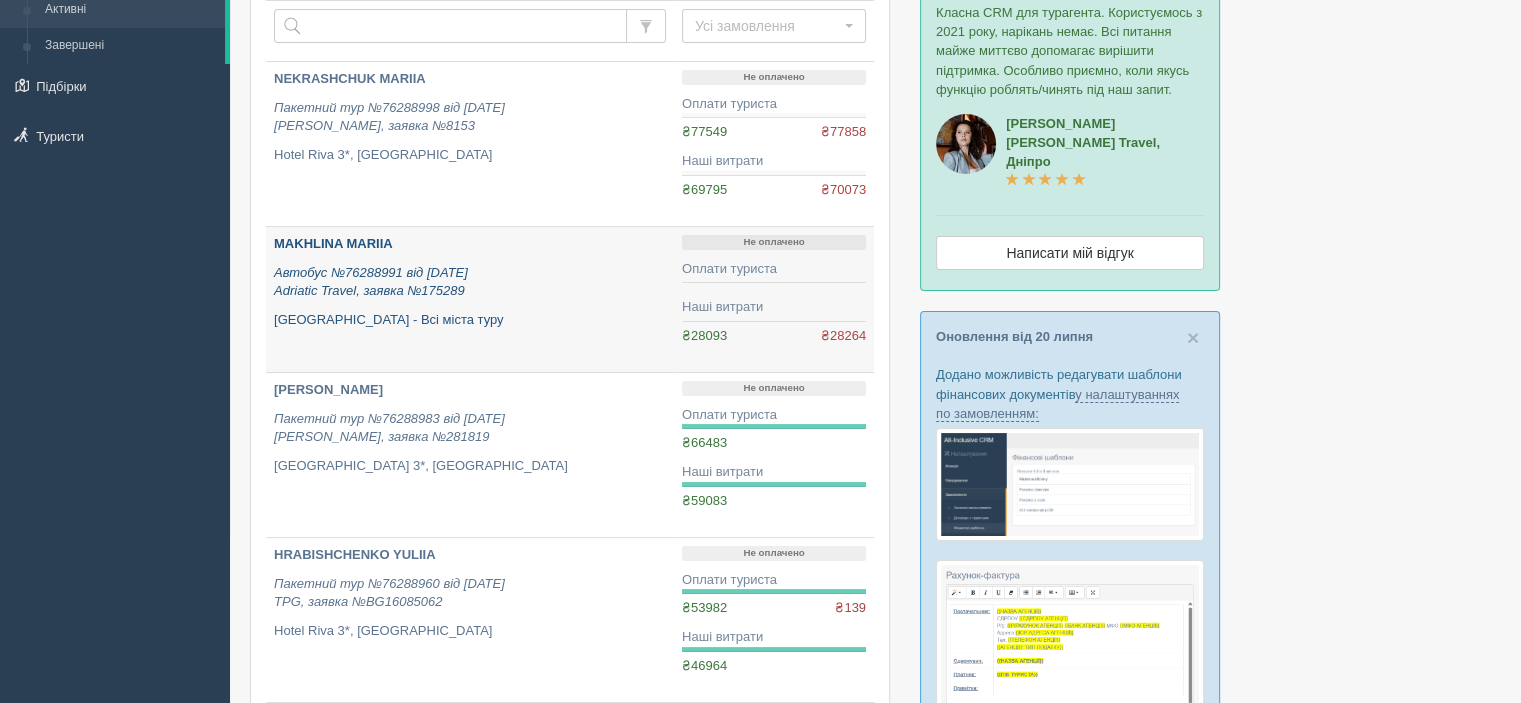 scroll, scrollTop: 200, scrollLeft: 0, axis: vertical 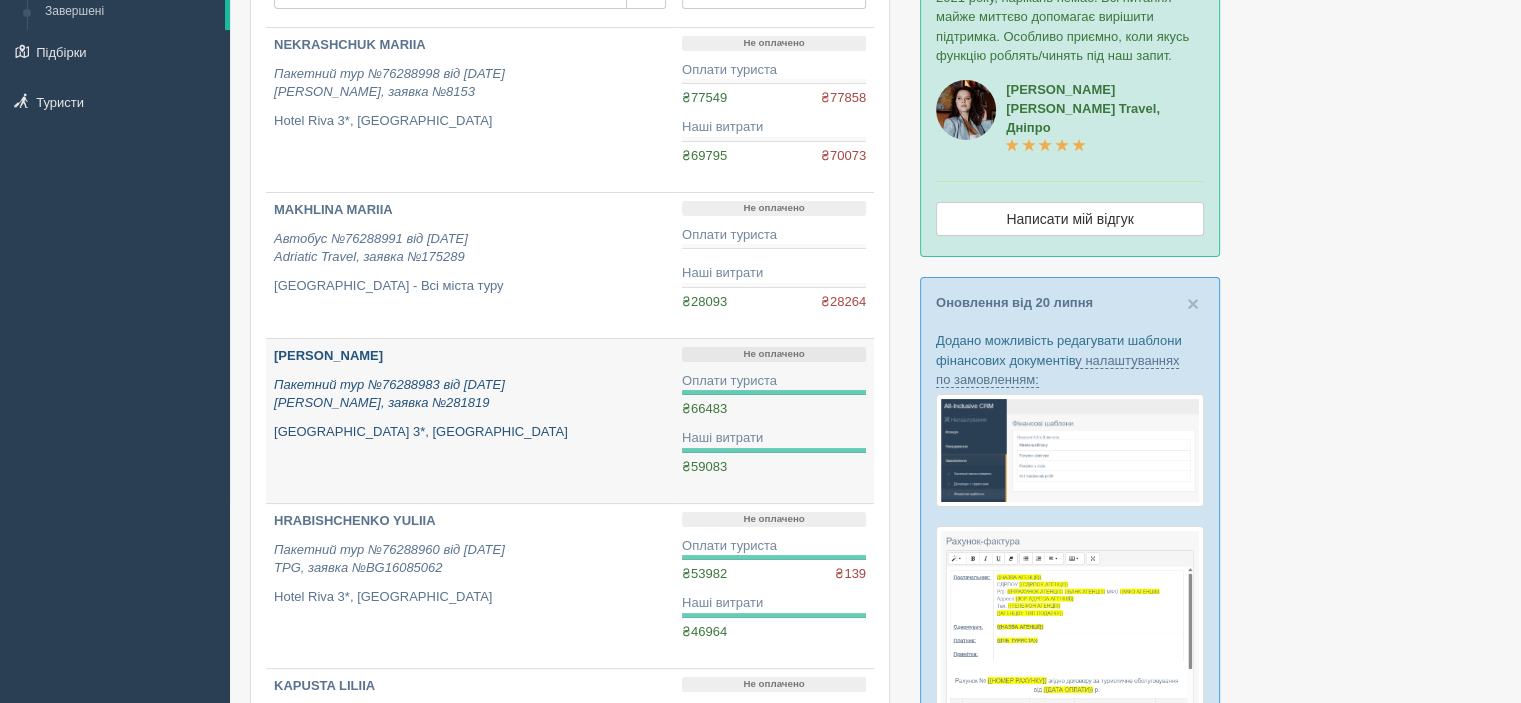 click on "ЛУК'ЯНЧУК ОЛЬГА СЕРГІЇВНА" at bounding box center [328, 355] 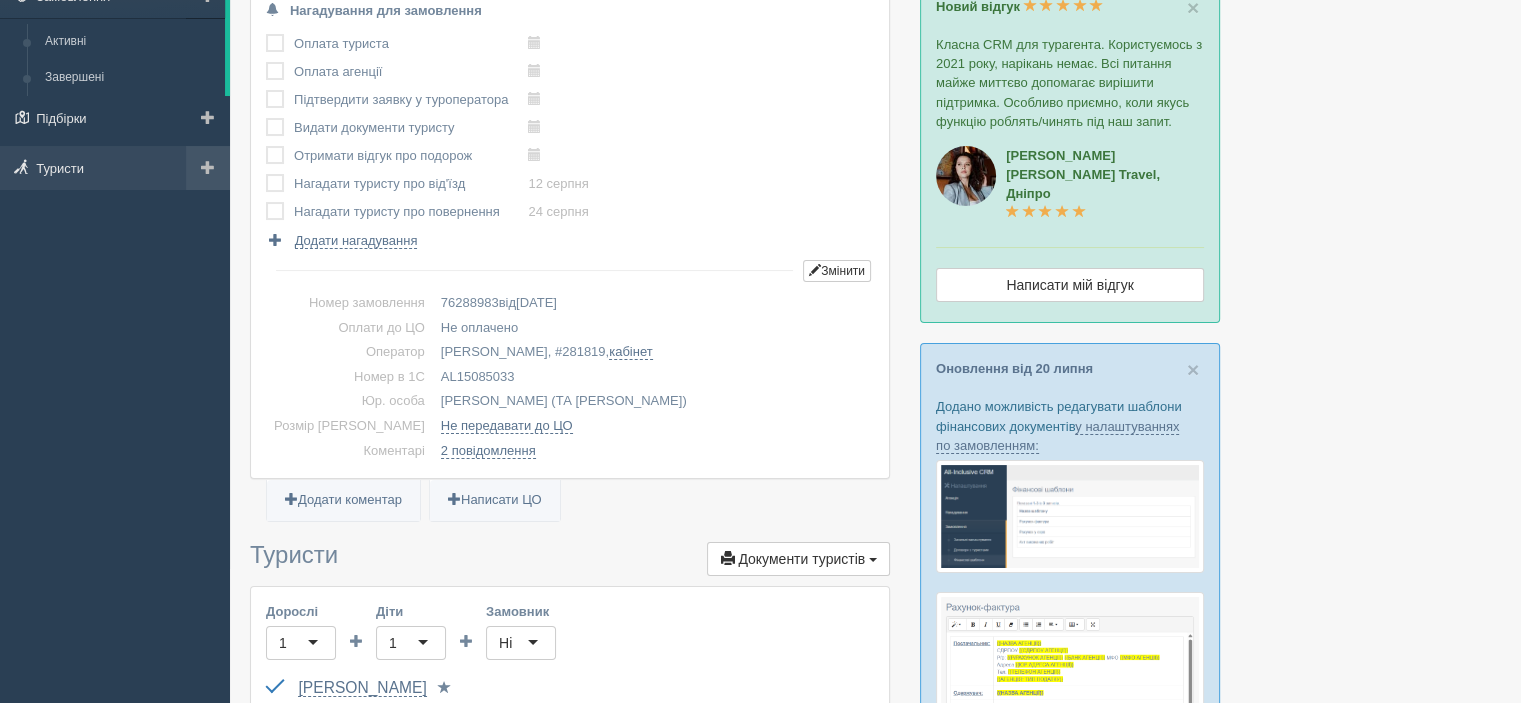 scroll, scrollTop: 0, scrollLeft: 0, axis: both 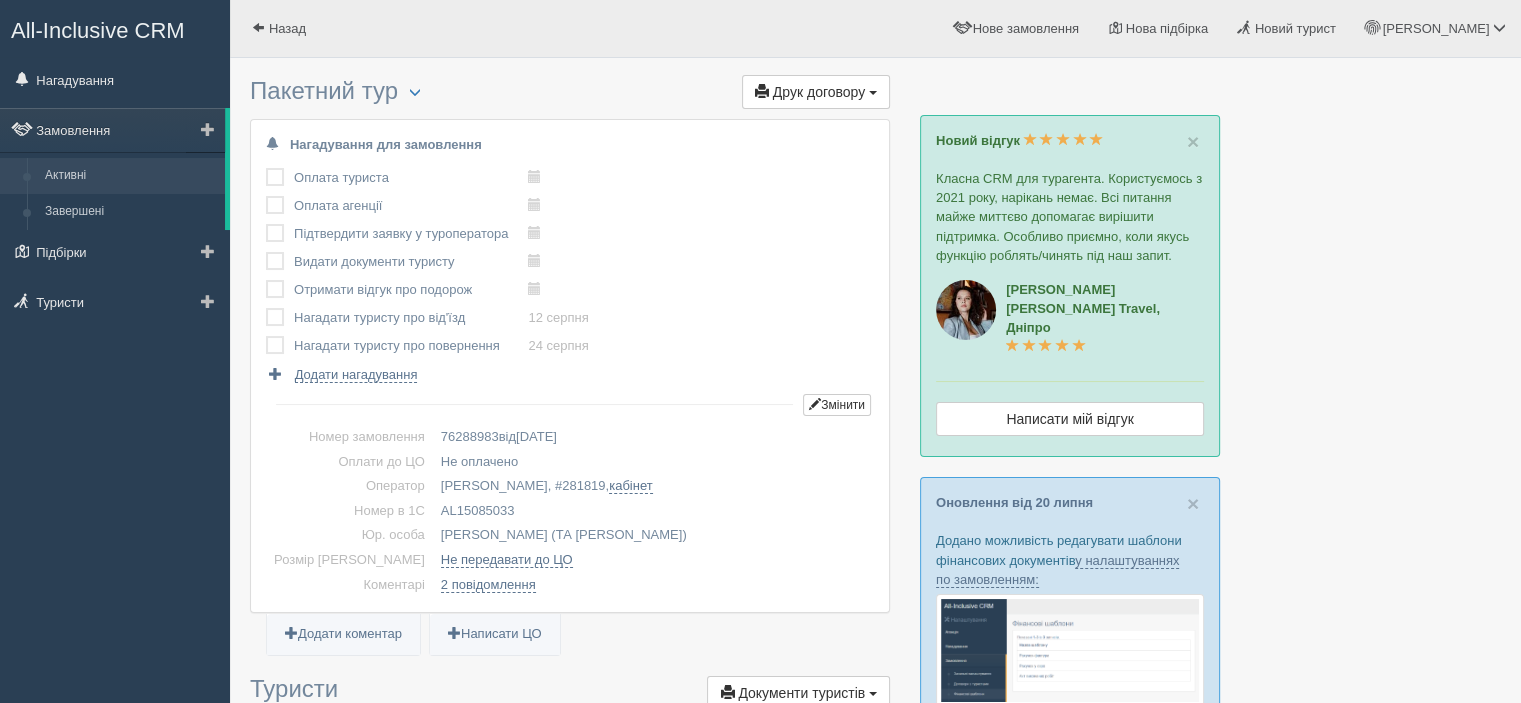 click on "Активні" at bounding box center [130, 176] 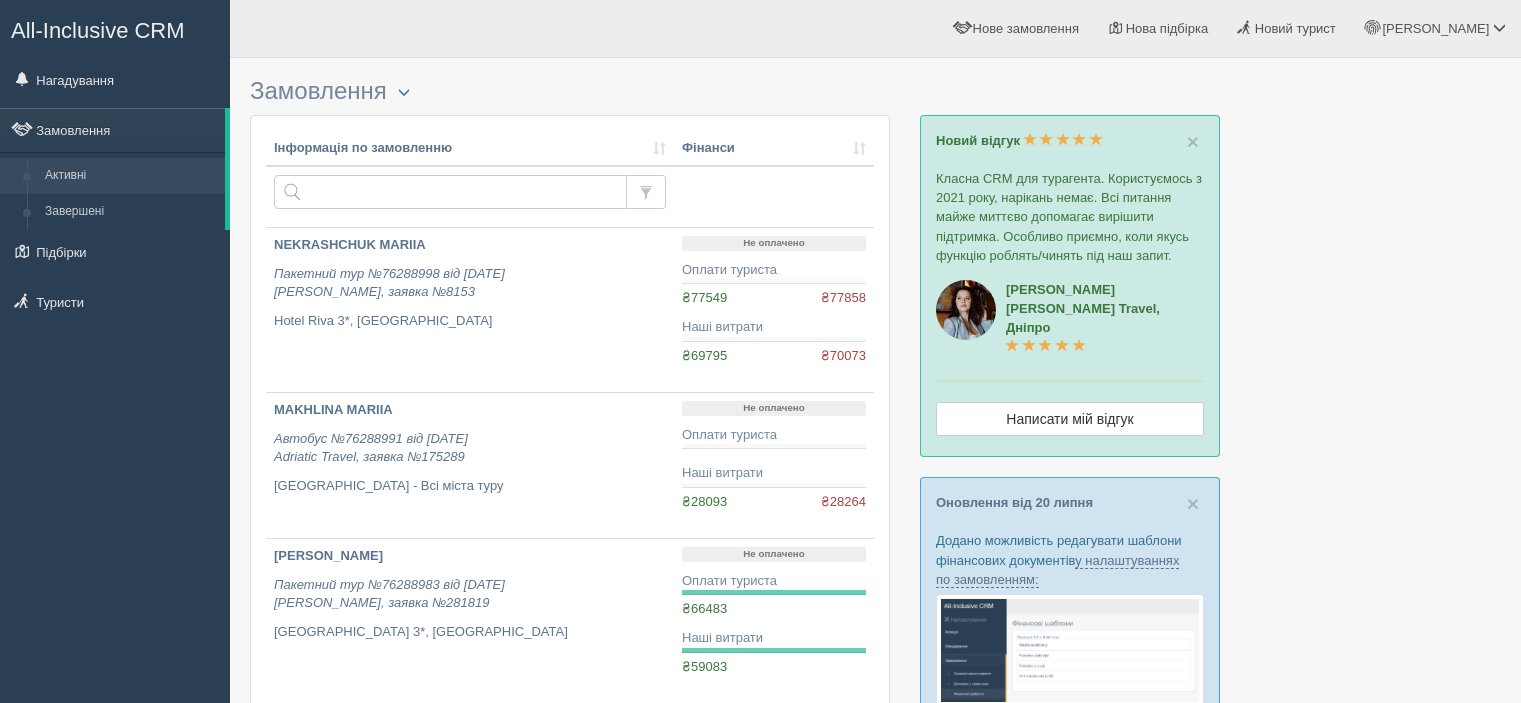 scroll, scrollTop: 0, scrollLeft: 0, axis: both 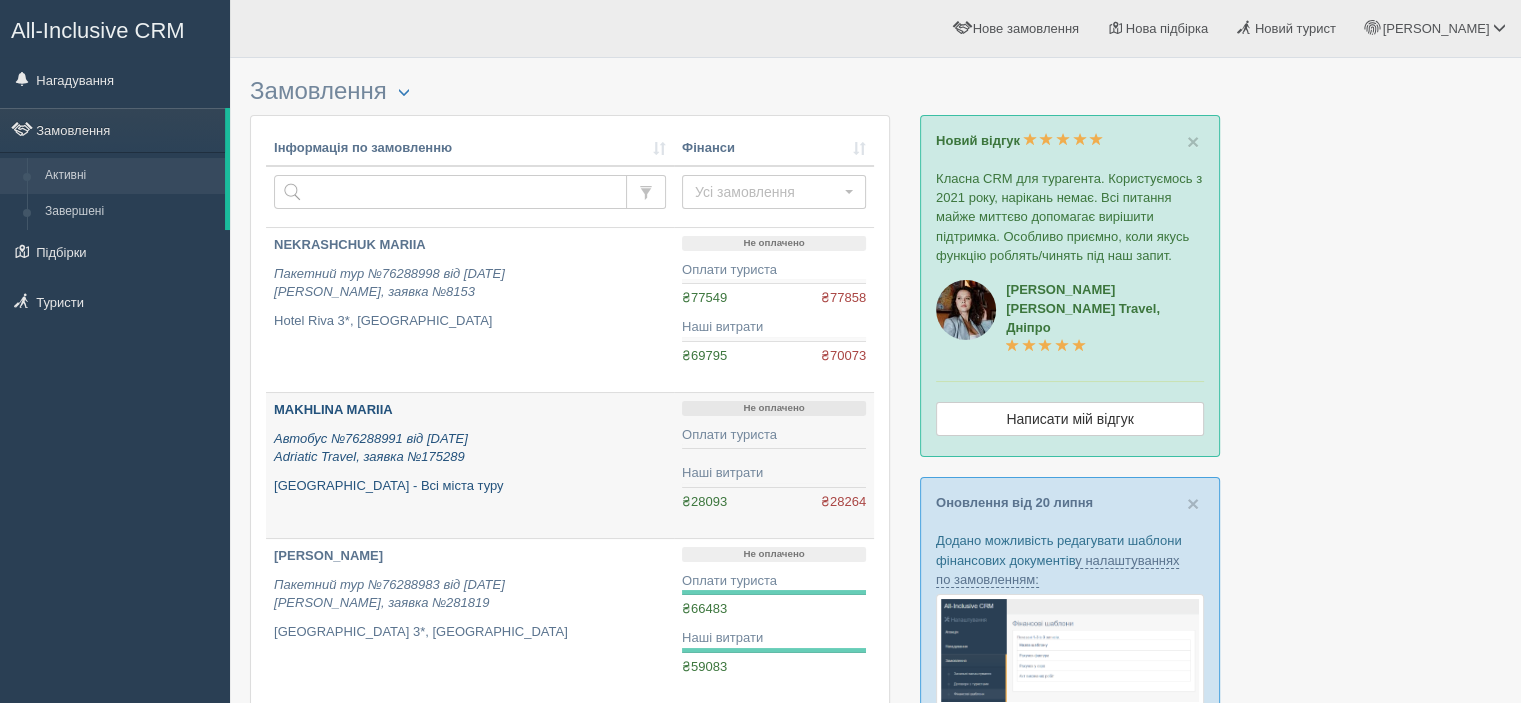 click on "MAKHLINA MARIIA" at bounding box center (333, 409) 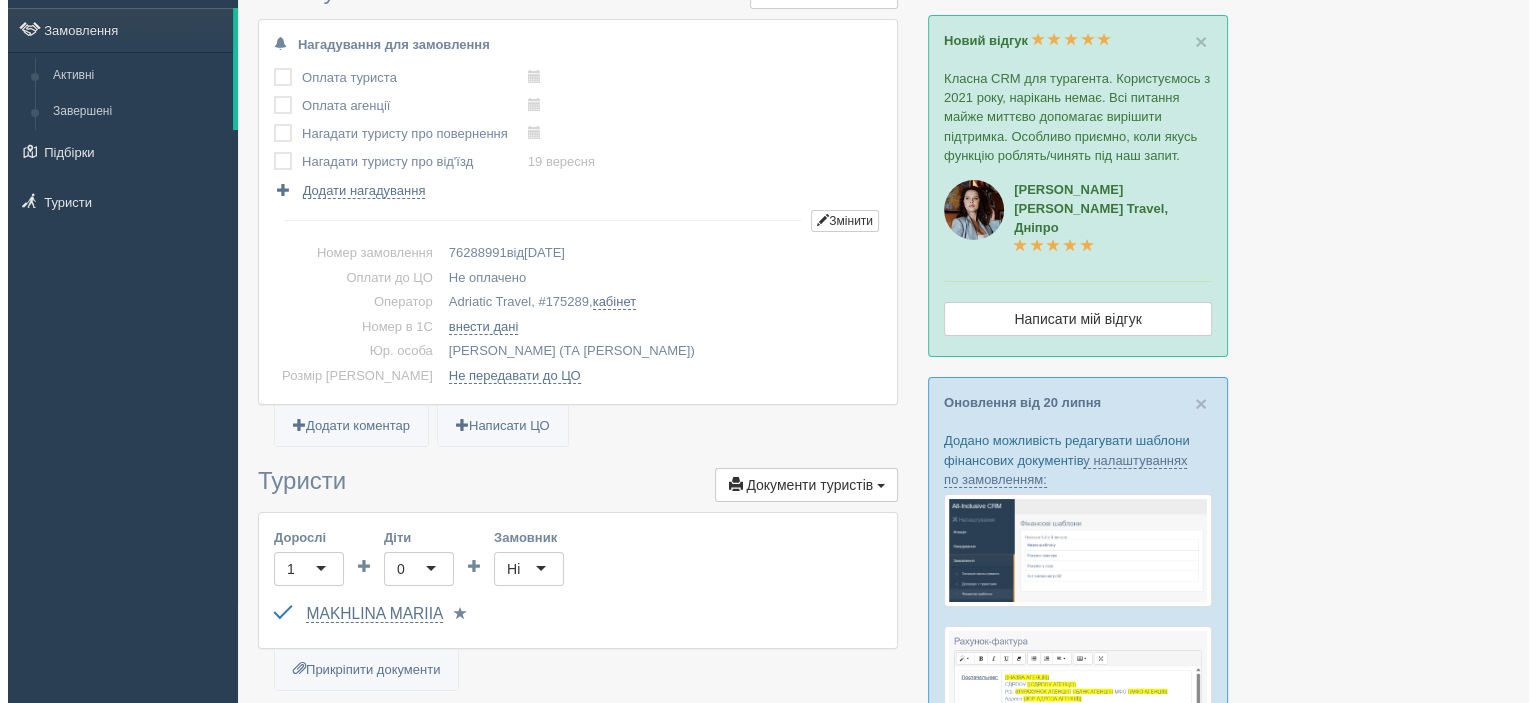scroll, scrollTop: 0, scrollLeft: 0, axis: both 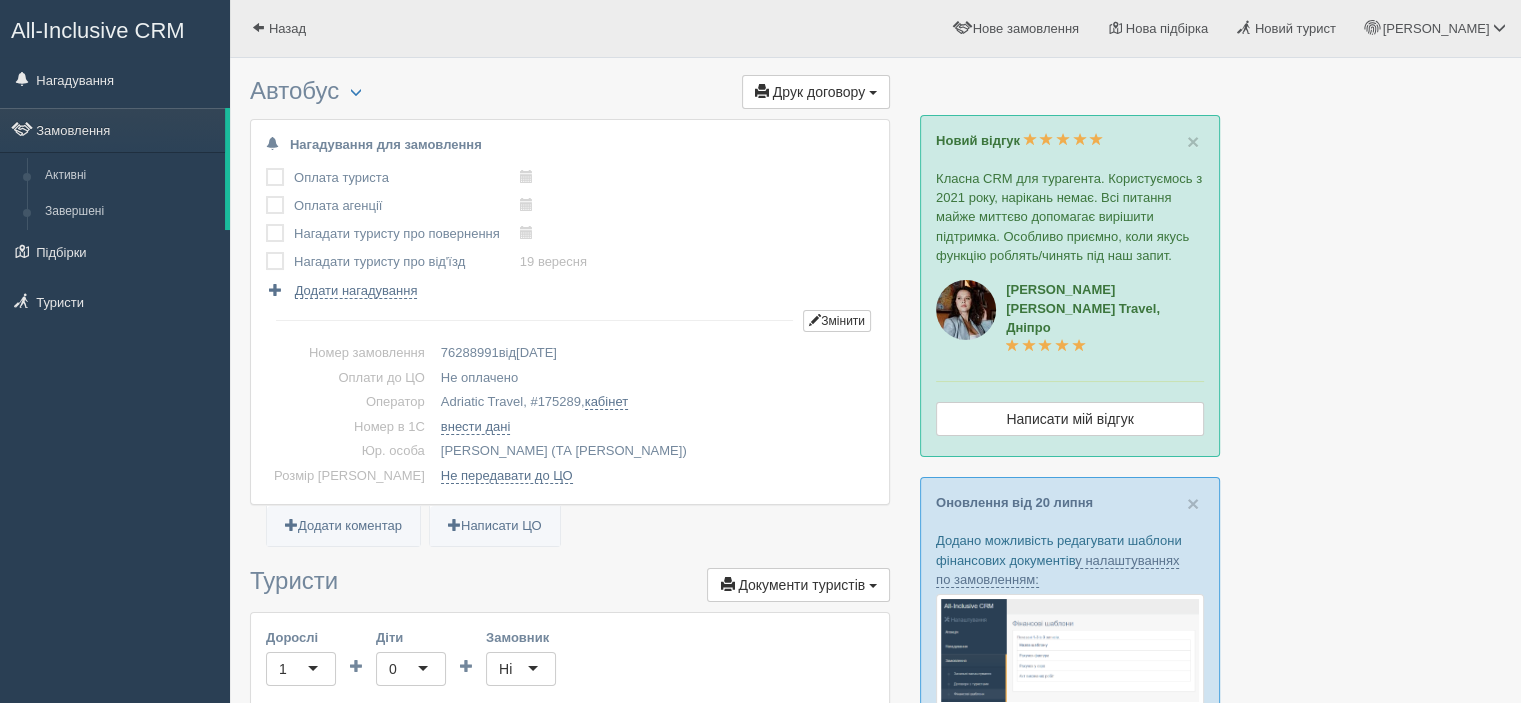 click on "Автобус
Менеджер:
Тетяна Назаренко
Змінити тип
Створити копію
Об'єднати договори
Видалити замовлення
Друк договору
Друк" at bounding box center (570, 93) 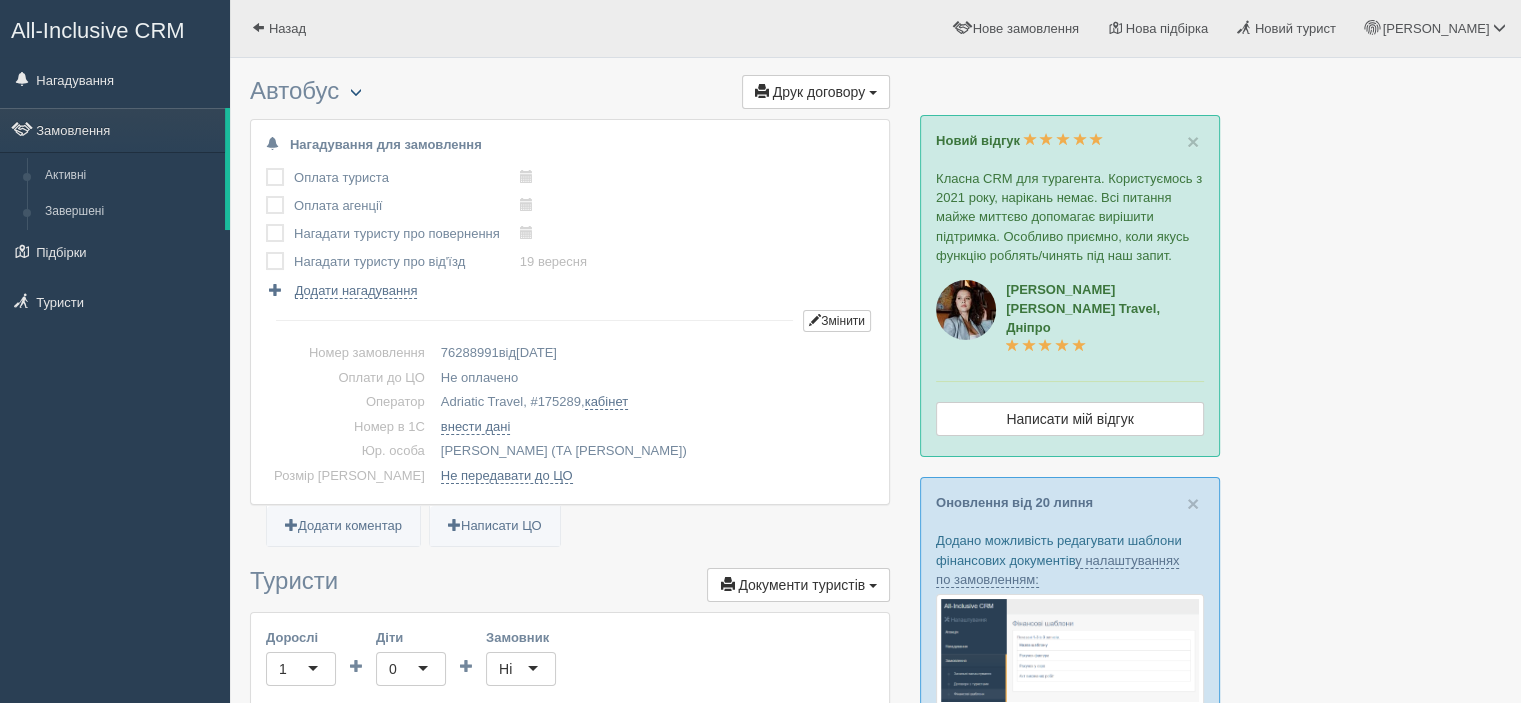 click at bounding box center [356, 92] 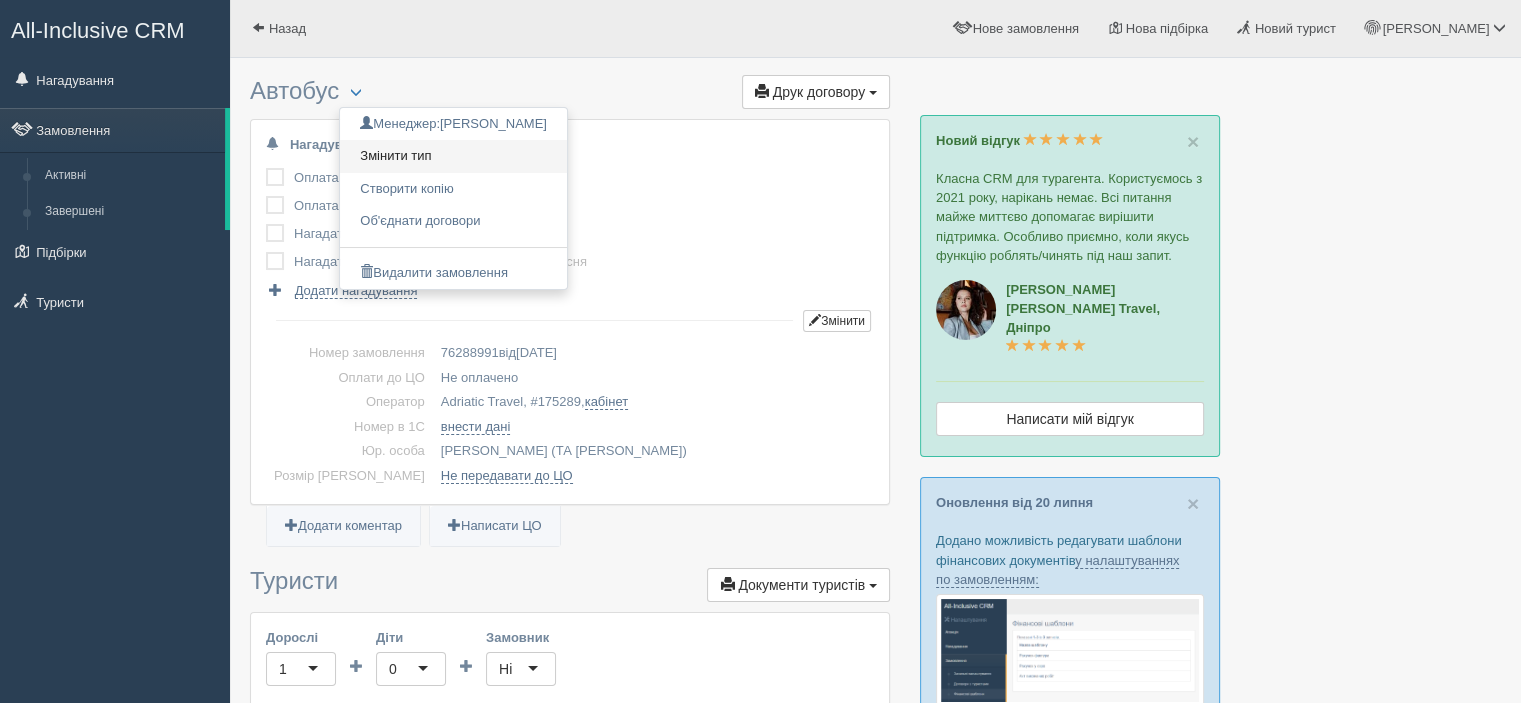 click on "Змінити тип" at bounding box center [453, 156] 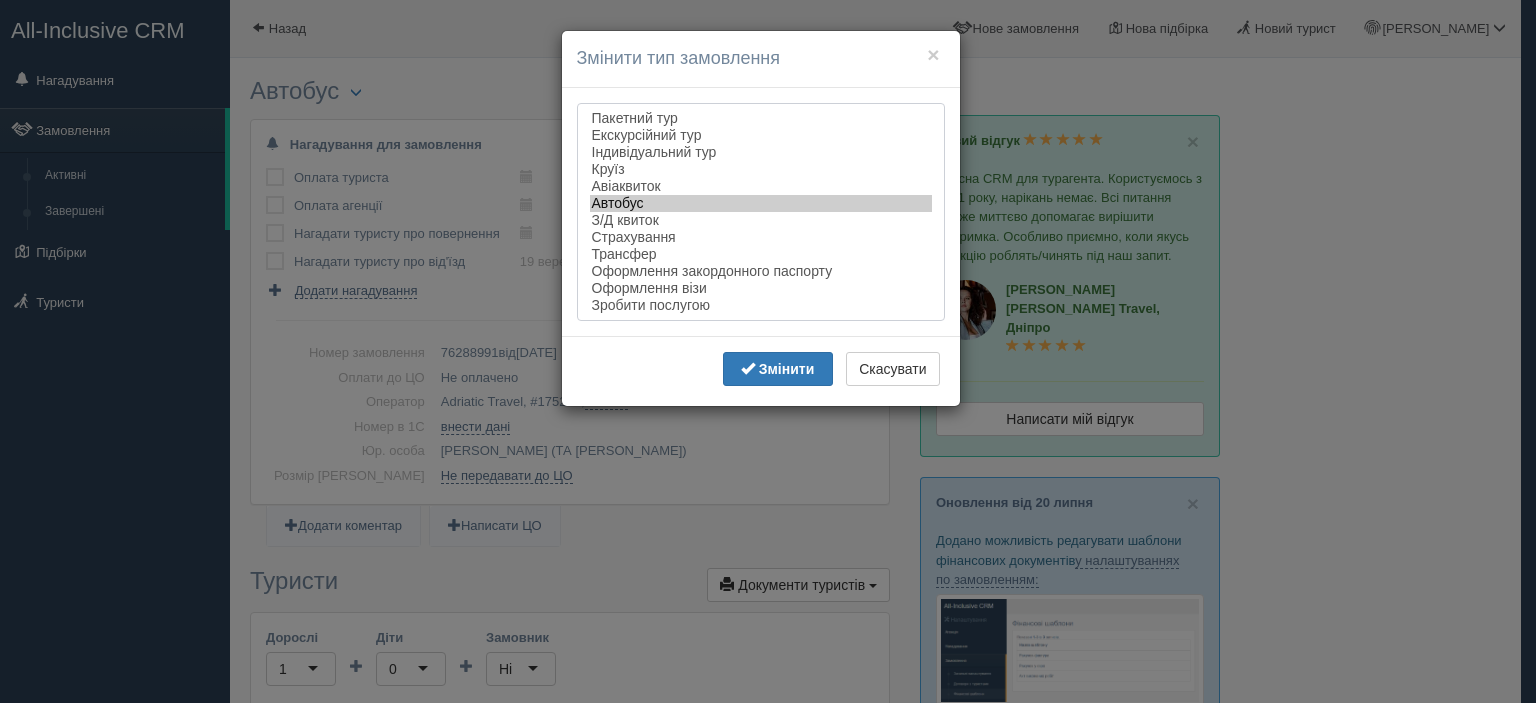 select on "bus" 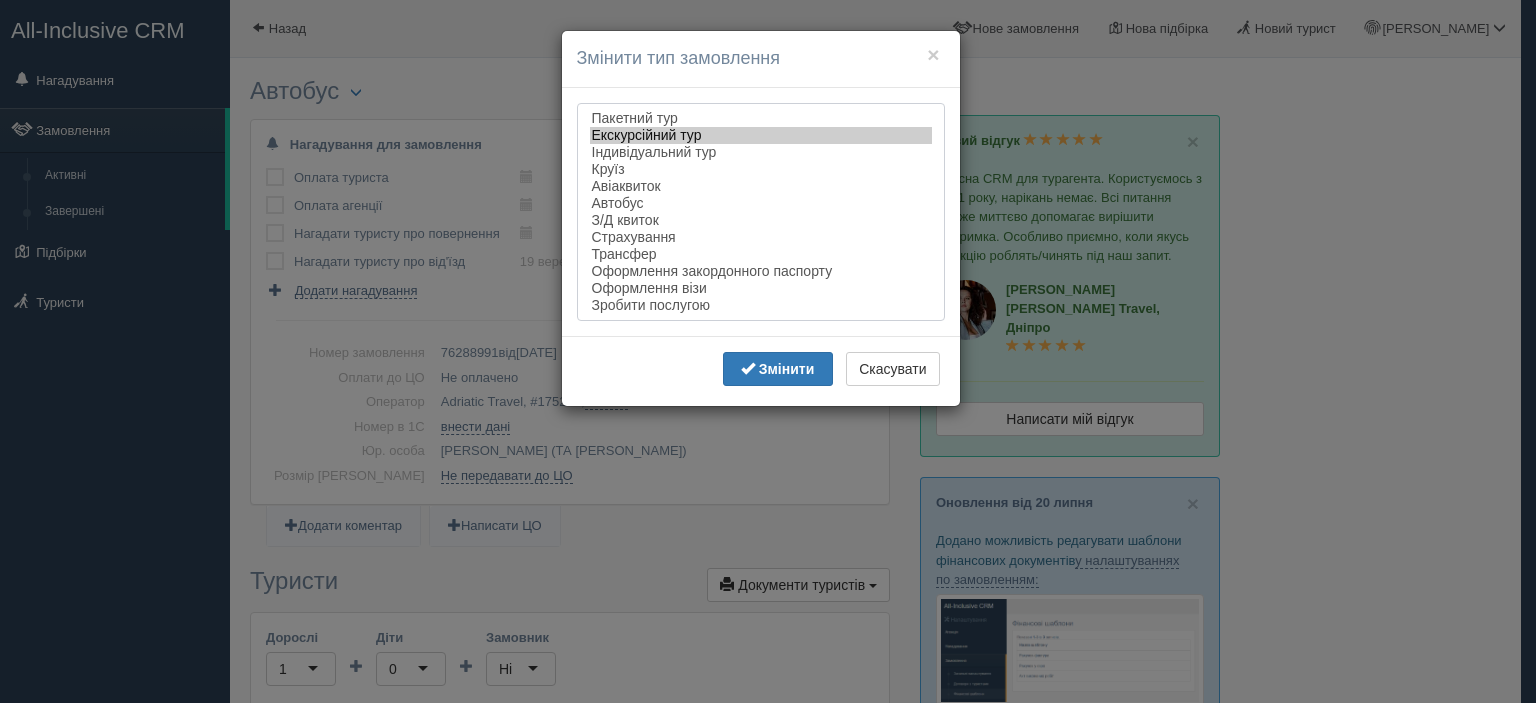 click on "Екскурсійний тур" at bounding box center (761, 135) 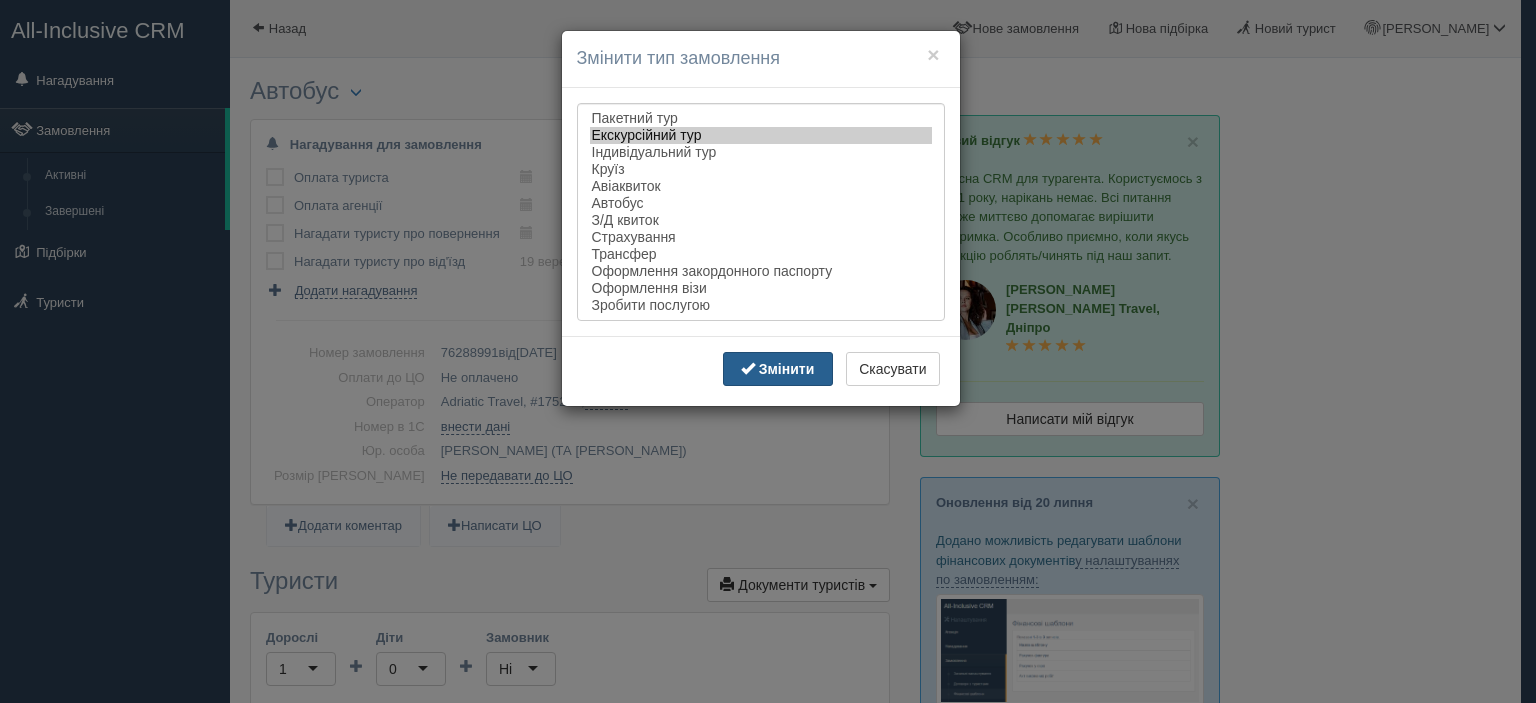 click on "Змінити" at bounding box center [787, 369] 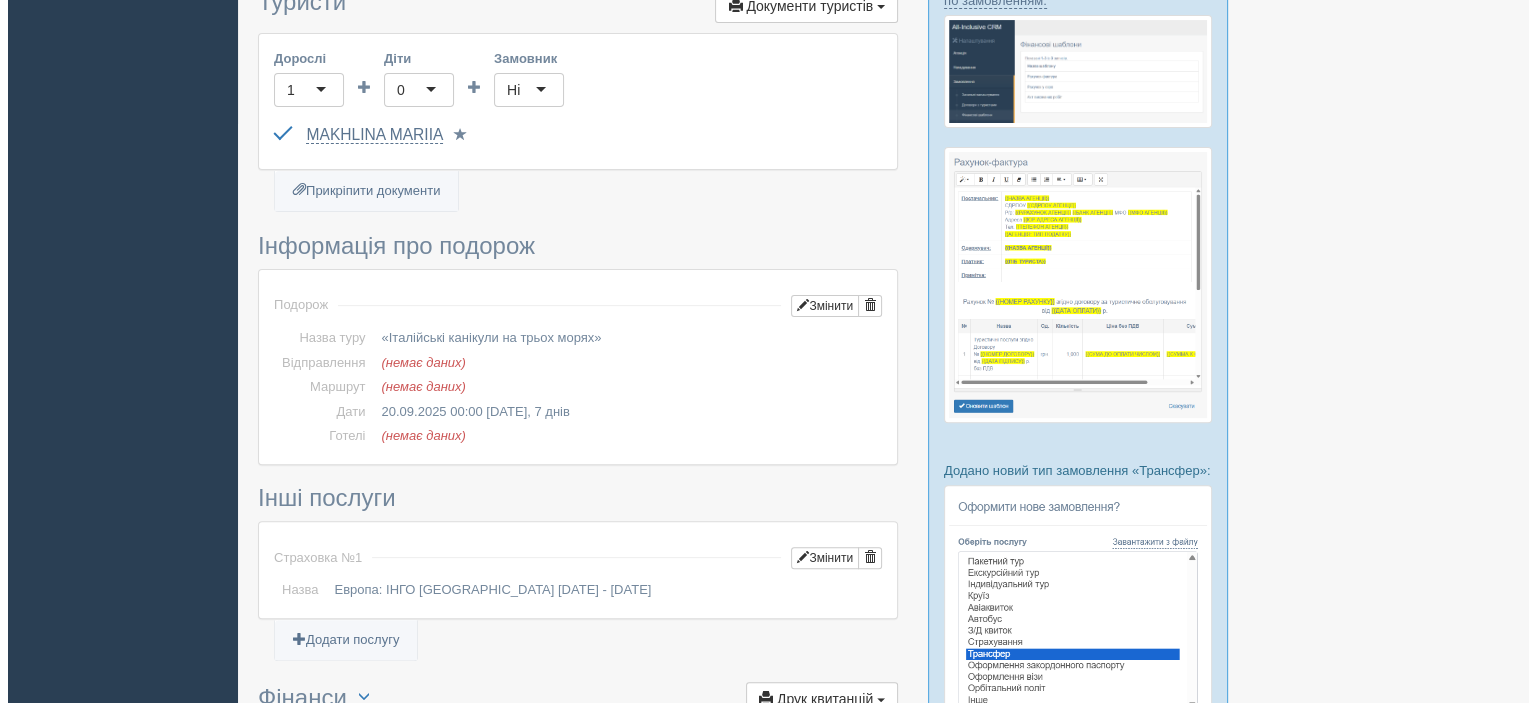 scroll, scrollTop: 600, scrollLeft: 0, axis: vertical 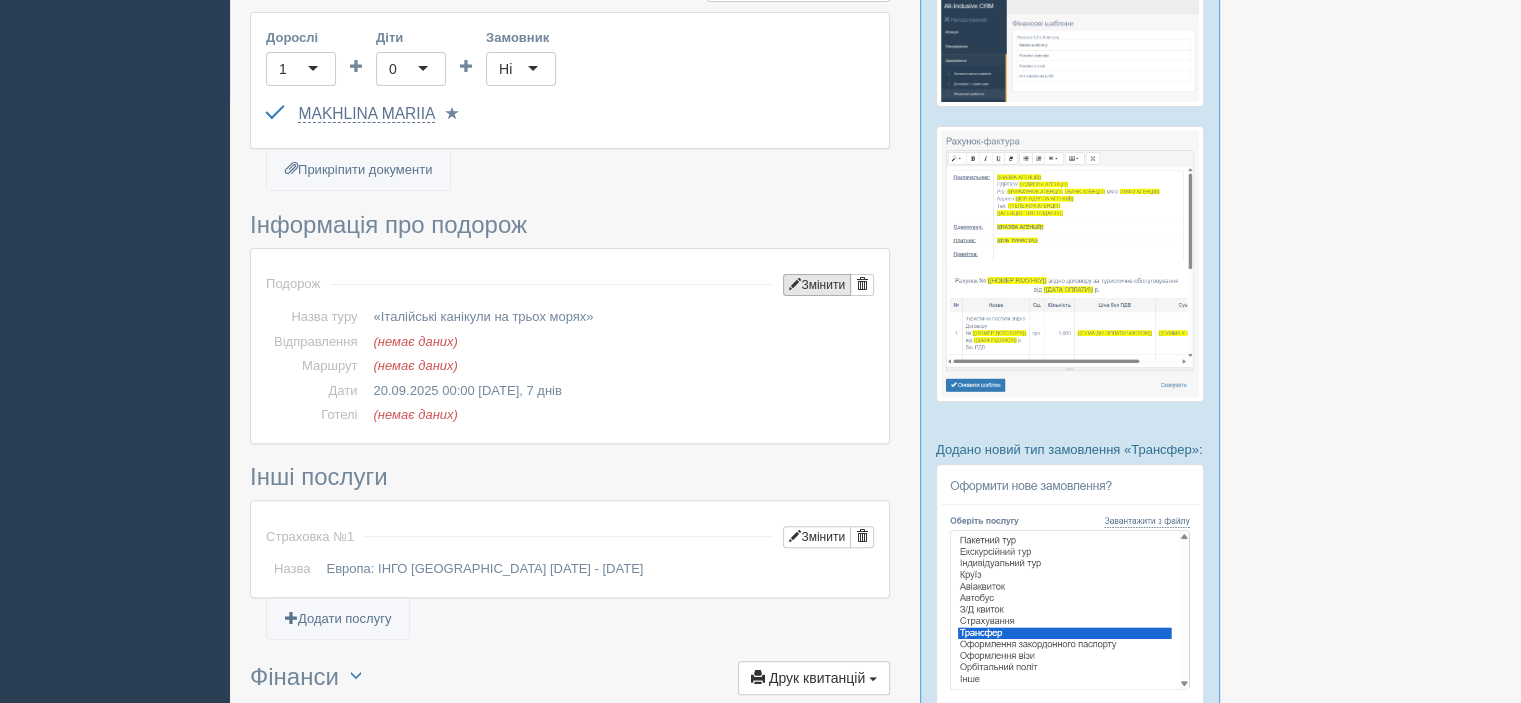 click on "Змінити" at bounding box center [817, 285] 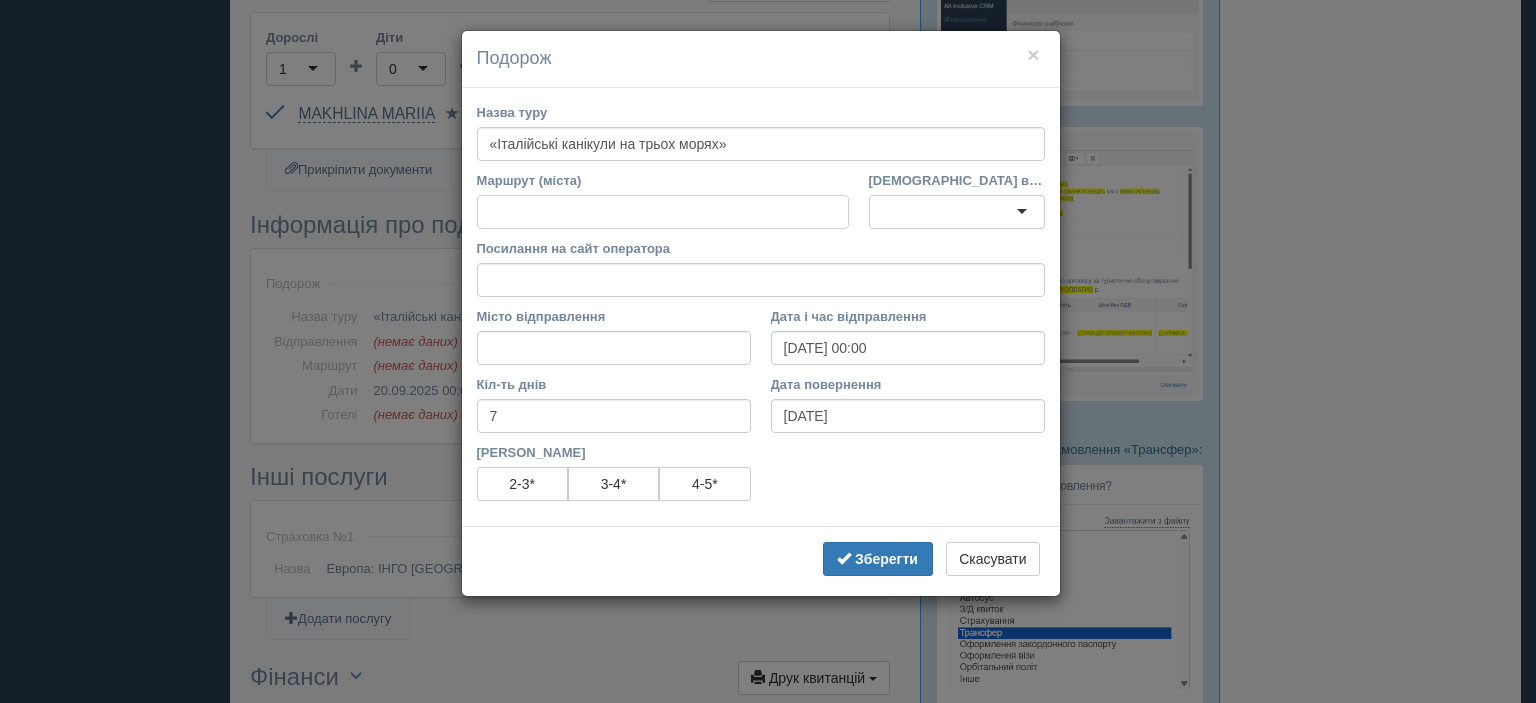 click on "Маршрут (міста)" at bounding box center [663, 212] 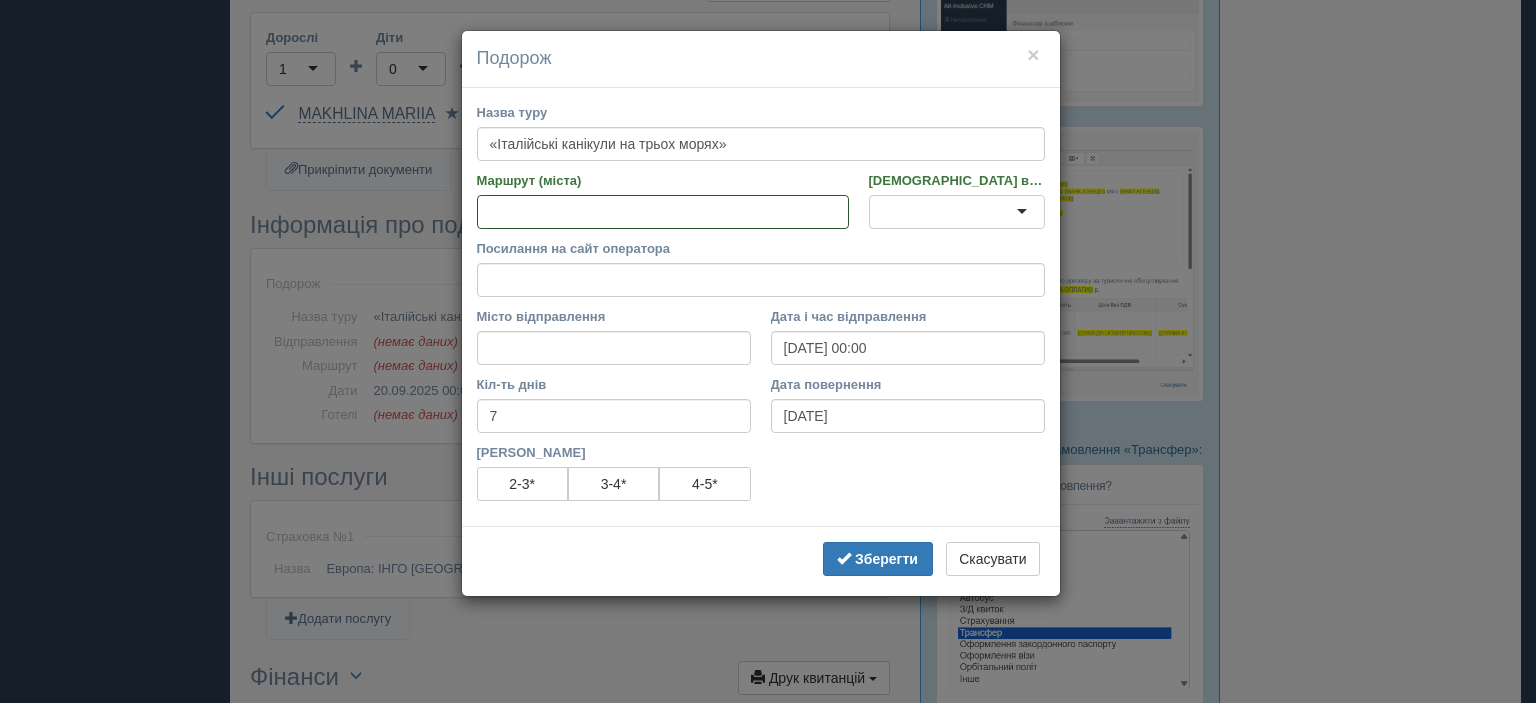 paste on "Міста : Будапешт, Трієст, Сан-Марино, Ріміні, Рим, Ватикан, Тіволі, Флоренція, Піза, В'яреджо, Лідо-ді-Езоло, Венеція  Детальніше - https://adriatic-travel.com.ua/tour/italiyski-kanikuly-na-troh-moryah#route" 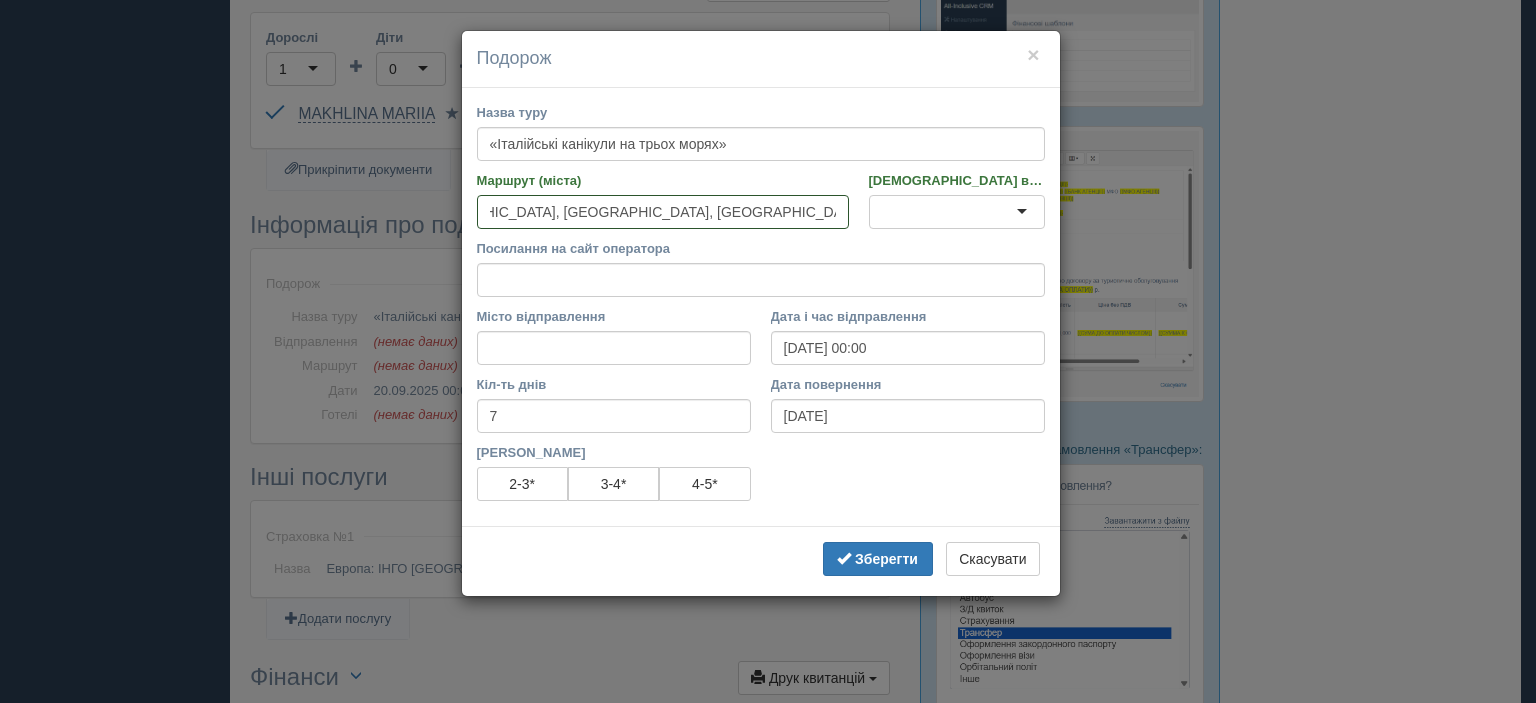 scroll, scrollTop: 0, scrollLeft: 424, axis: horizontal 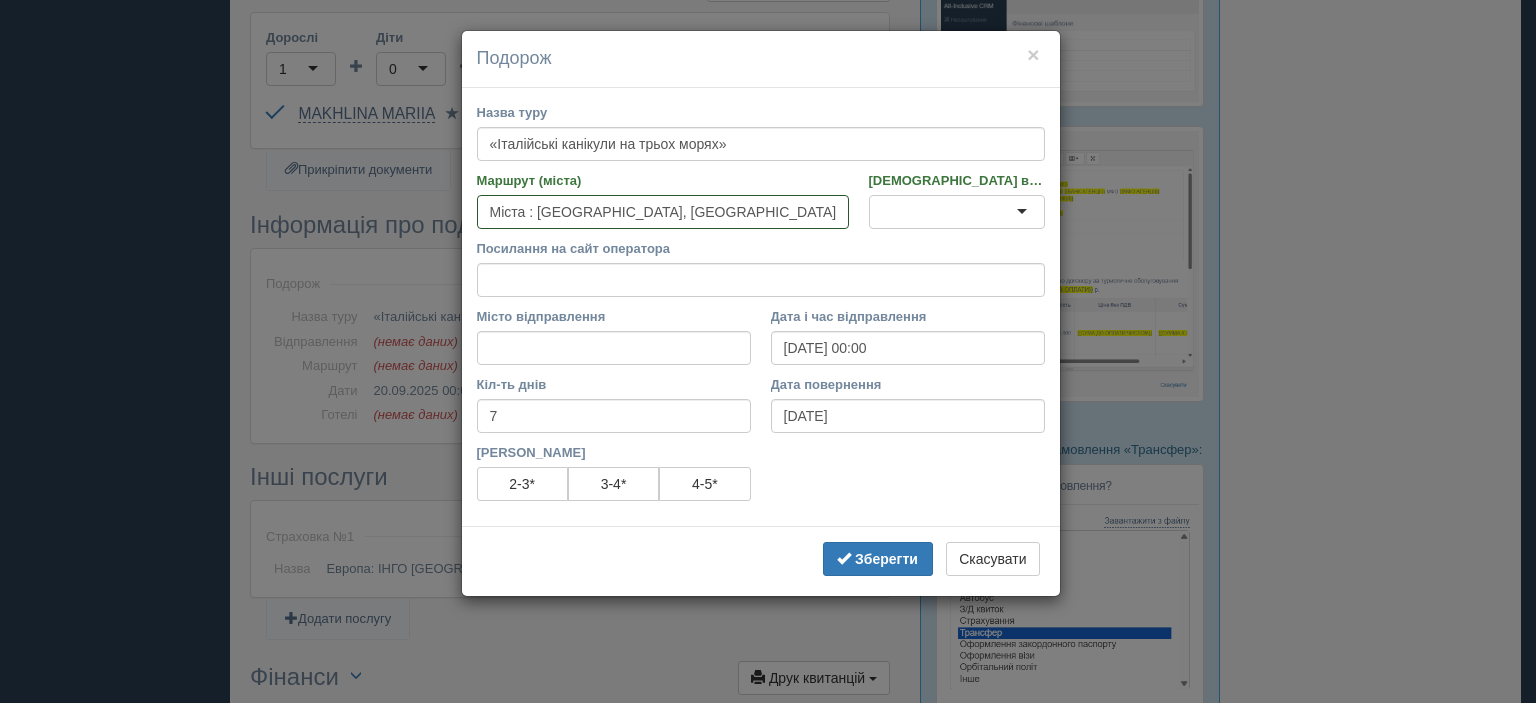 drag, startPoint x: 504, startPoint y: 214, endPoint x: 374, endPoint y: 207, distance: 130.18832 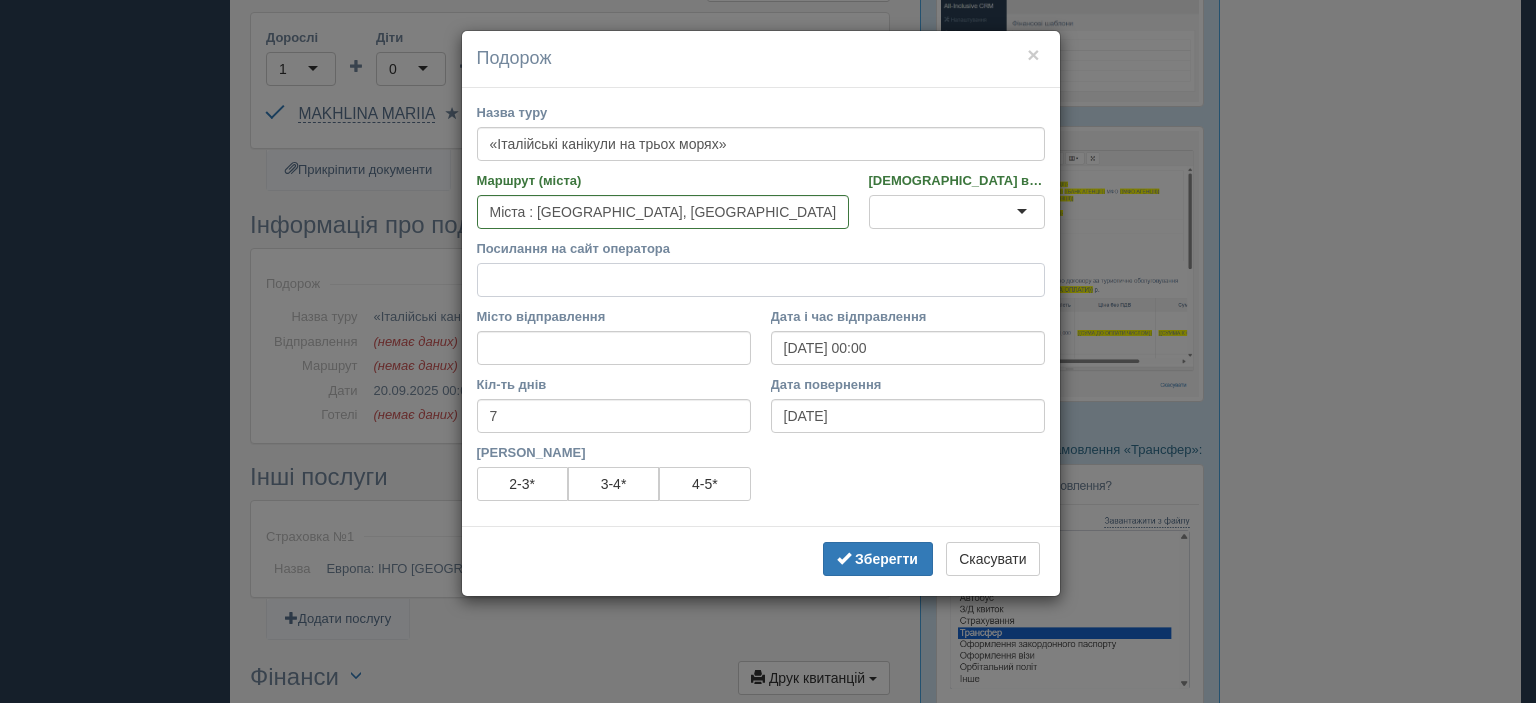 click on "Посилання на сайт оператора" at bounding box center (761, 280) 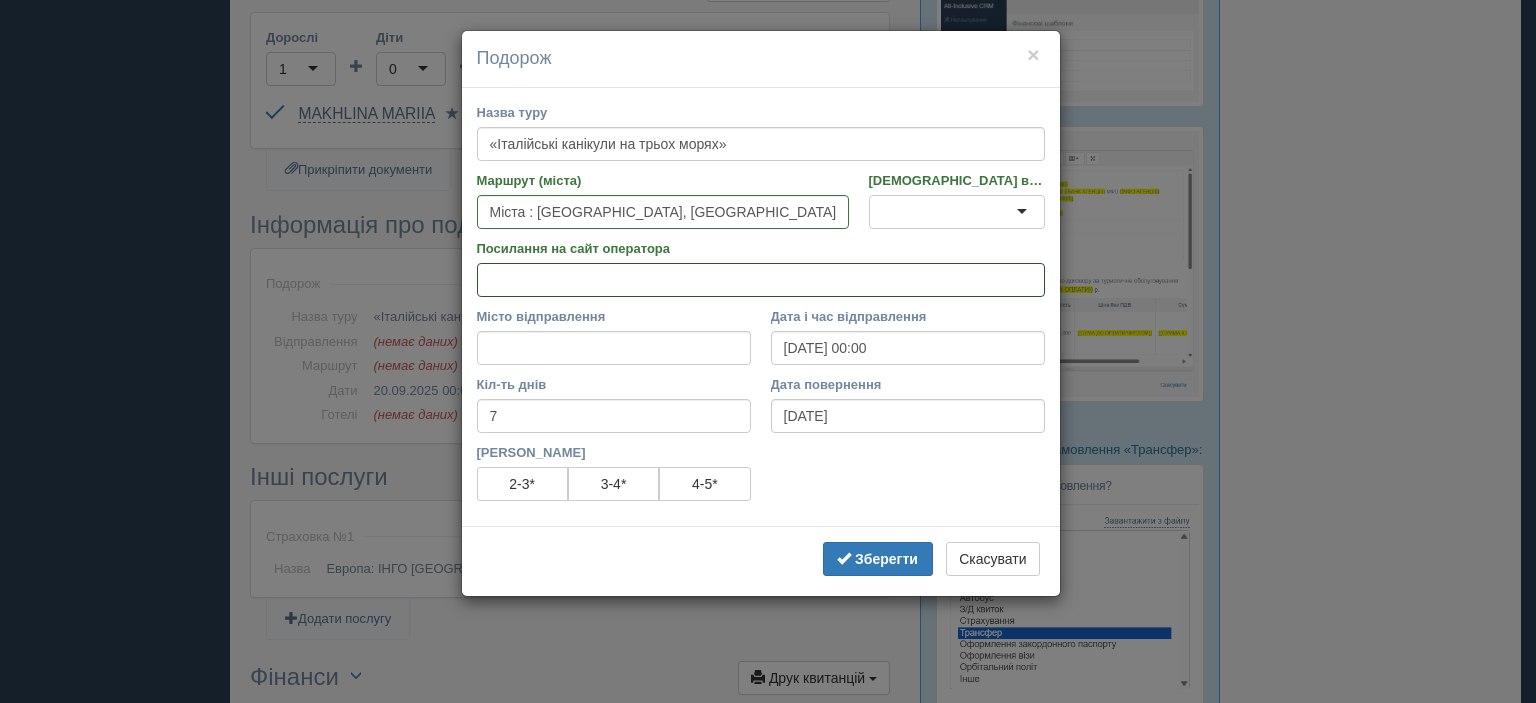 paste on "https://adriatic-travel.com.ua/tour/italiyski-kanikuly-na-troh-moryah#about_tour" 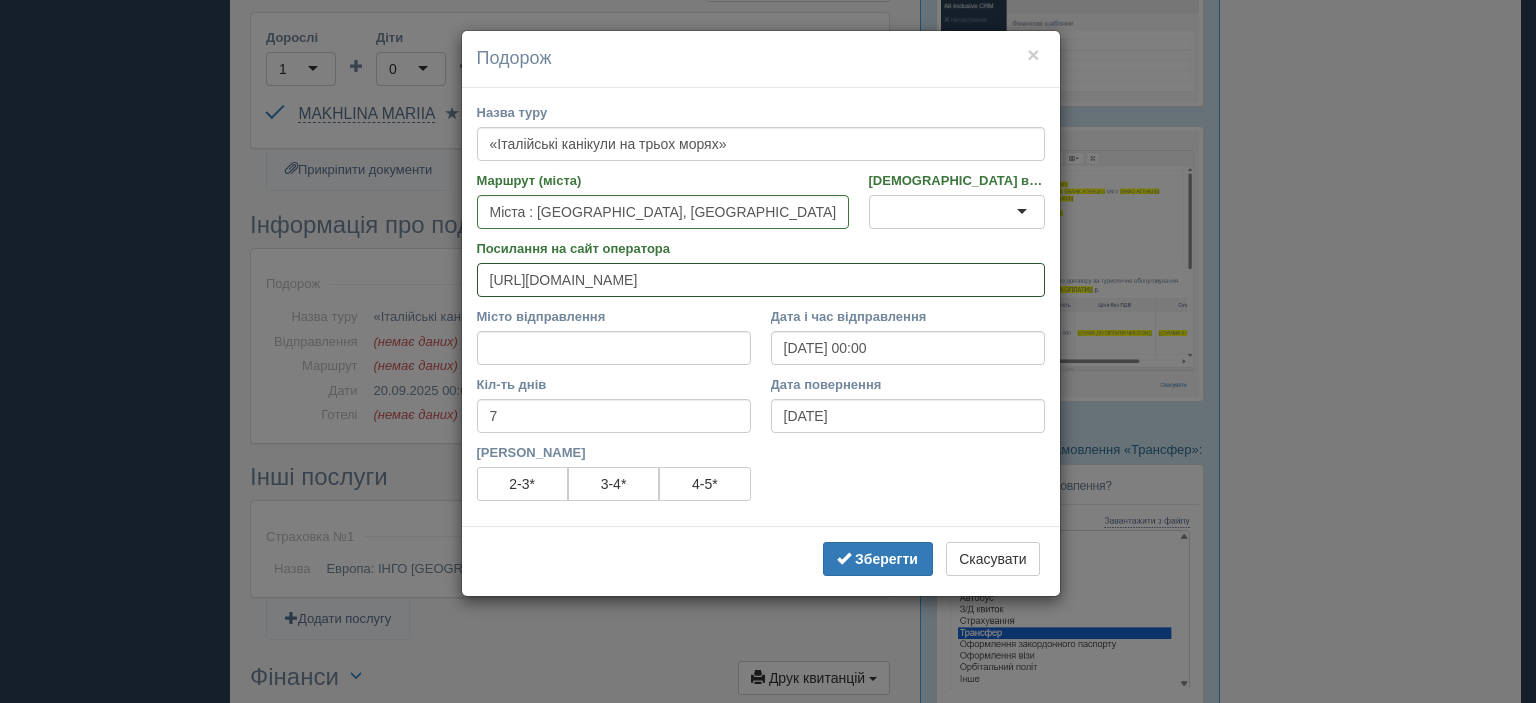 type on "https://adriatic-travel.com.ua/tour/italiyski-kanikuly-na-troh-moryah#about_tour" 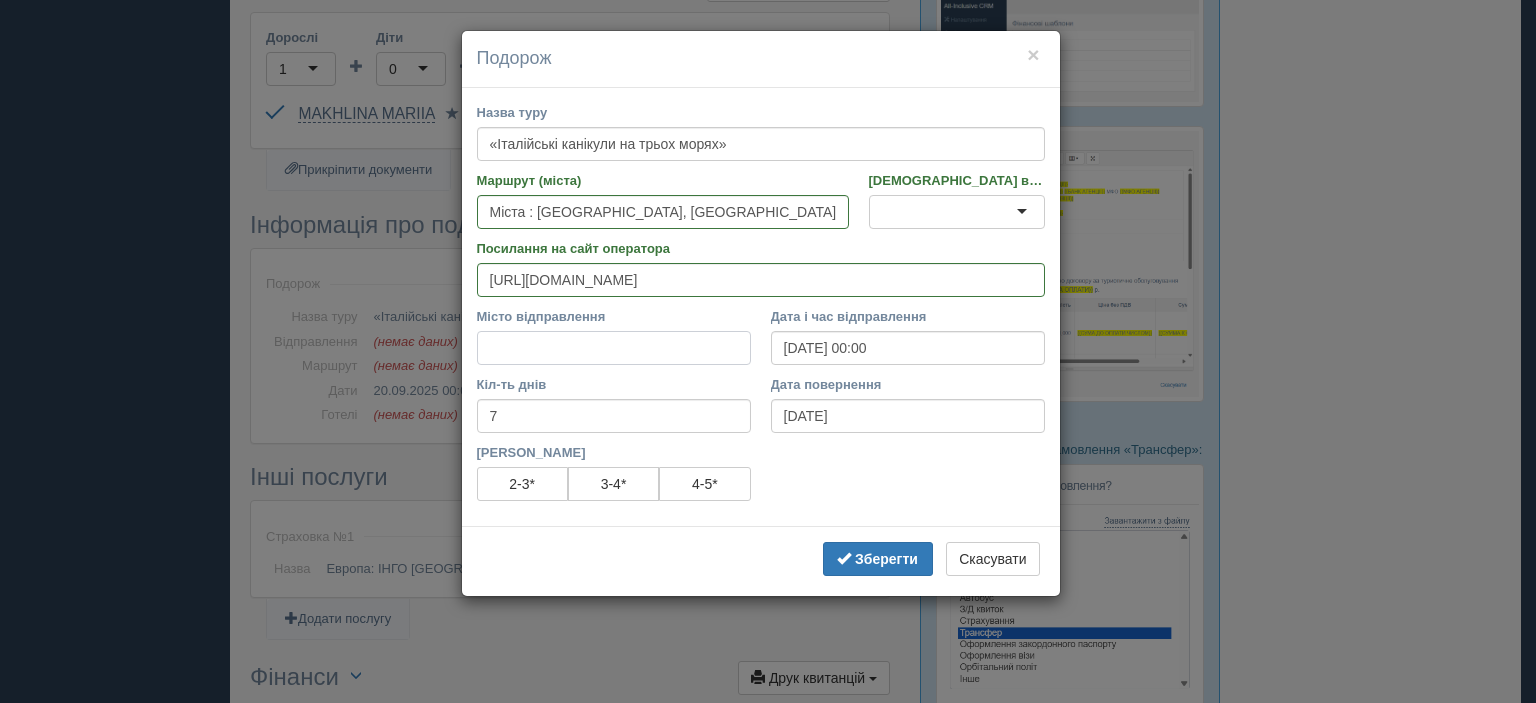 click on "Місто відправлення" at bounding box center (614, 348) 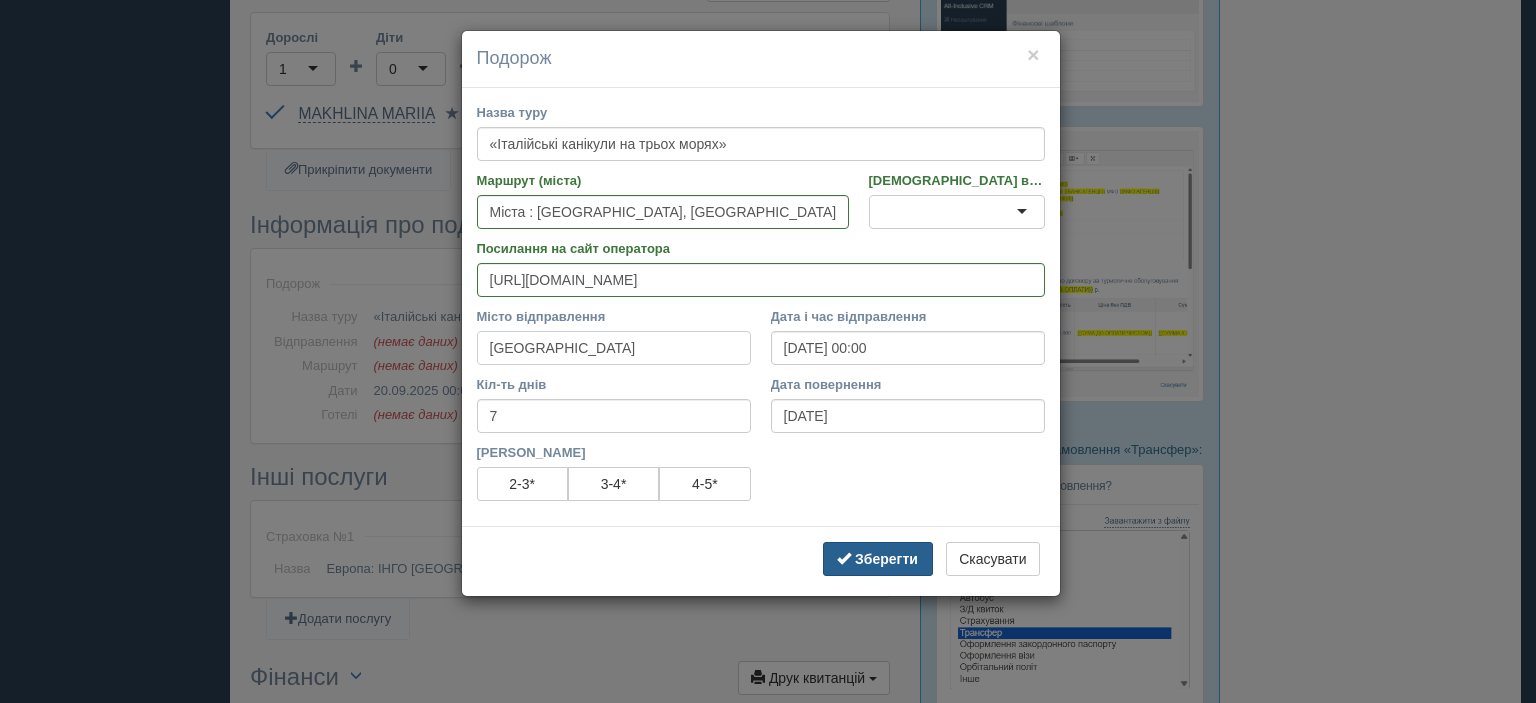 type on "[GEOGRAPHIC_DATA]" 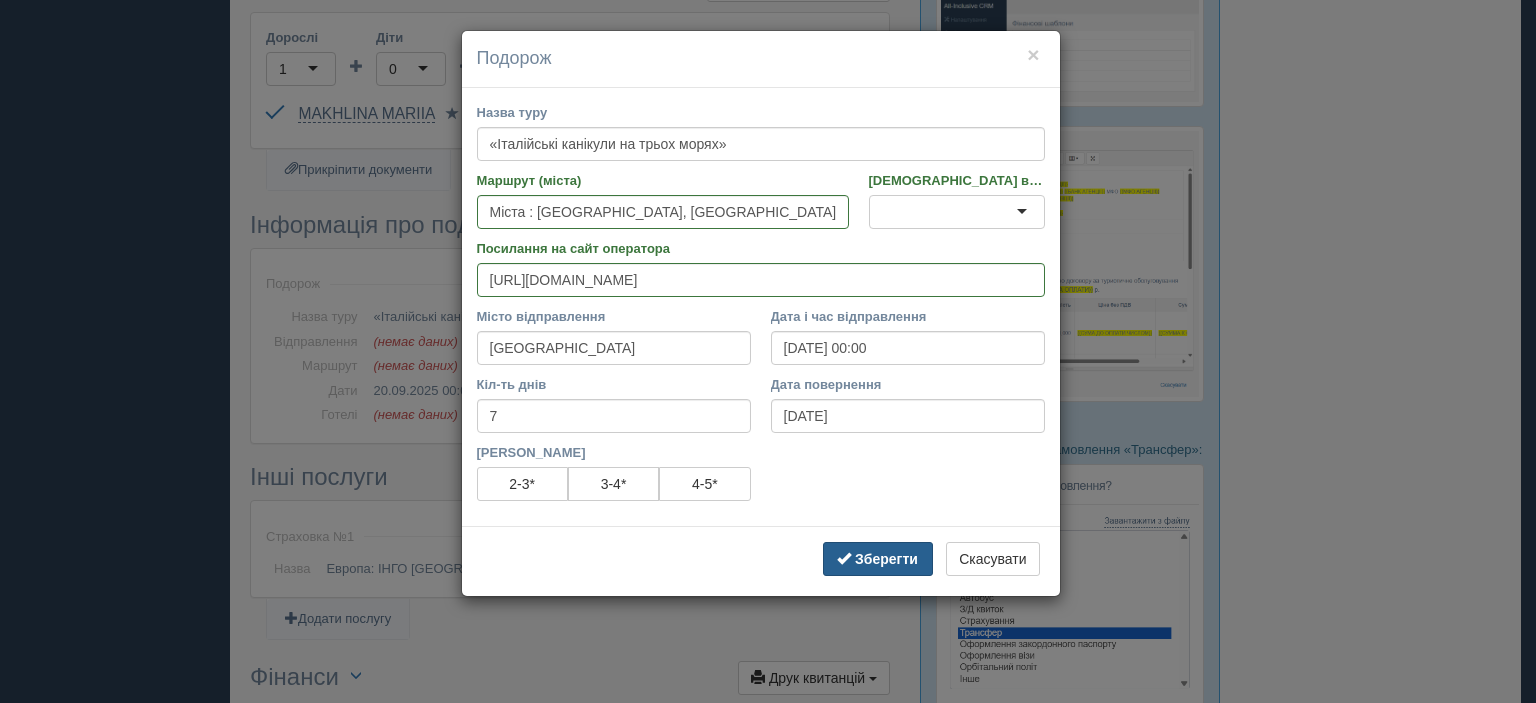 click on "Зберегти" at bounding box center [886, 559] 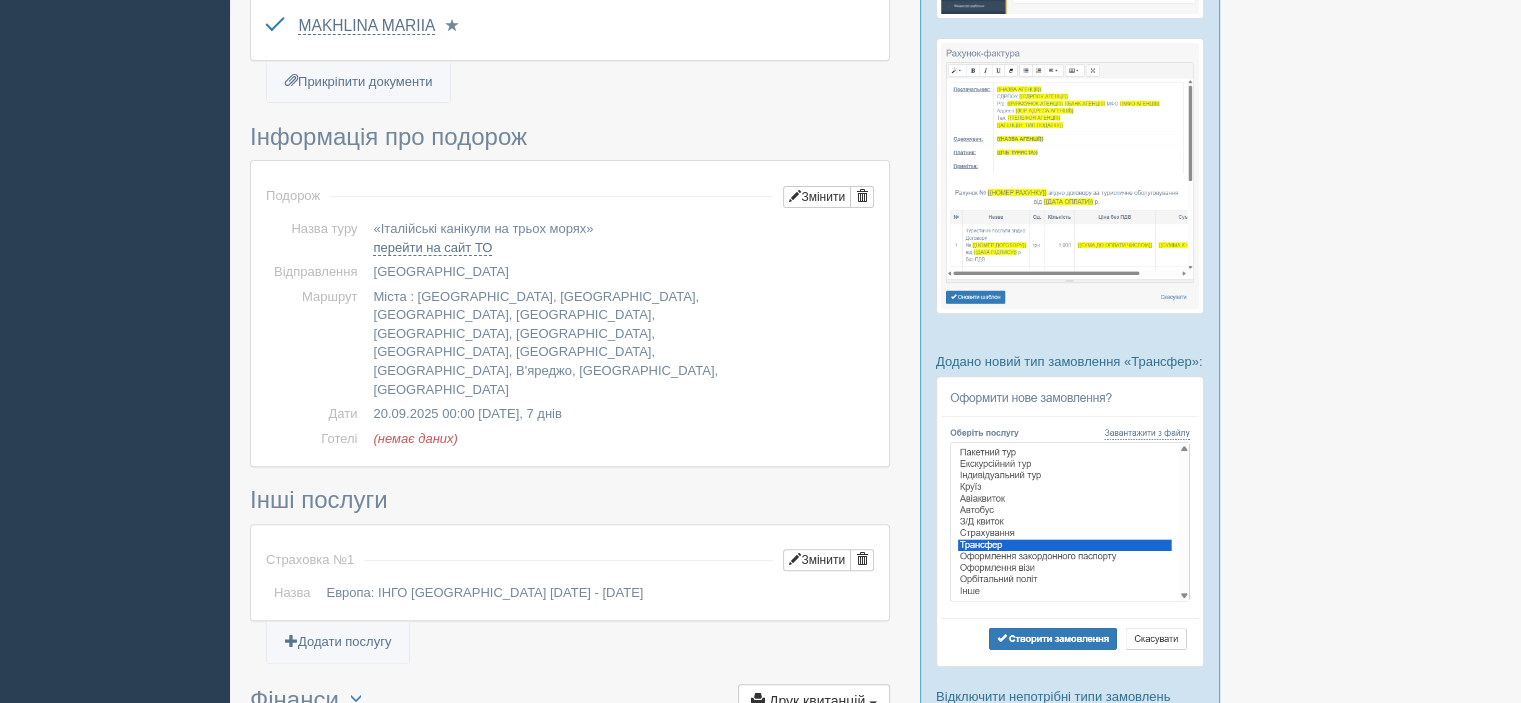 scroll, scrollTop: 800, scrollLeft: 0, axis: vertical 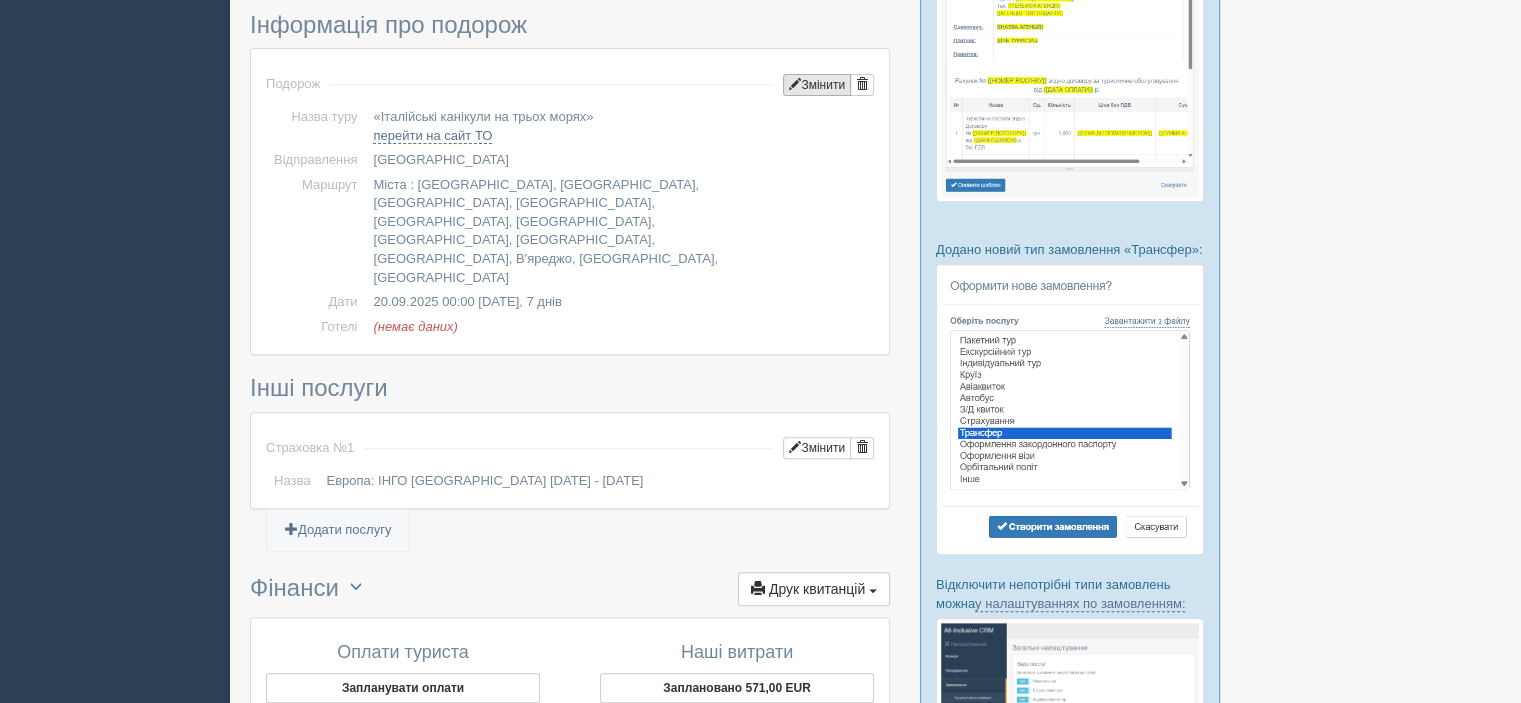 click on "Змінити" at bounding box center [817, 85] 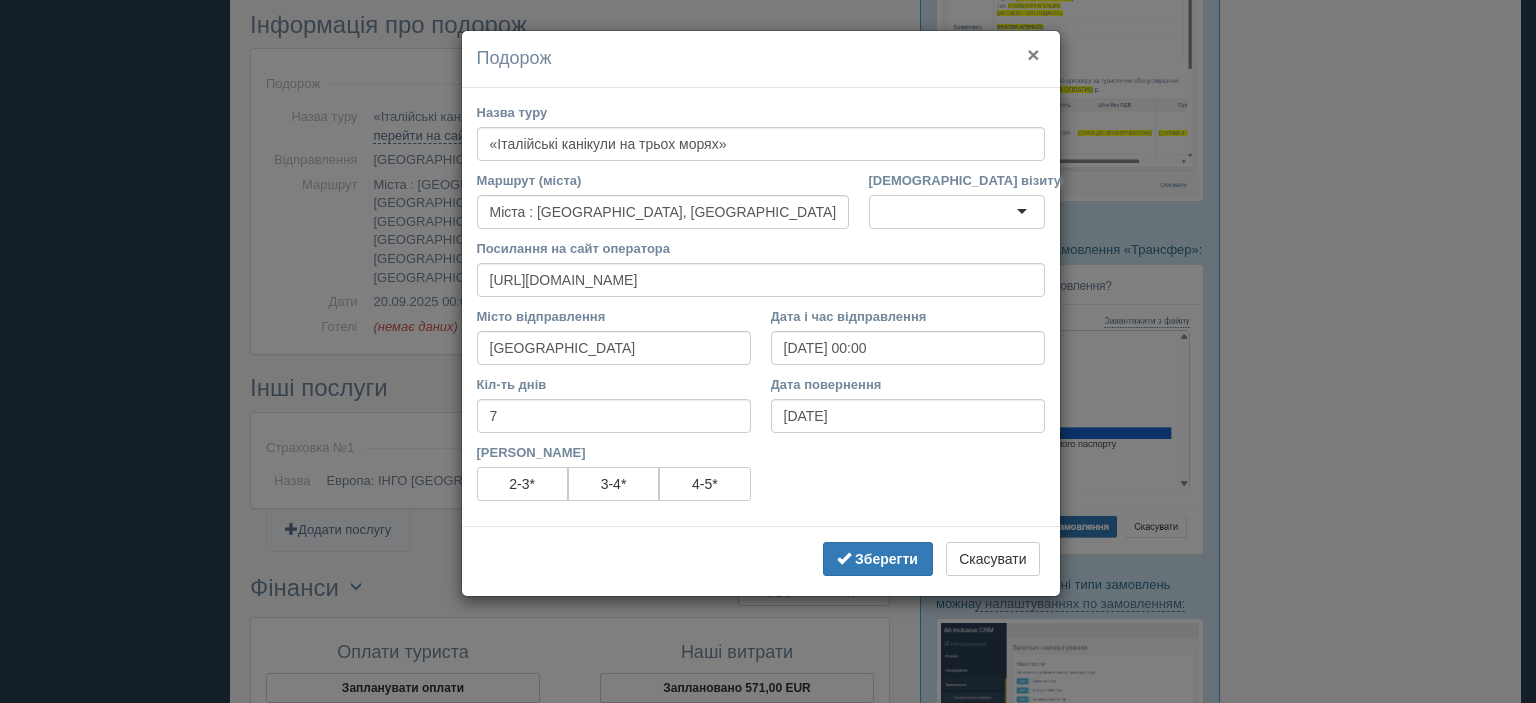 drag, startPoint x: 1033, startPoint y: 54, endPoint x: 1010, endPoint y: 95, distance: 47.010635 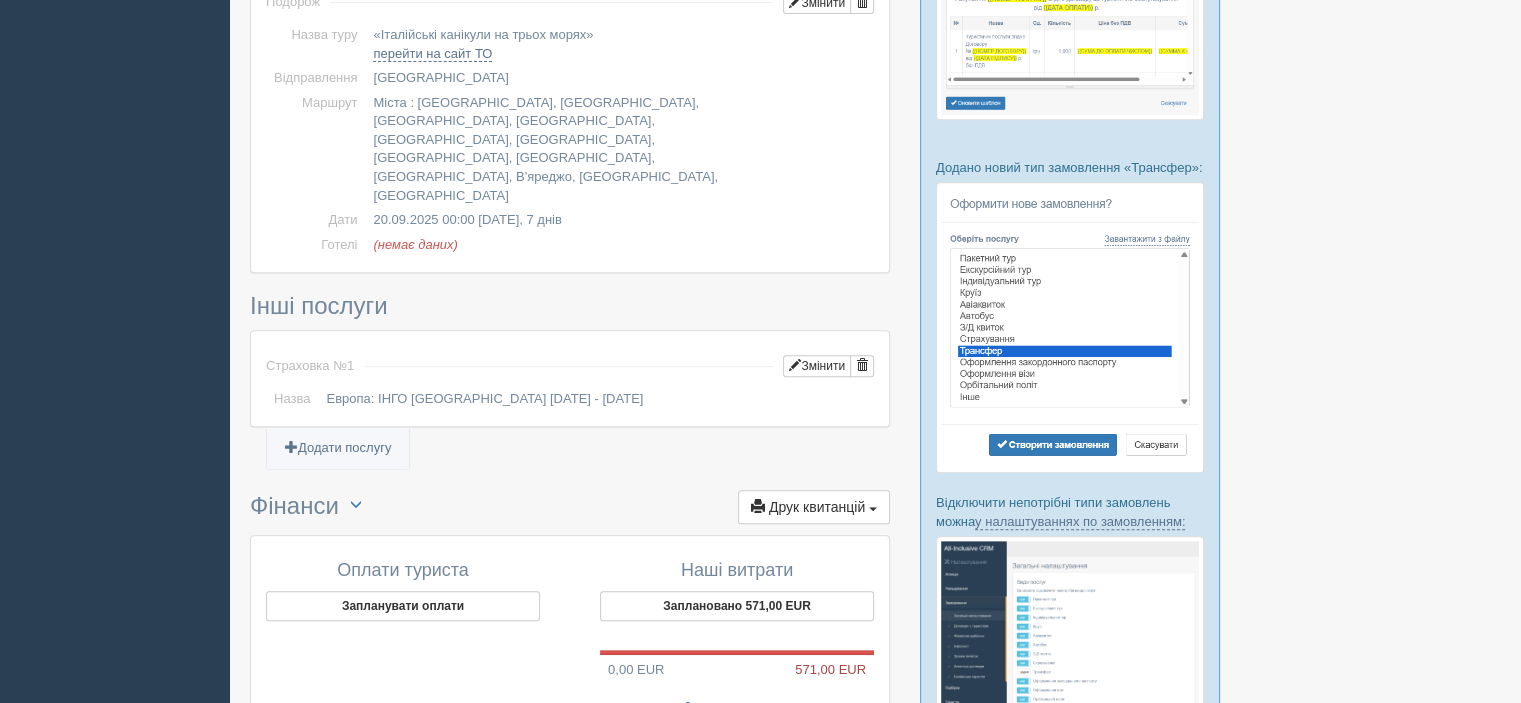 scroll, scrollTop: 1000, scrollLeft: 0, axis: vertical 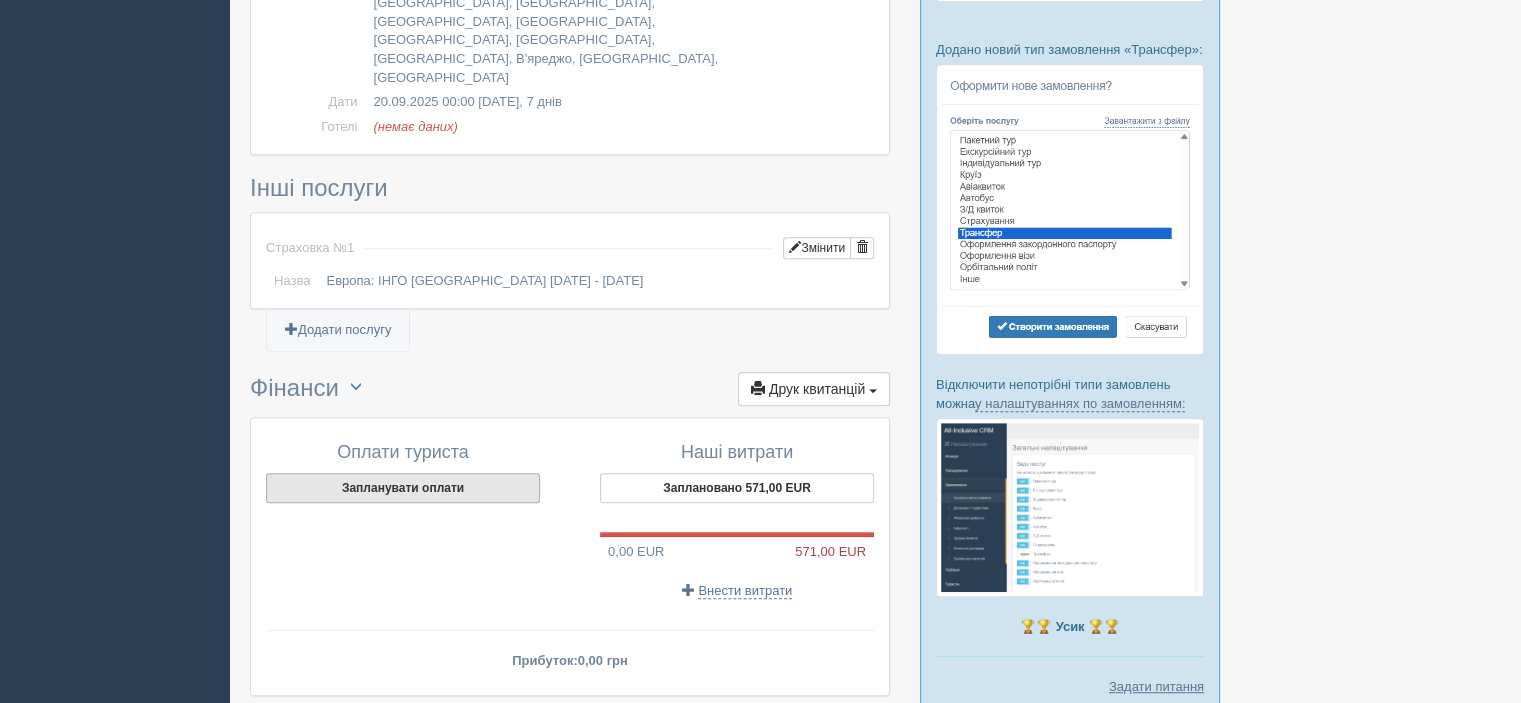 click on "Запланувати оплати" at bounding box center (403, 488) 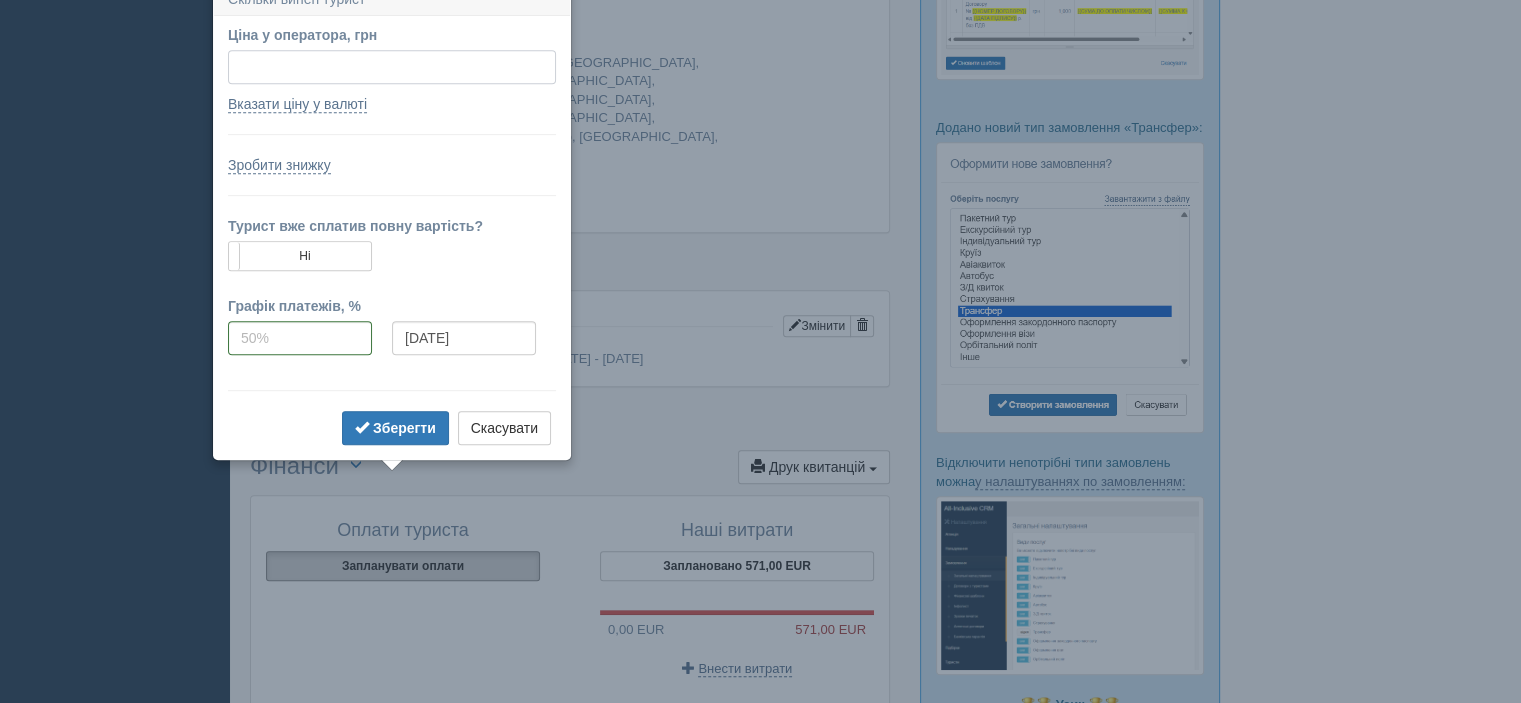 scroll, scrollTop: 904, scrollLeft: 0, axis: vertical 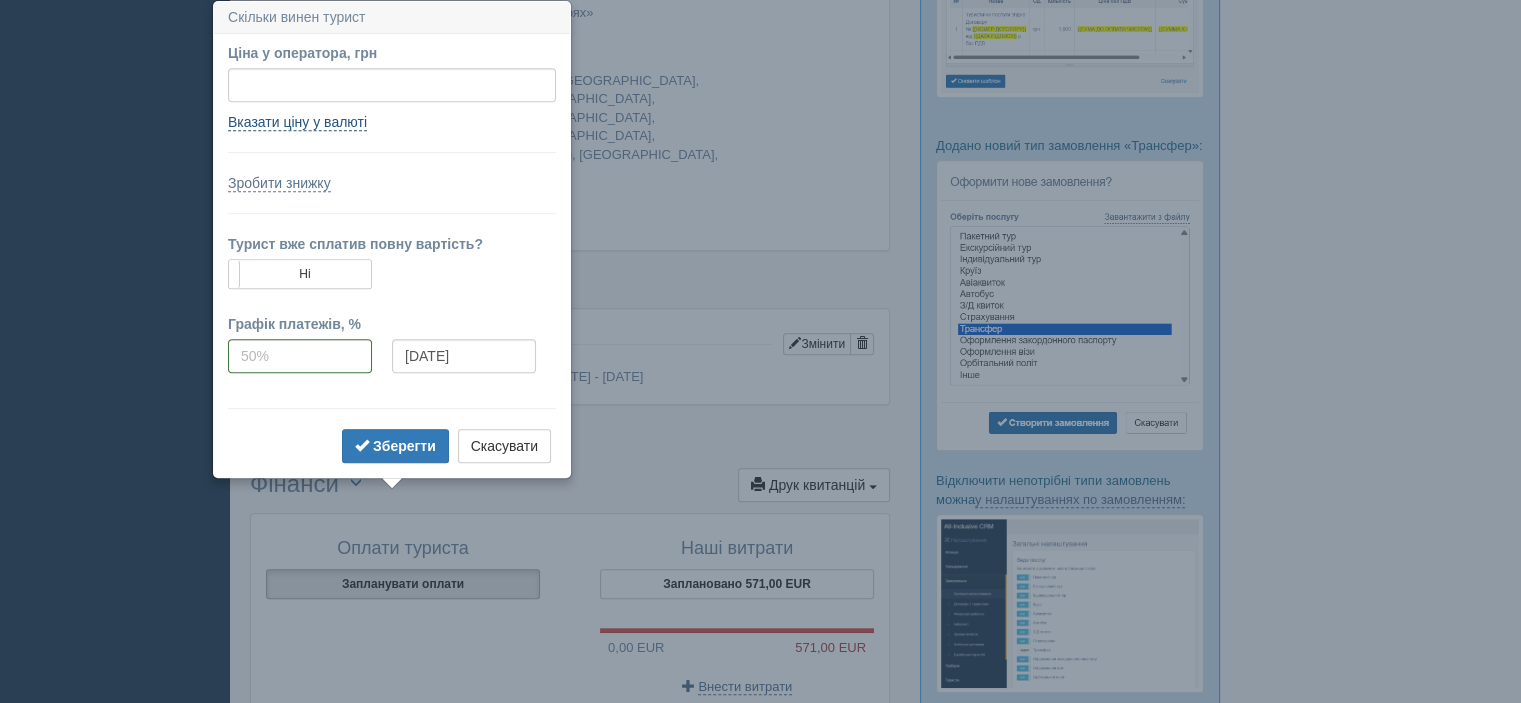 click on "Вказати ціну у валюті" at bounding box center [297, 122] 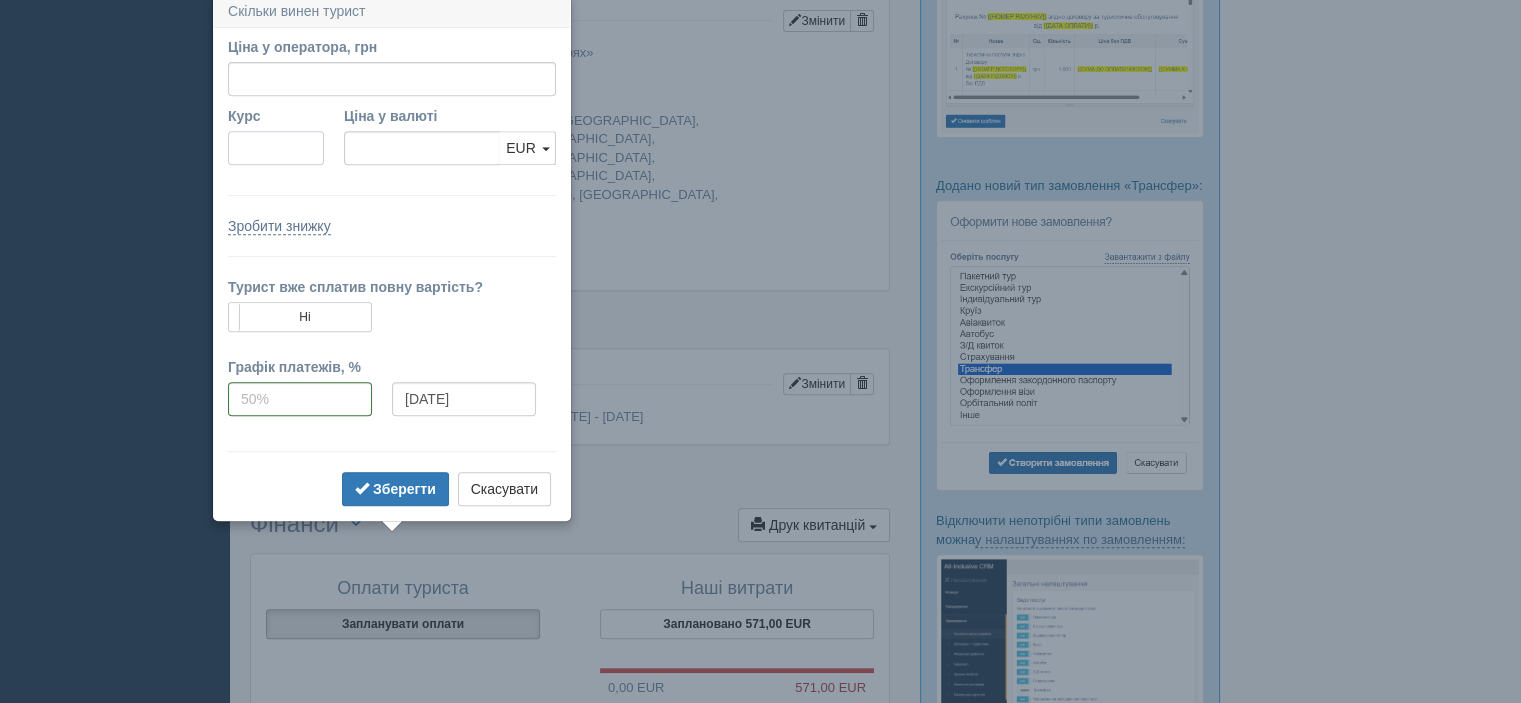 scroll, scrollTop: 858, scrollLeft: 0, axis: vertical 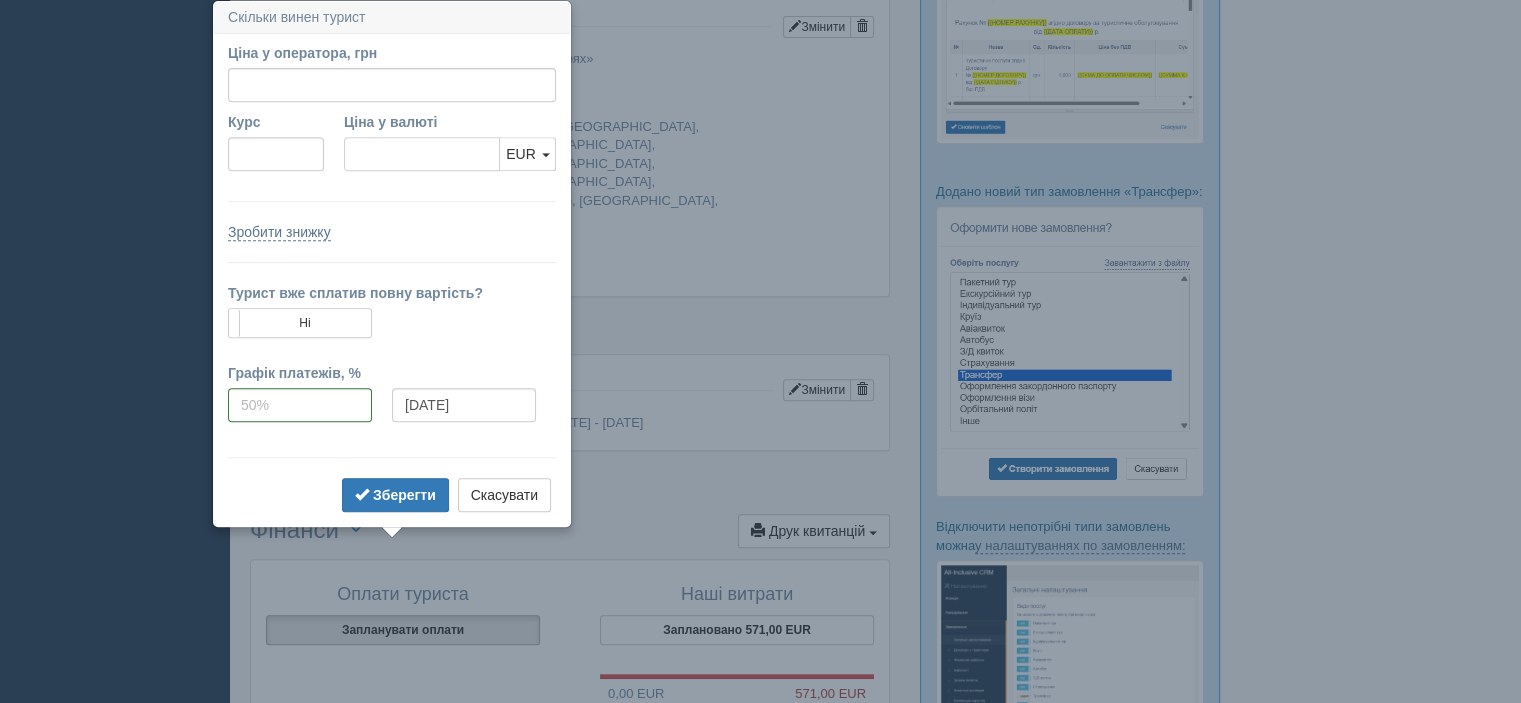 click on "Ціна у валюті" at bounding box center (422, 154) 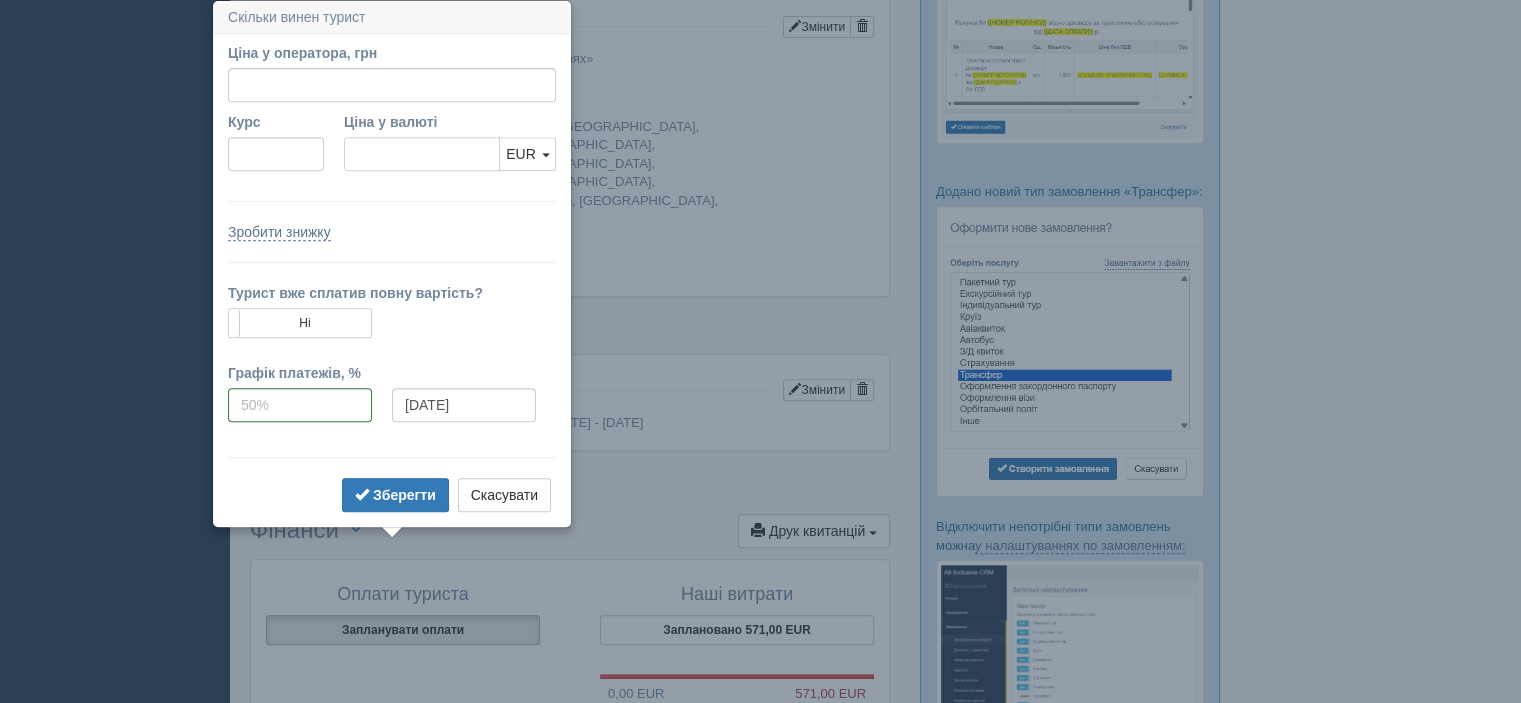 type on "6" 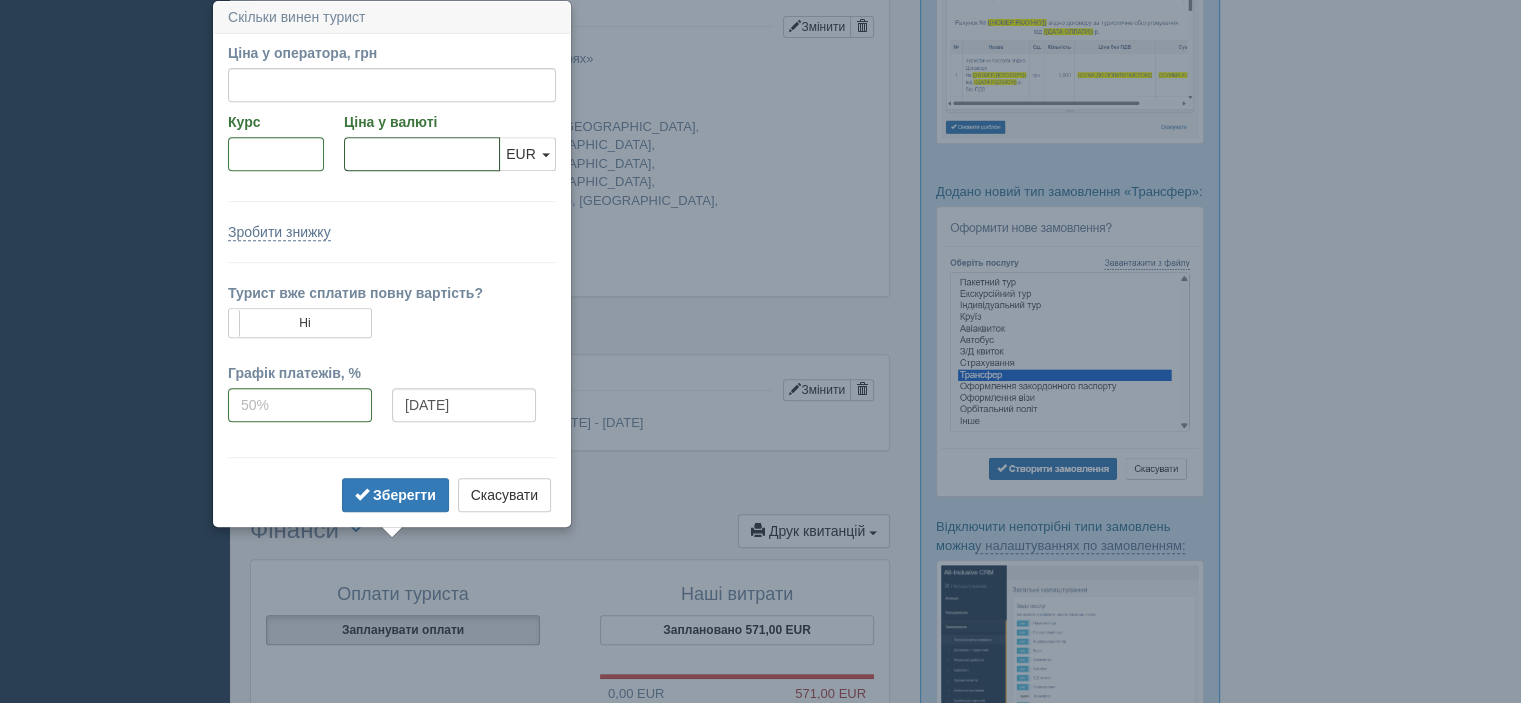 click on "Ціна у валюті" at bounding box center (422, 154) 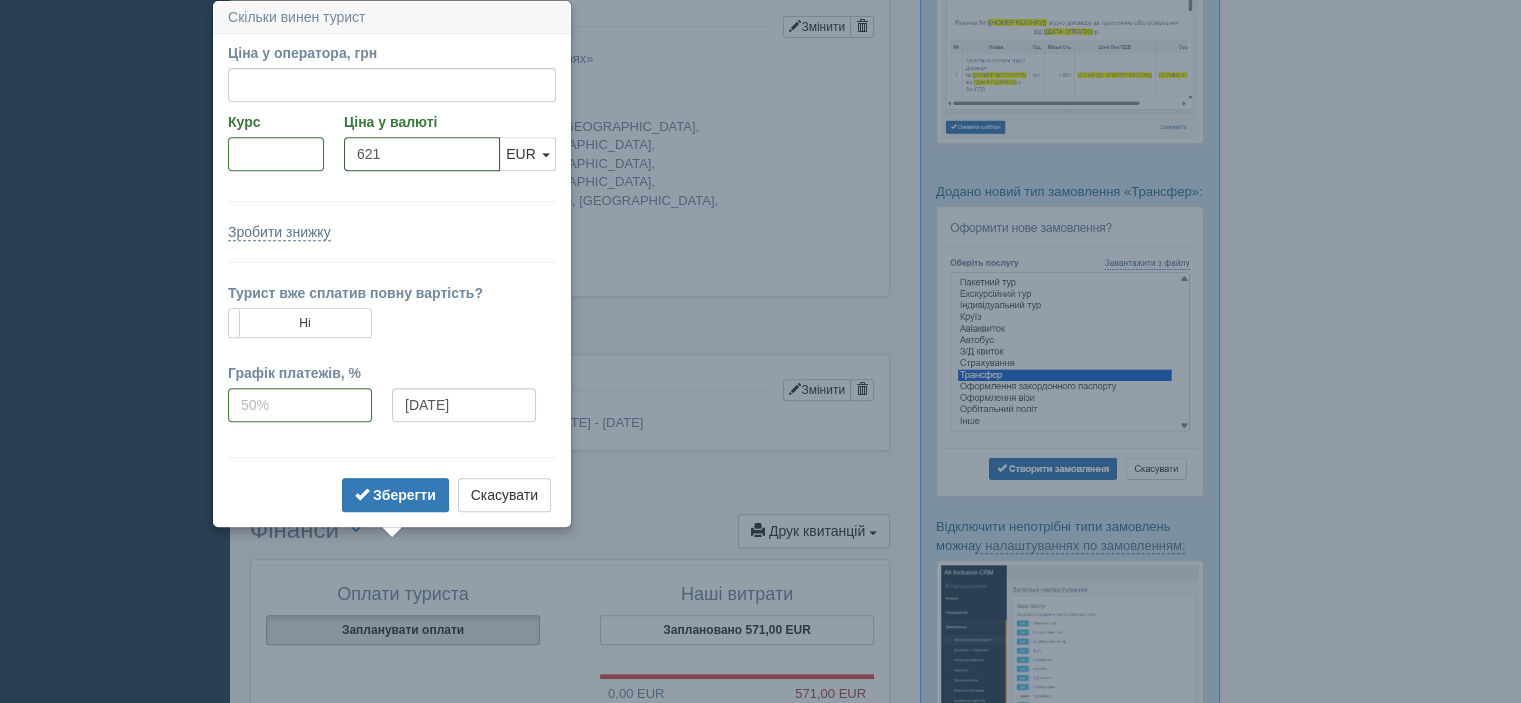 type on "621" 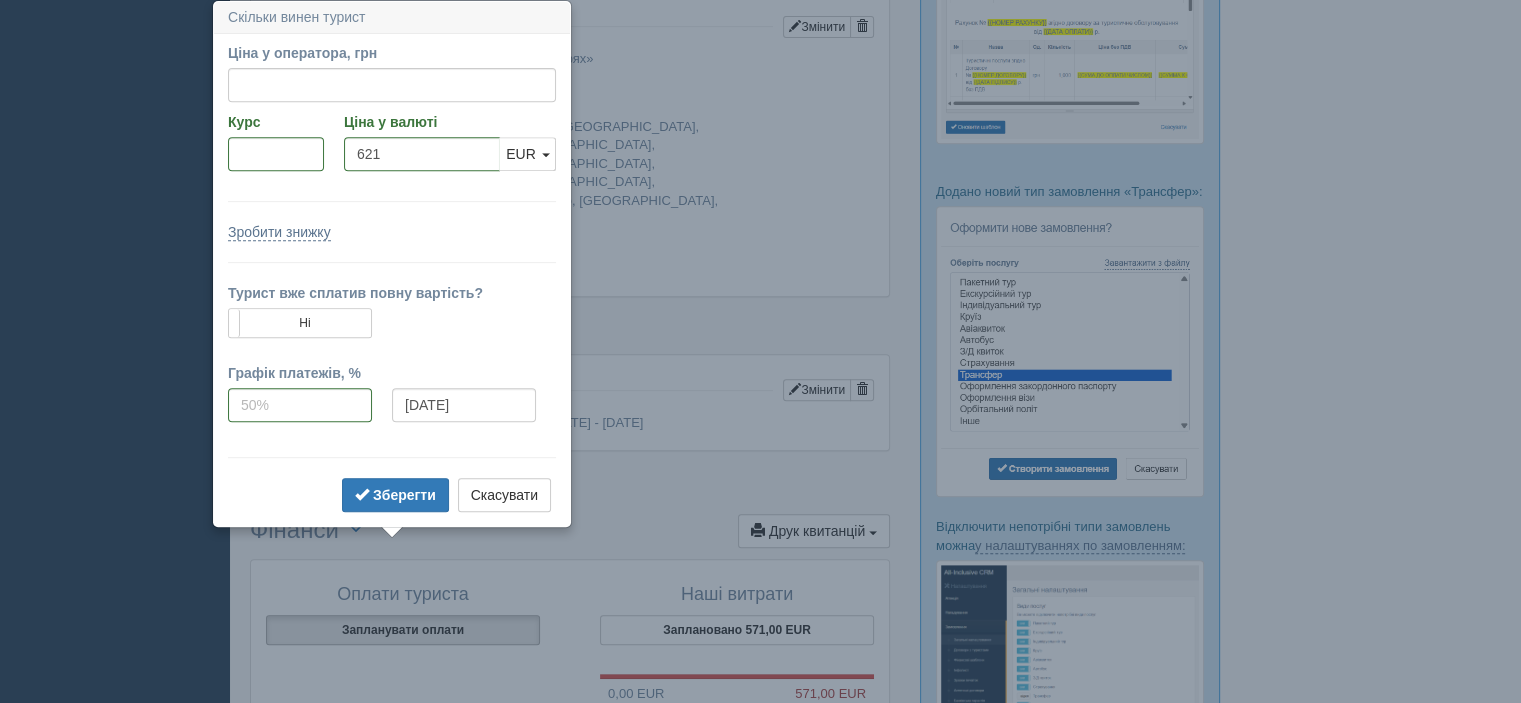 click on "Зробити знижку" at bounding box center (392, 232) 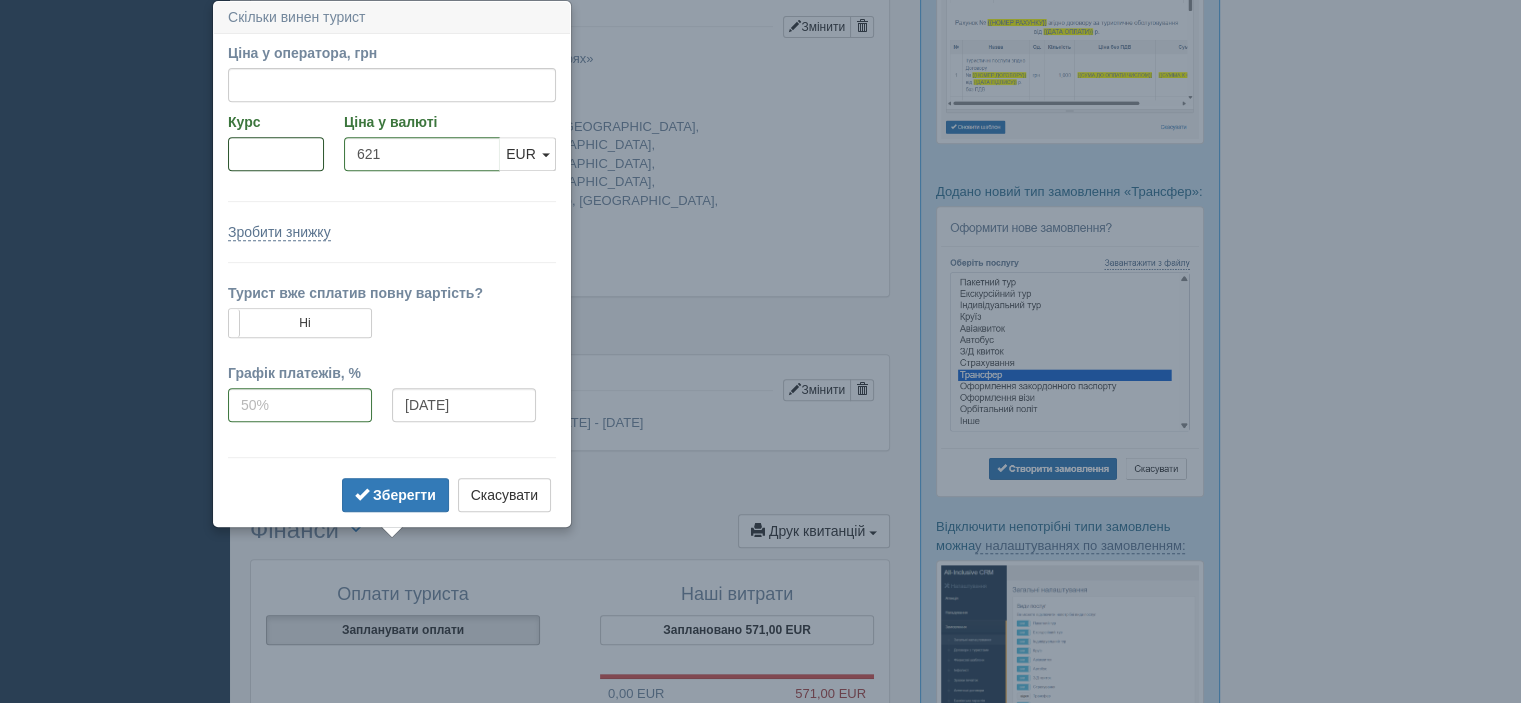 click on "Курс" at bounding box center (276, 154) 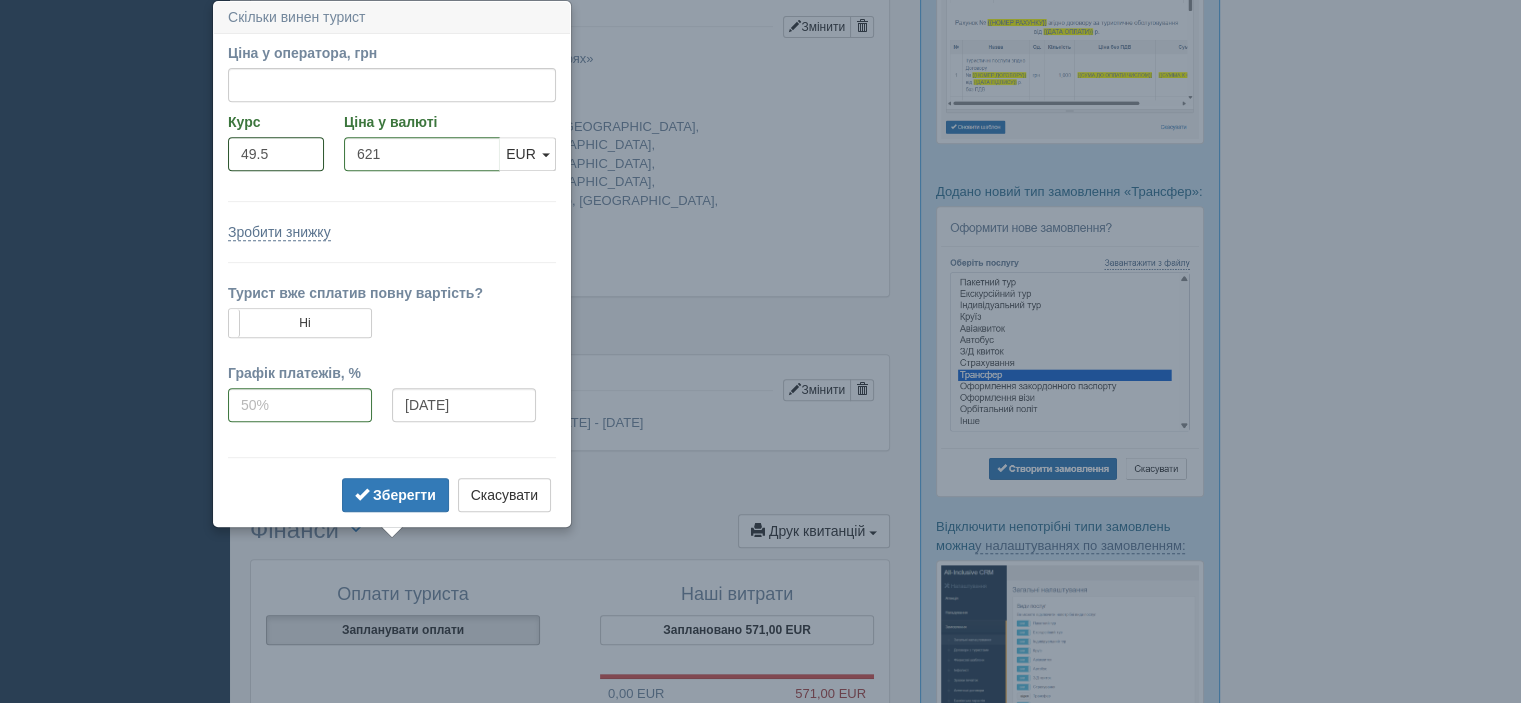 type on "49.5" 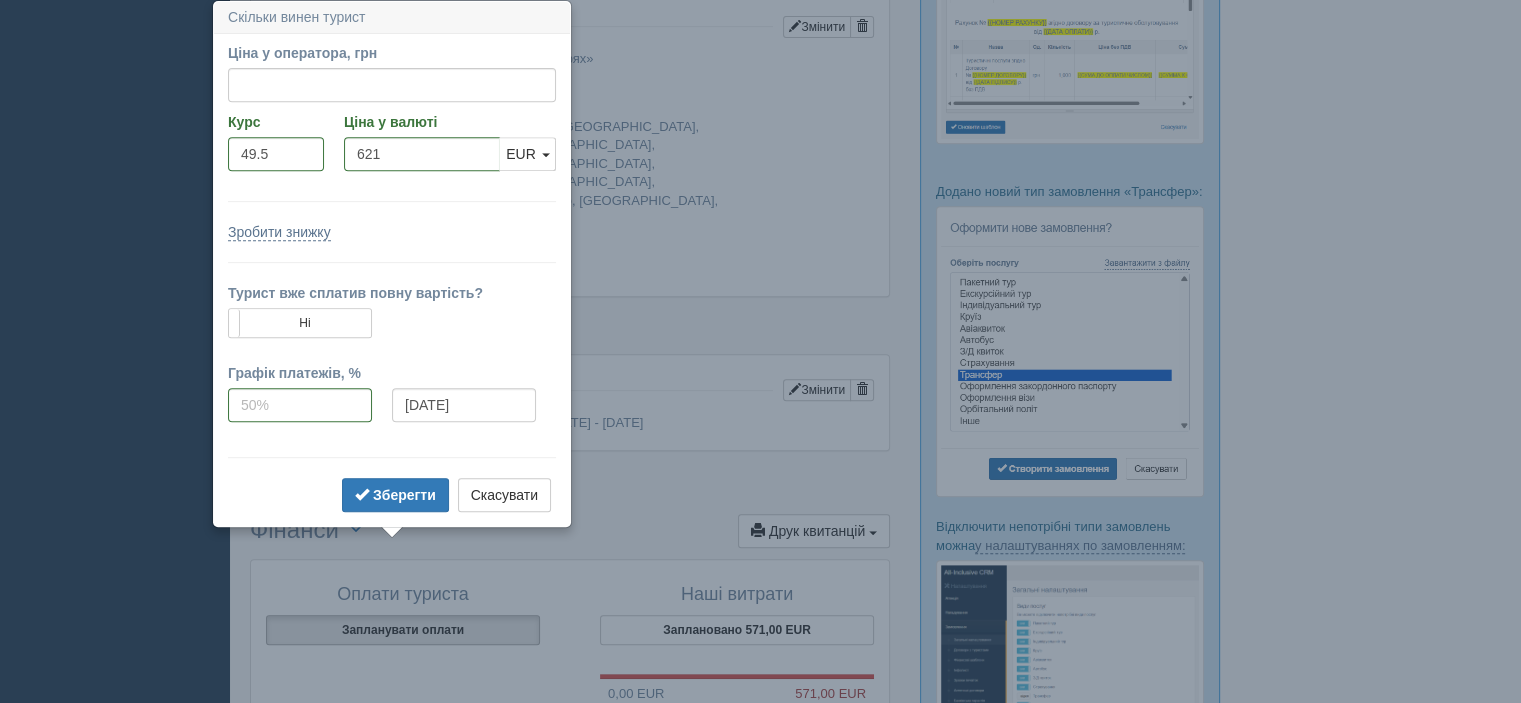 type on "30739.50" 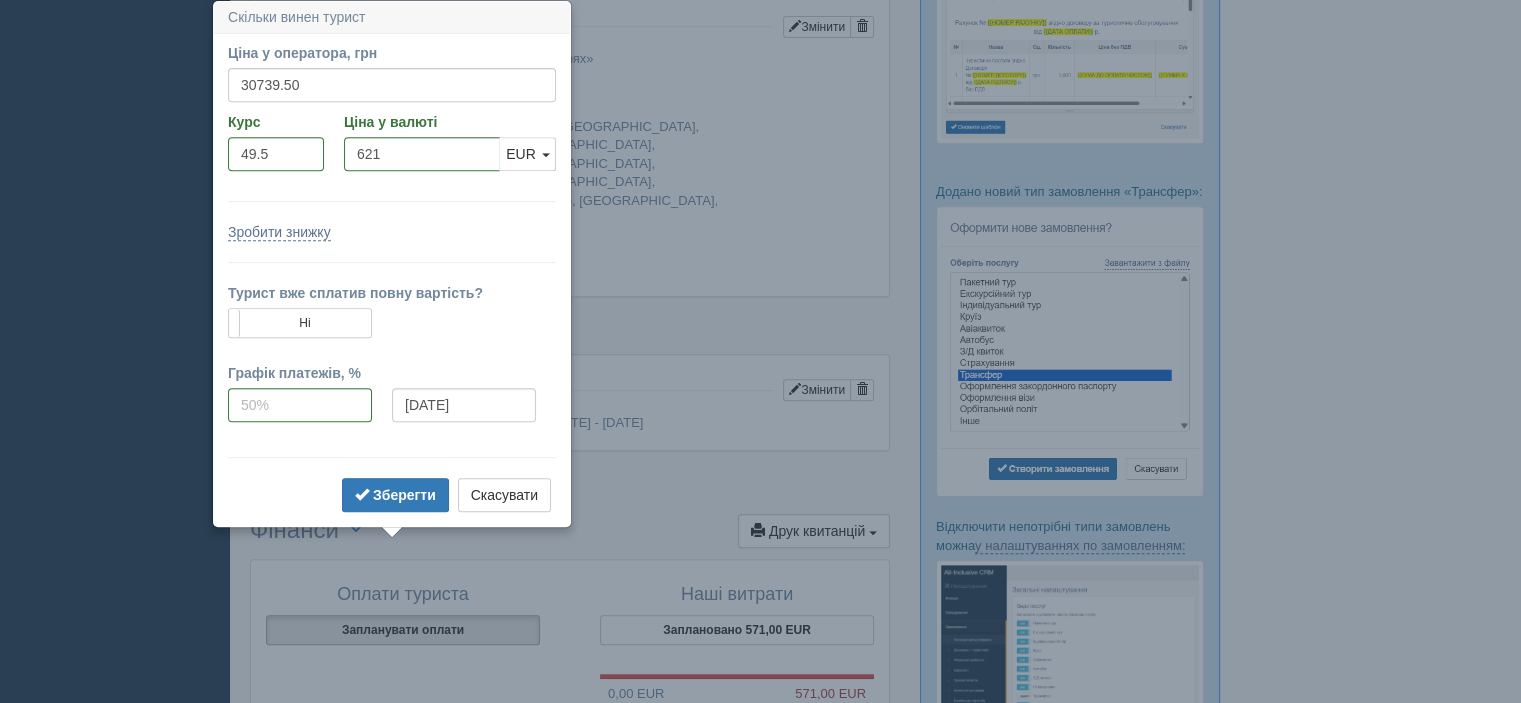 click on "Ціна у оператора, грн
30739.50
Вказати ціну у валюті
Курс
49.5
Ціна у валюті
621
USD
EUR
EUR
USD
EUR
Зробити знижку
Знижка, %
Знижка, грн" at bounding box center [392, 280] 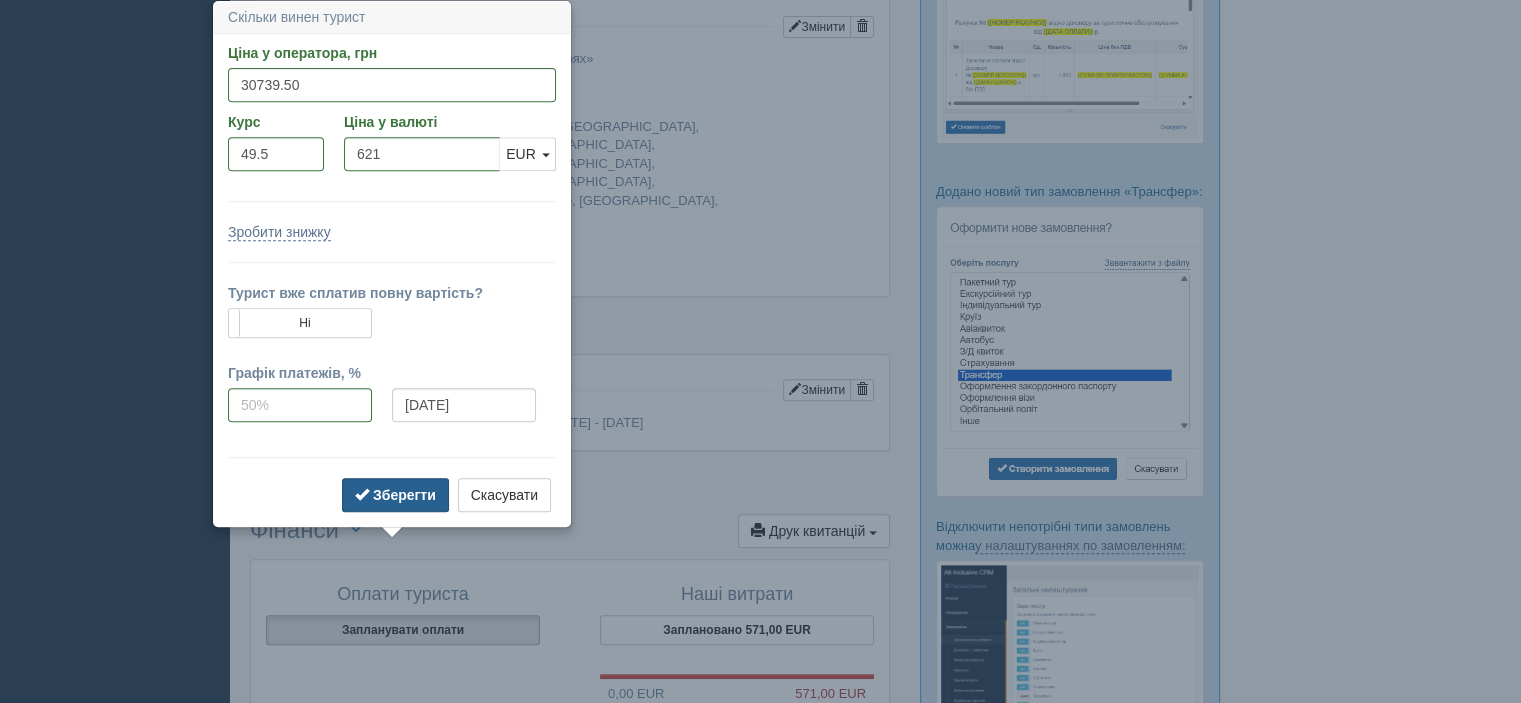 click on "Зберегти" at bounding box center (404, 495) 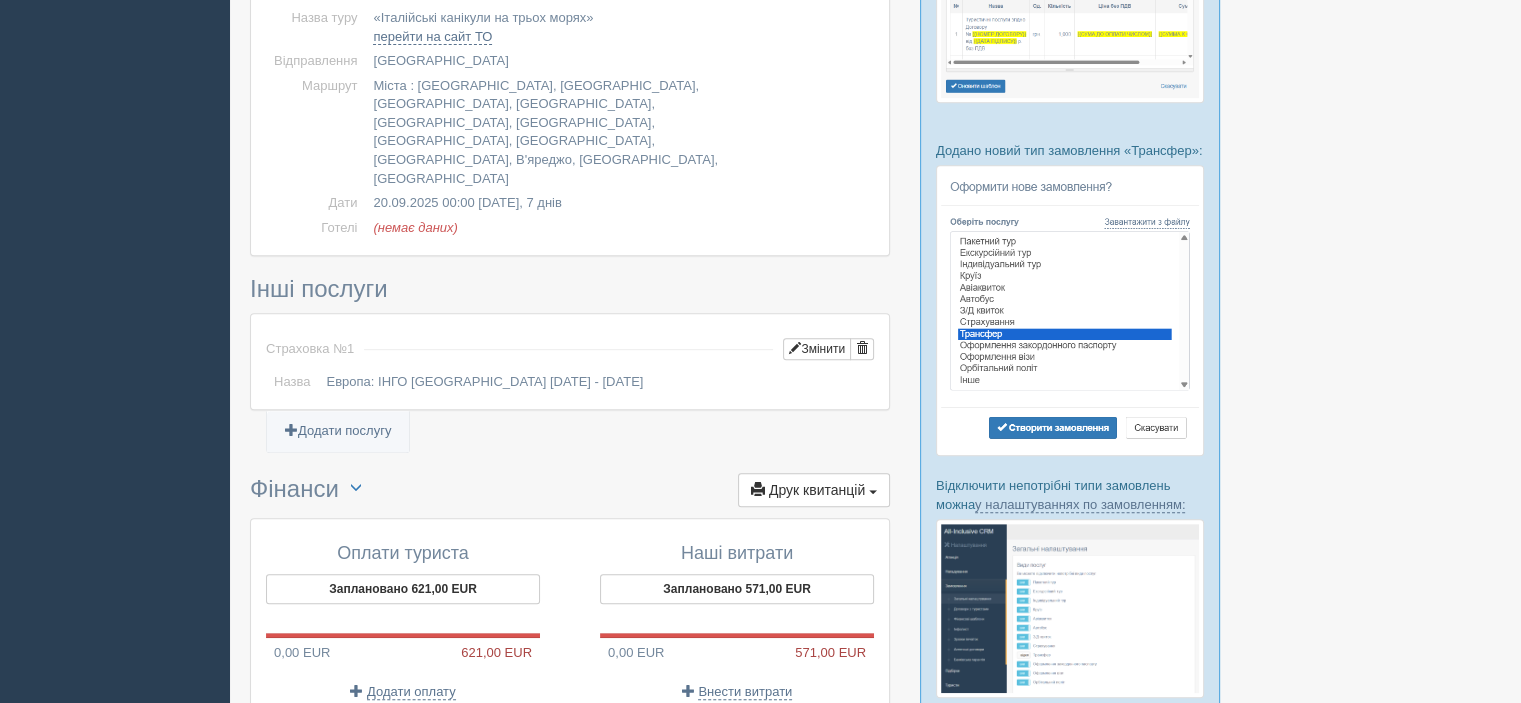 scroll, scrollTop: 1099, scrollLeft: 0, axis: vertical 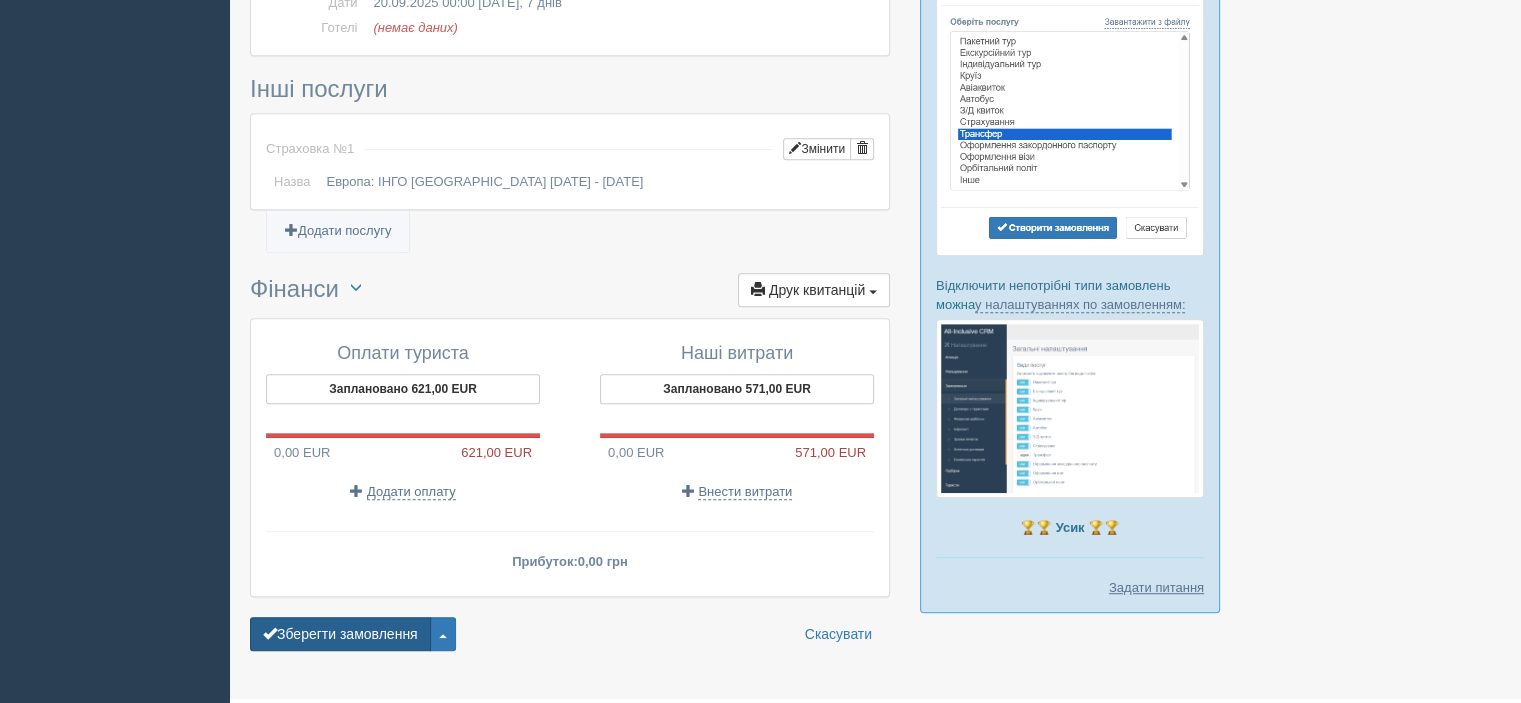click on "Зберегти замовлення" at bounding box center [340, 634] 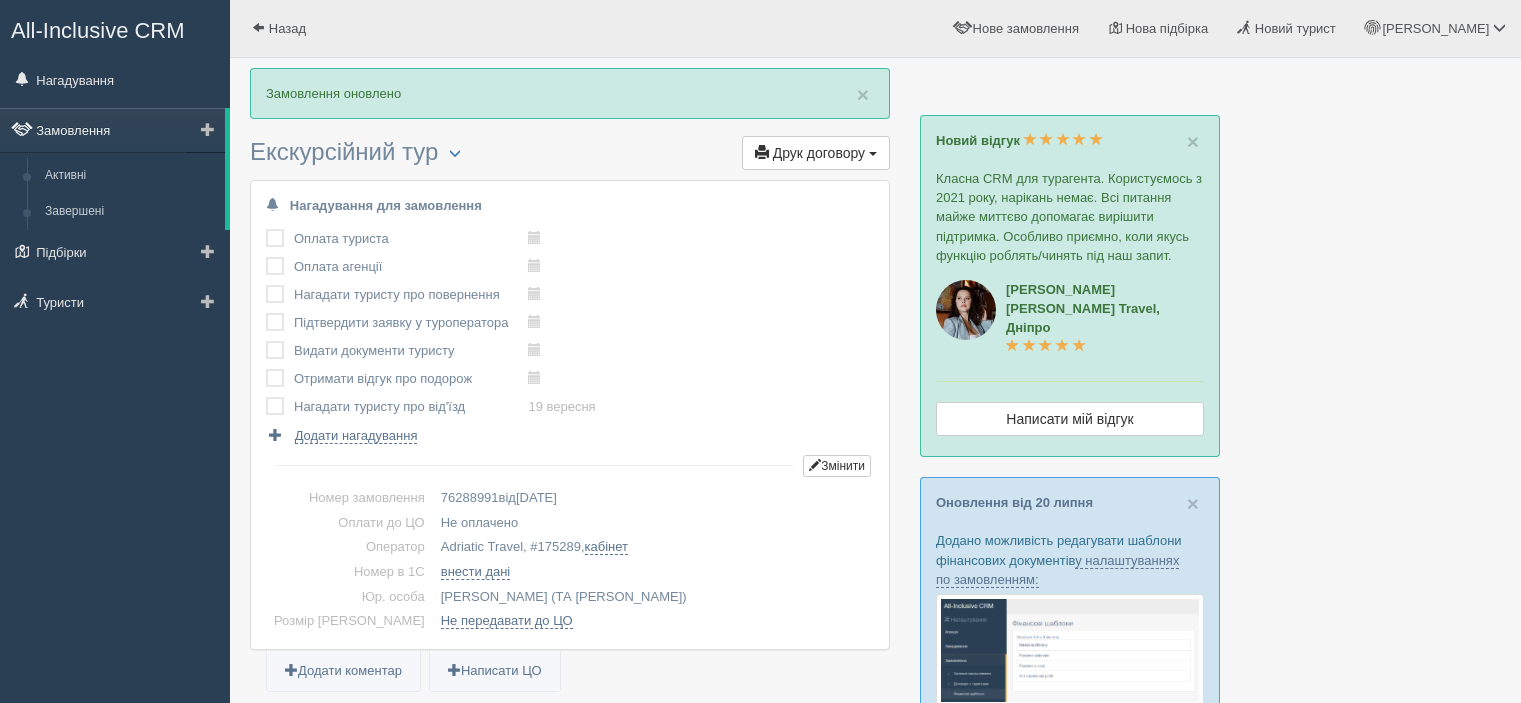 scroll, scrollTop: 0, scrollLeft: 0, axis: both 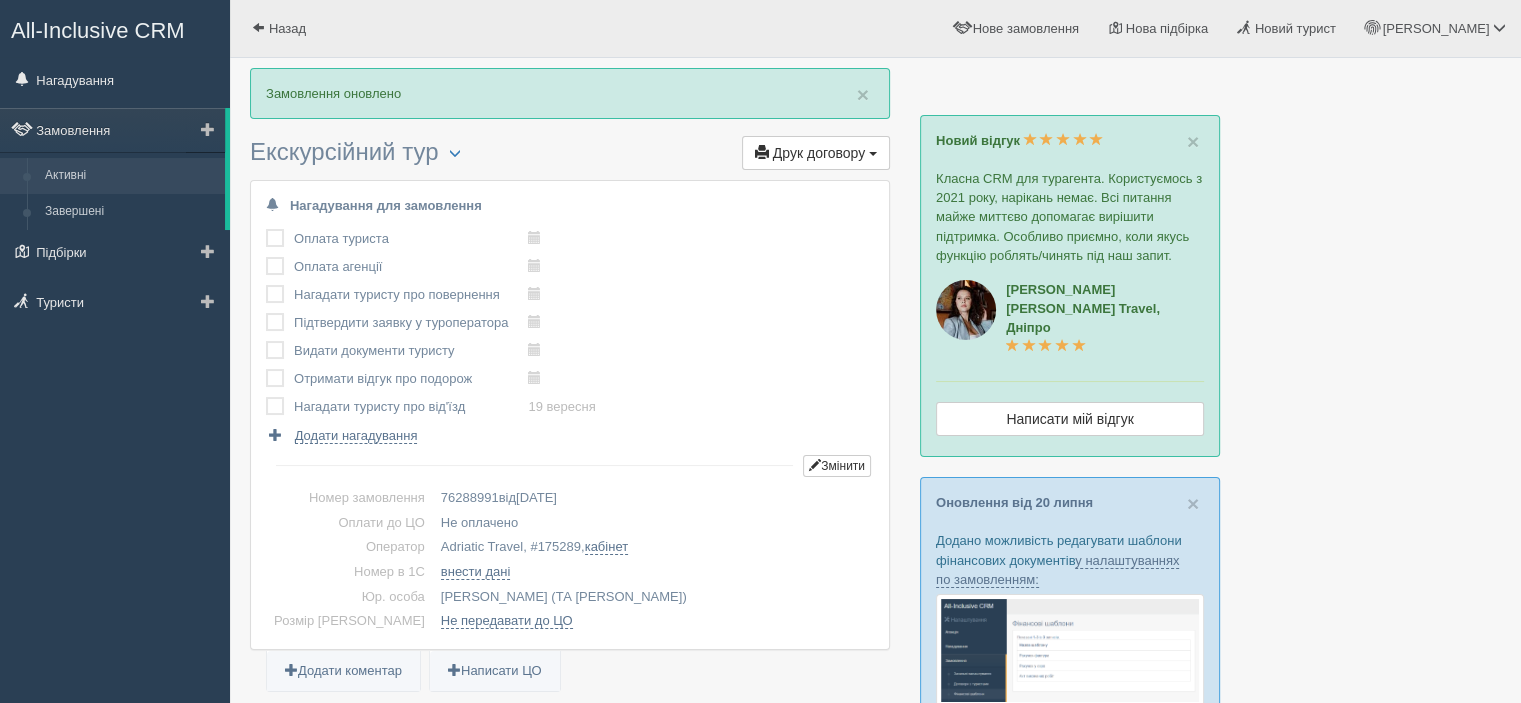 click on "Активні" at bounding box center (130, 176) 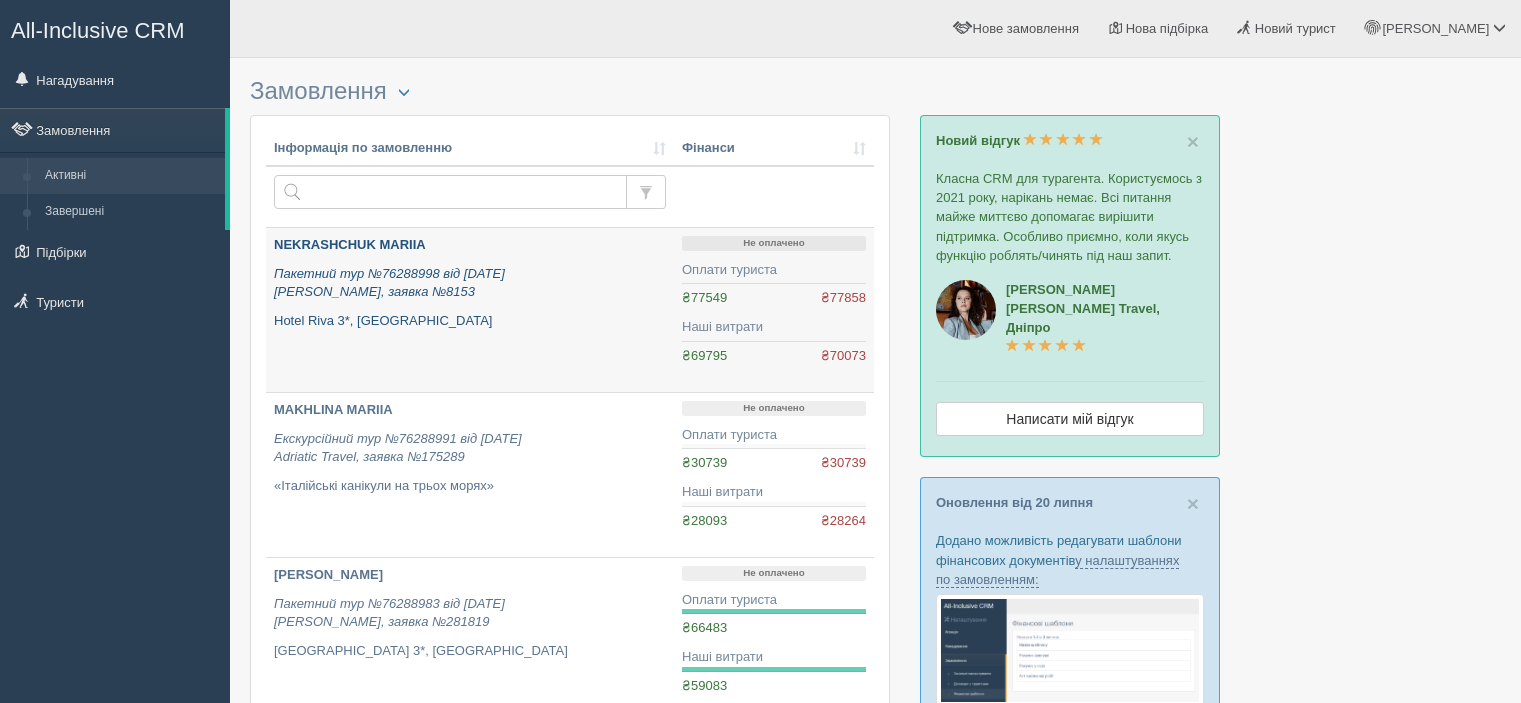 scroll, scrollTop: 0, scrollLeft: 0, axis: both 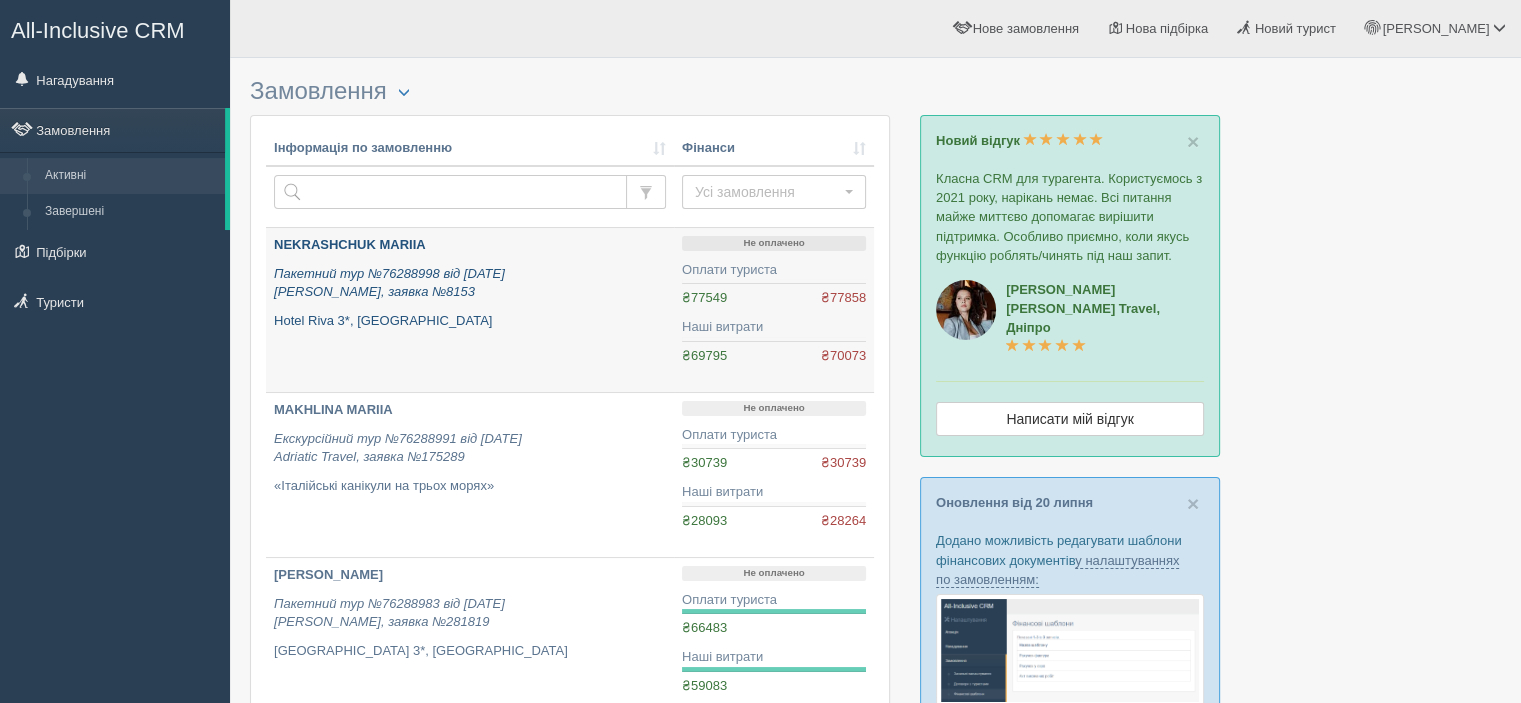 click on "NEKRASHCHUK MARIIA" at bounding box center [350, 244] 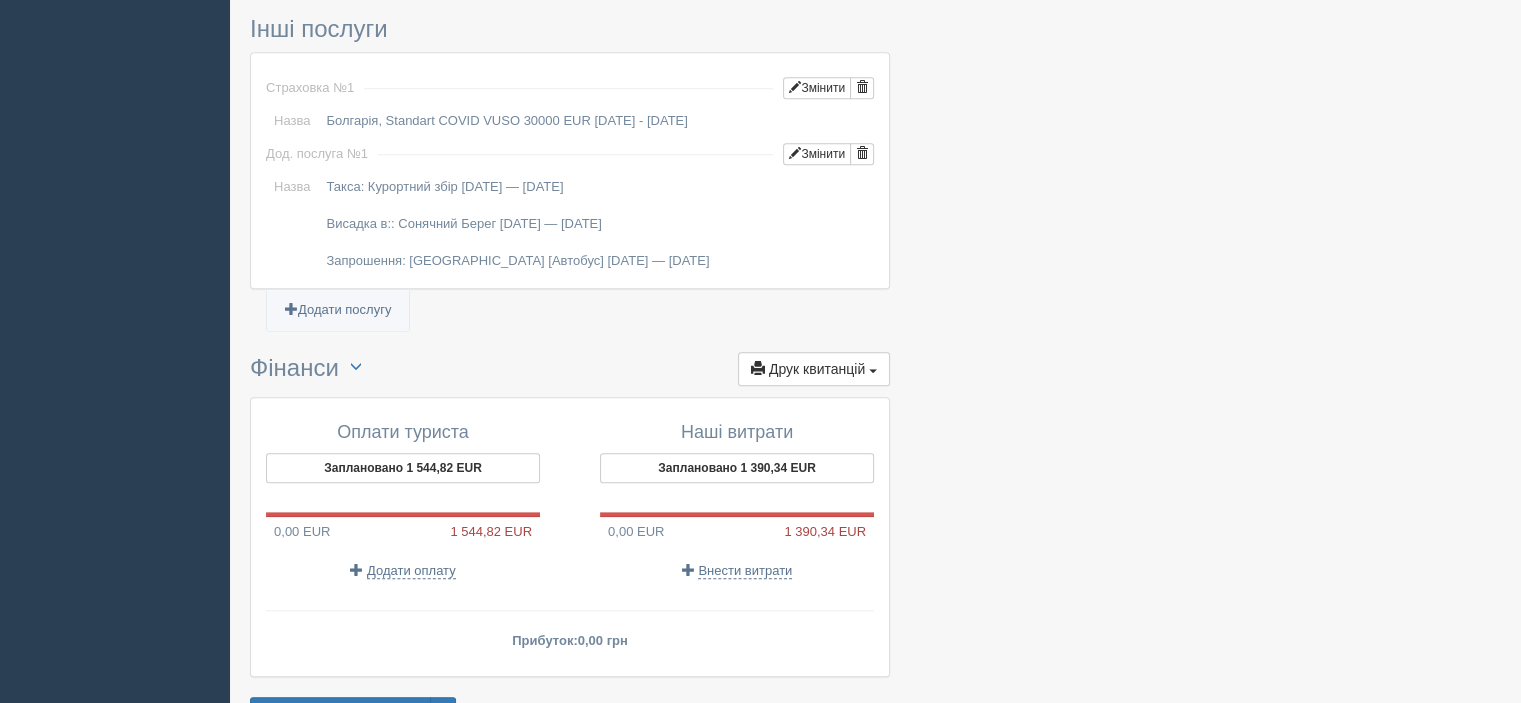 scroll, scrollTop: 1800, scrollLeft: 0, axis: vertical 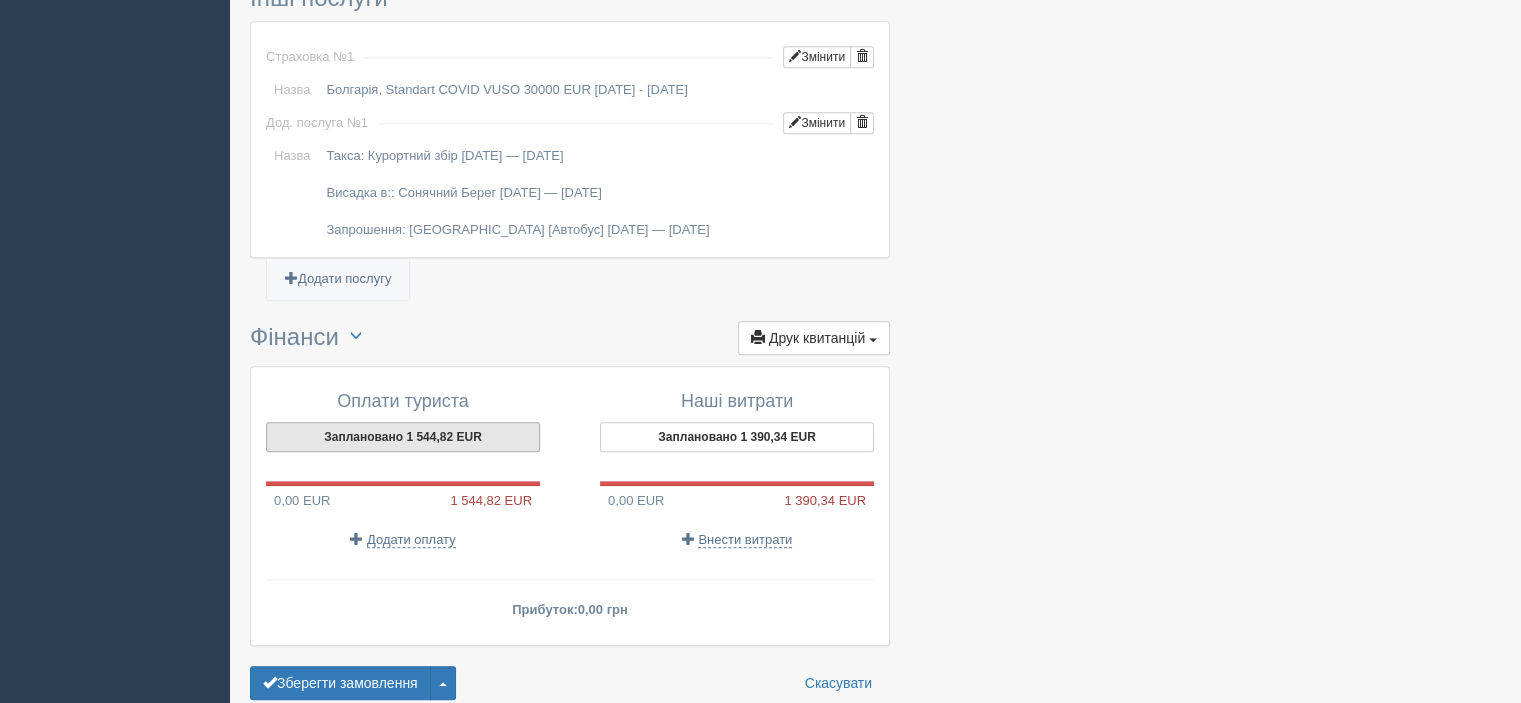 click on "Заплановано 1 544,82 EUR" at bounding box center [403, 437] 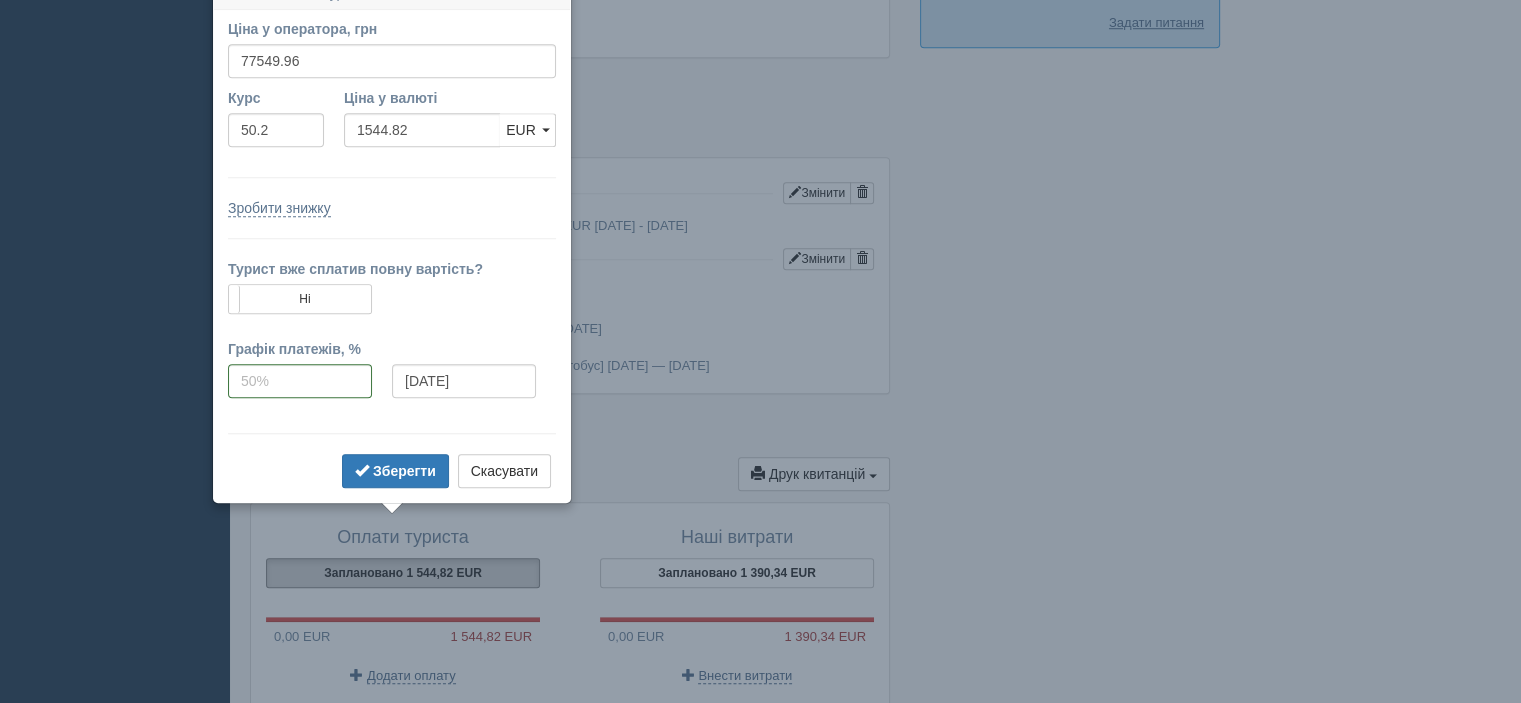 scroll, scrollTop: 1640, scrollLeft: 0, axis: vertical 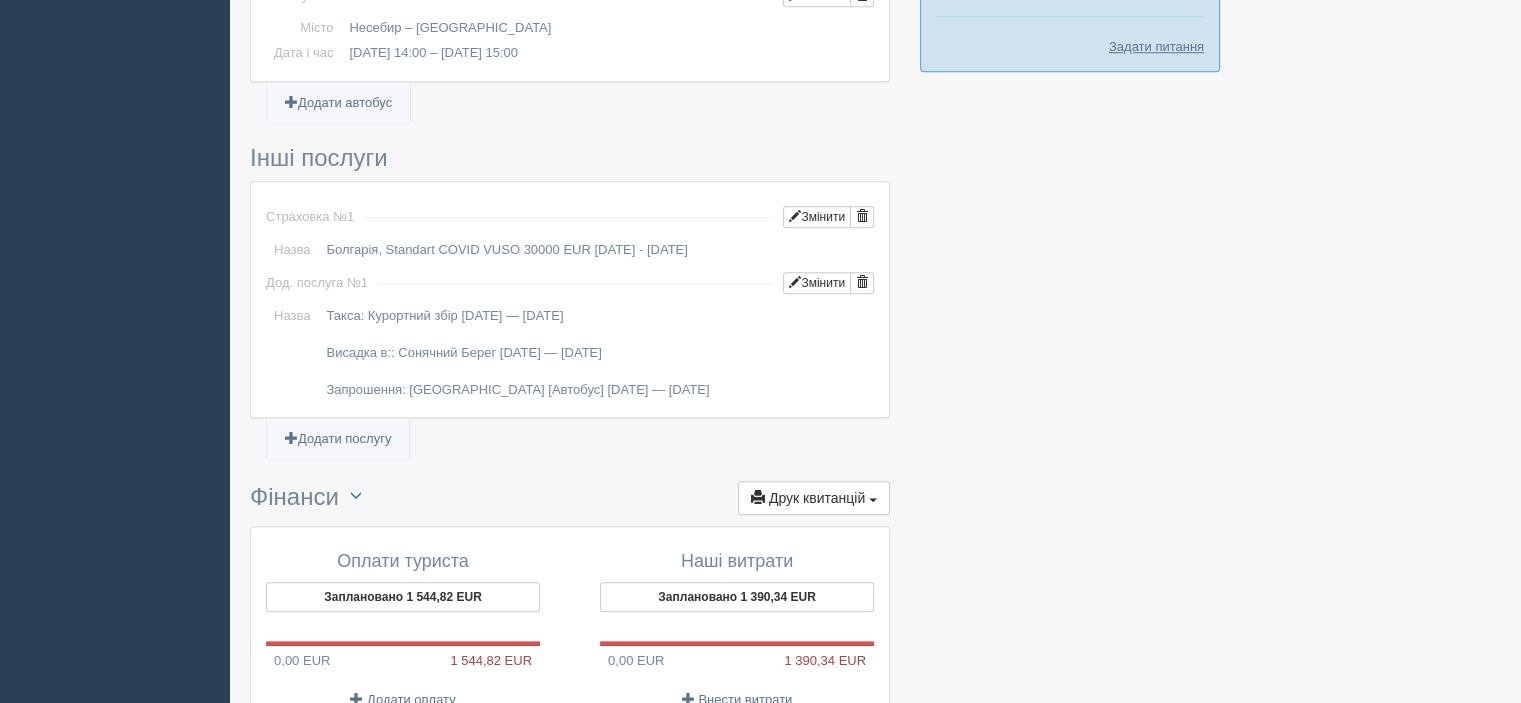 click at bounding box center (875, -351) 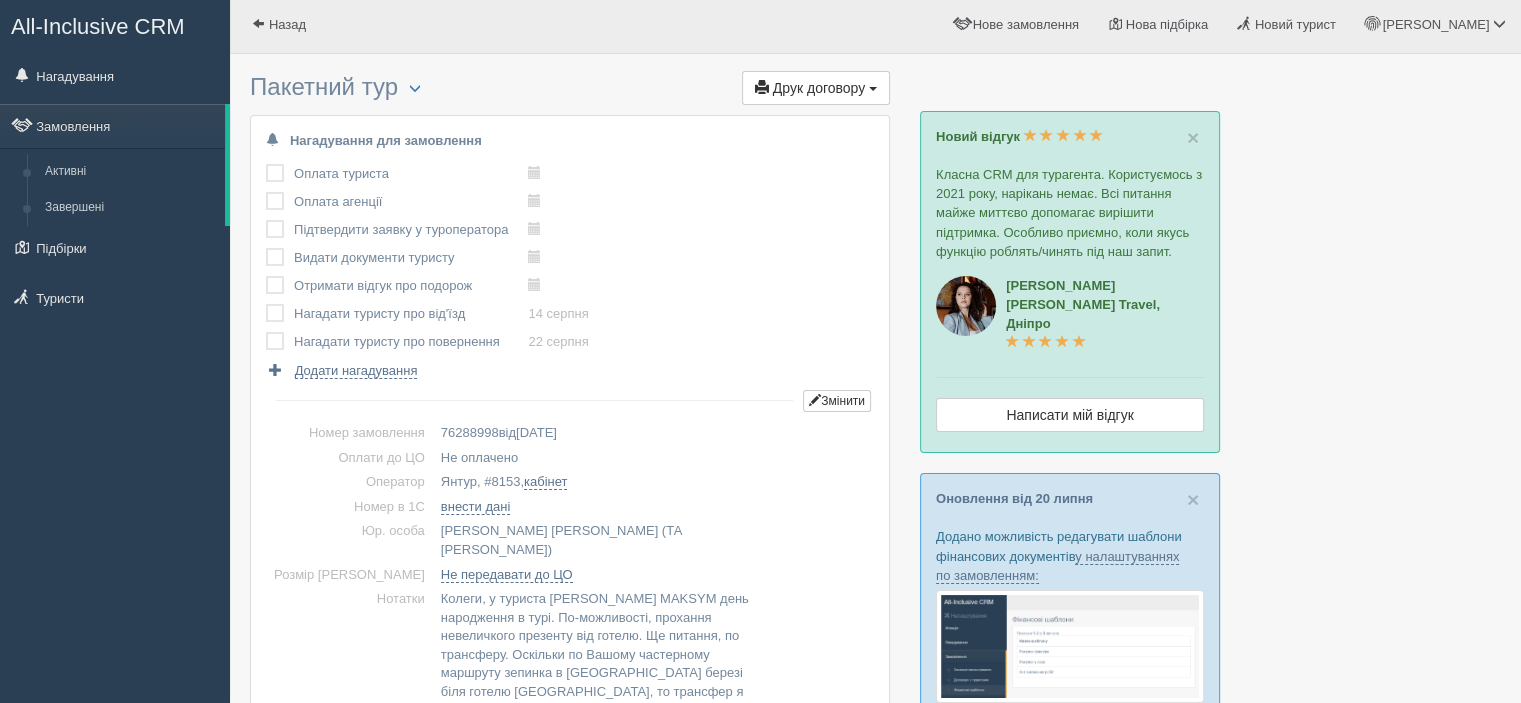 scroll, scrollTop: 0, scrollLeft: 0, axis: both 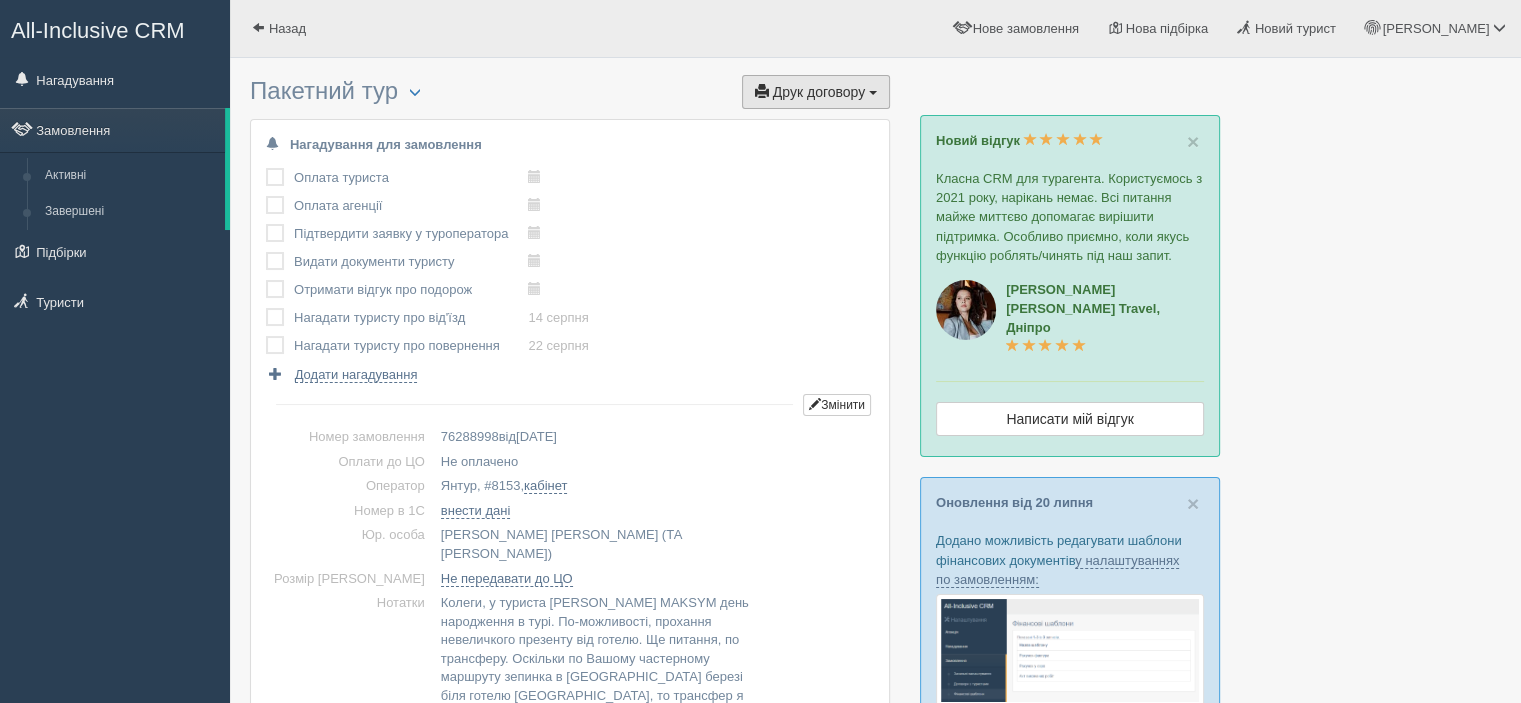 click on "Друк договору" at bounding box center (819, 92) 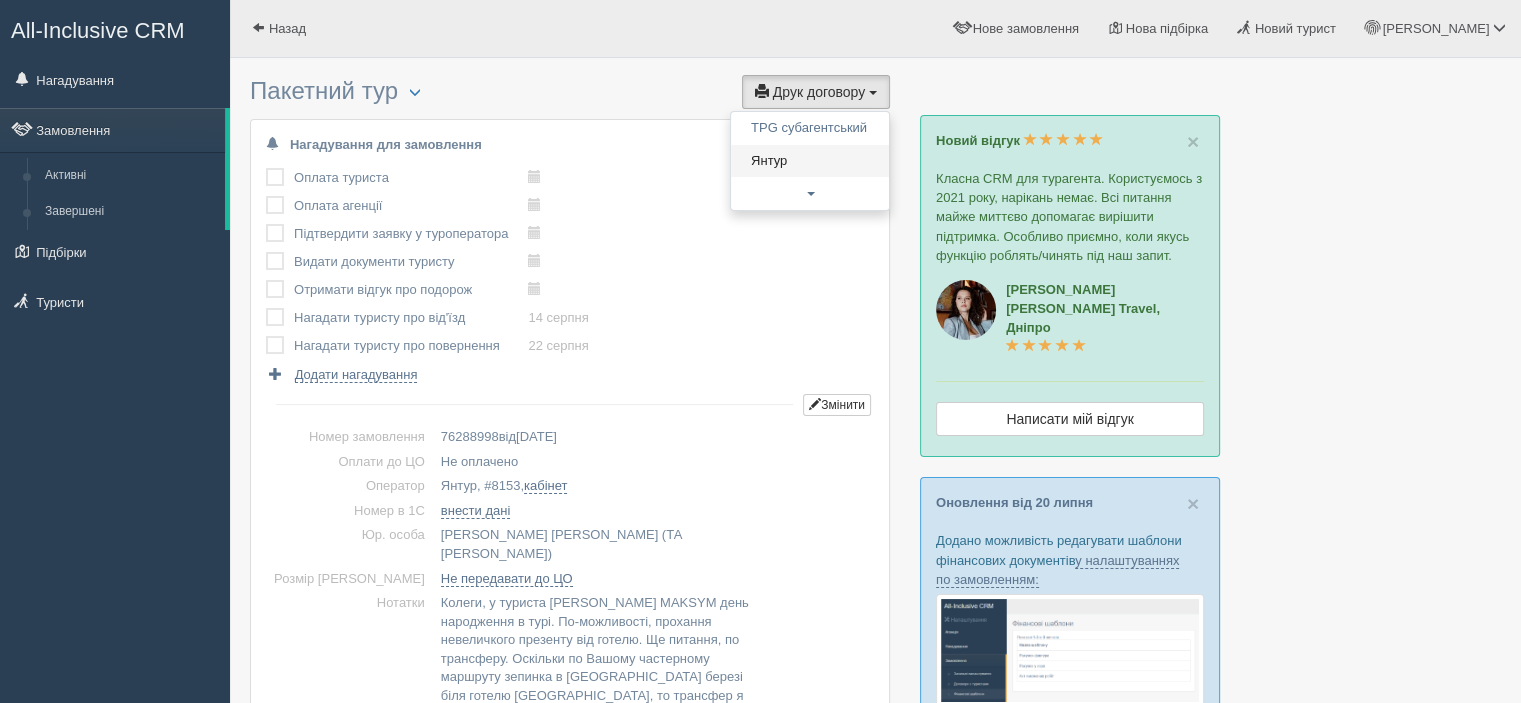 click on "Янтур" at bounding box center [810, 161] 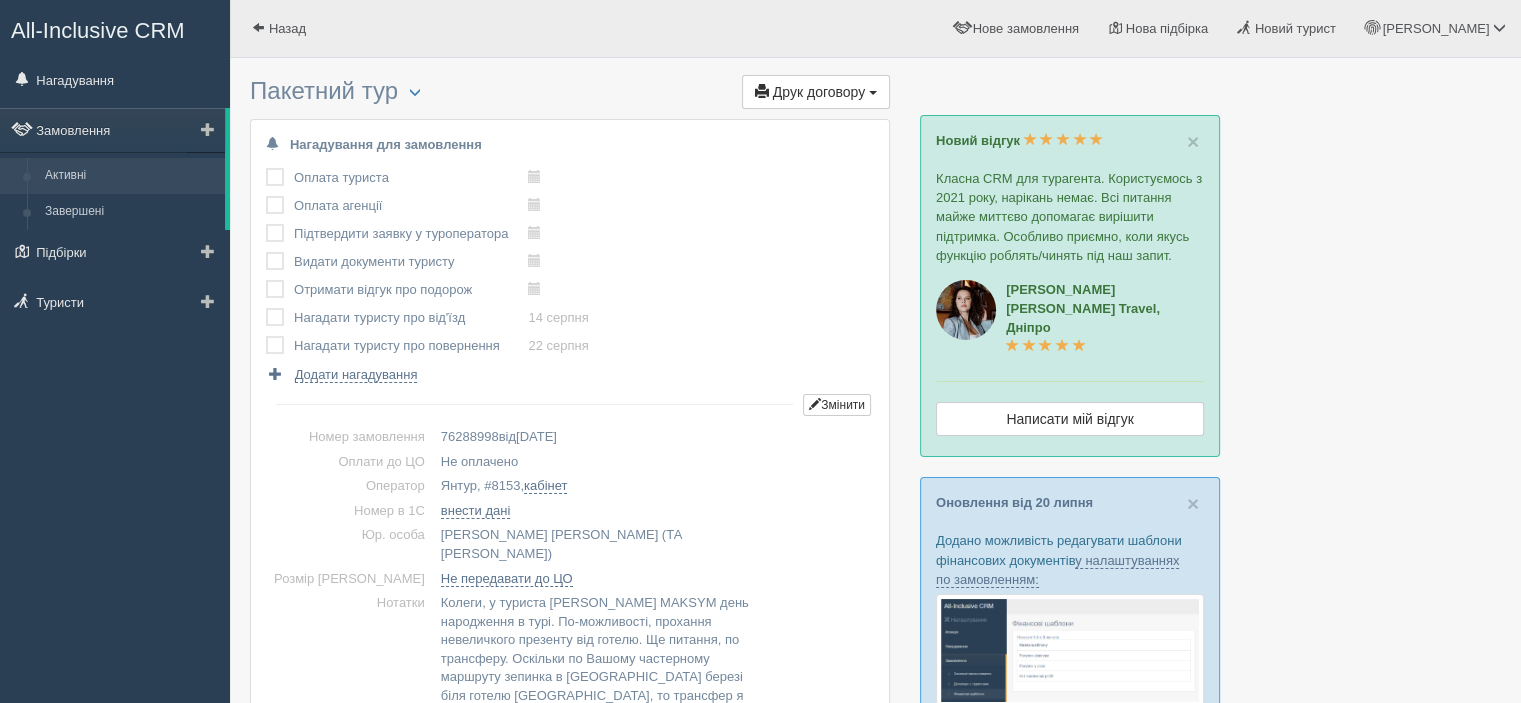 click on "Активні" at bounding box center [130, 176] 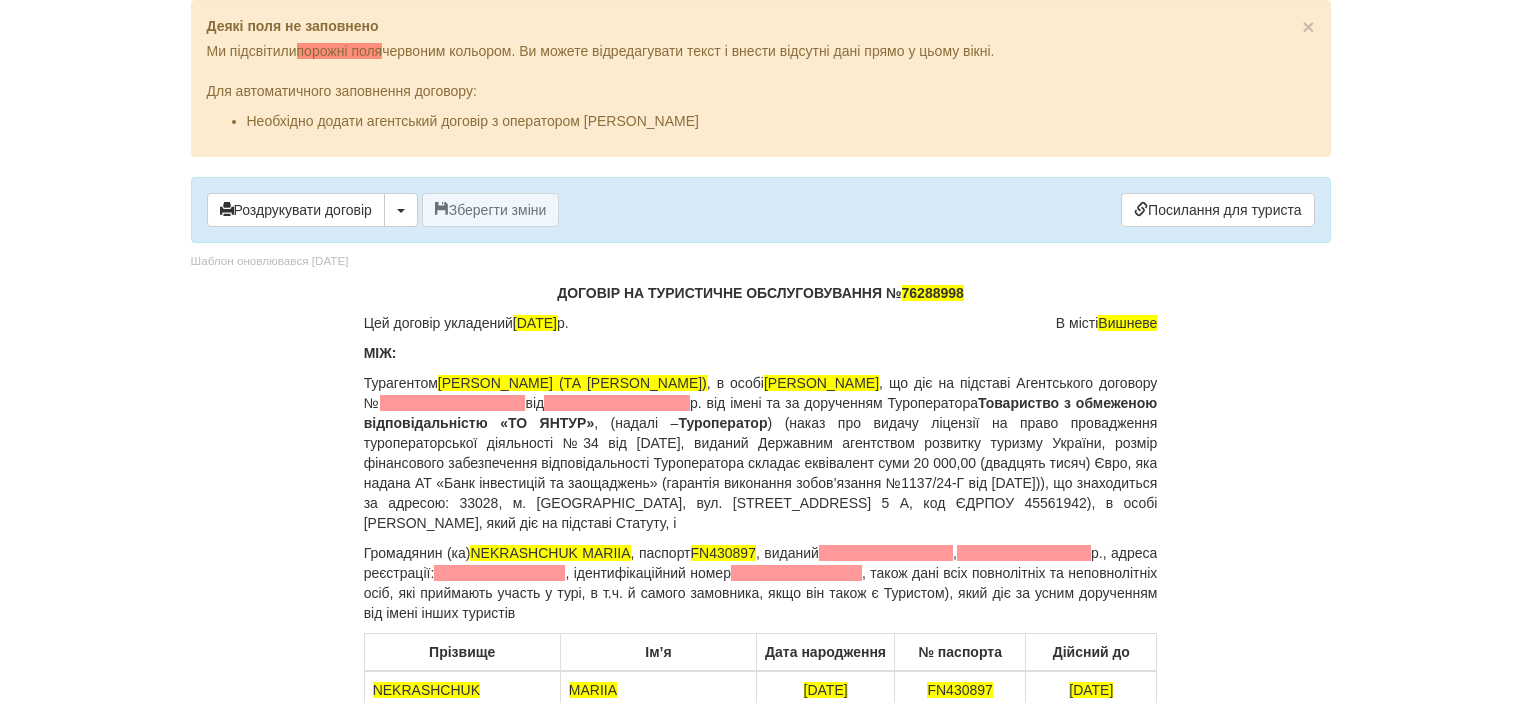 scroll, scrollTop: 0, scrollLeft: 0, axis: both 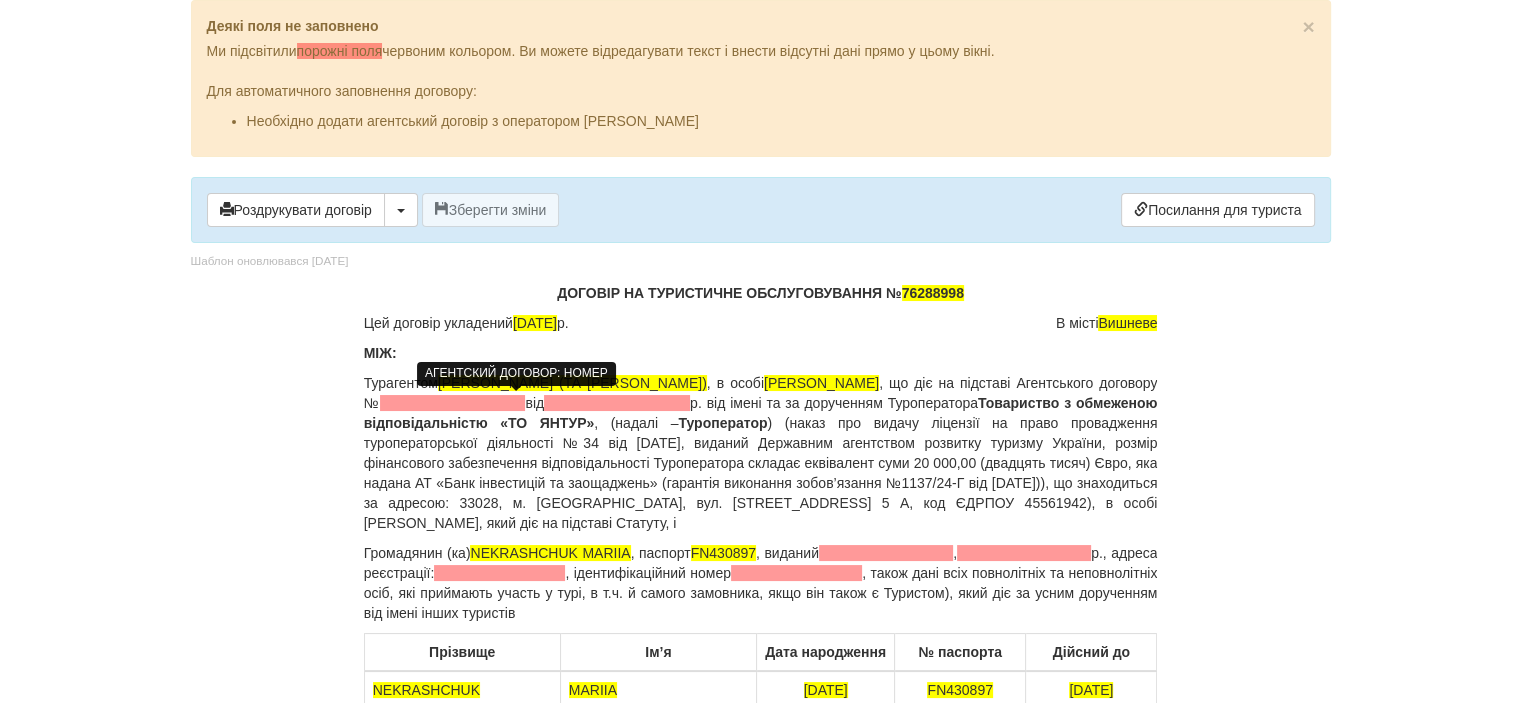 click at bounding box center (453, 403) 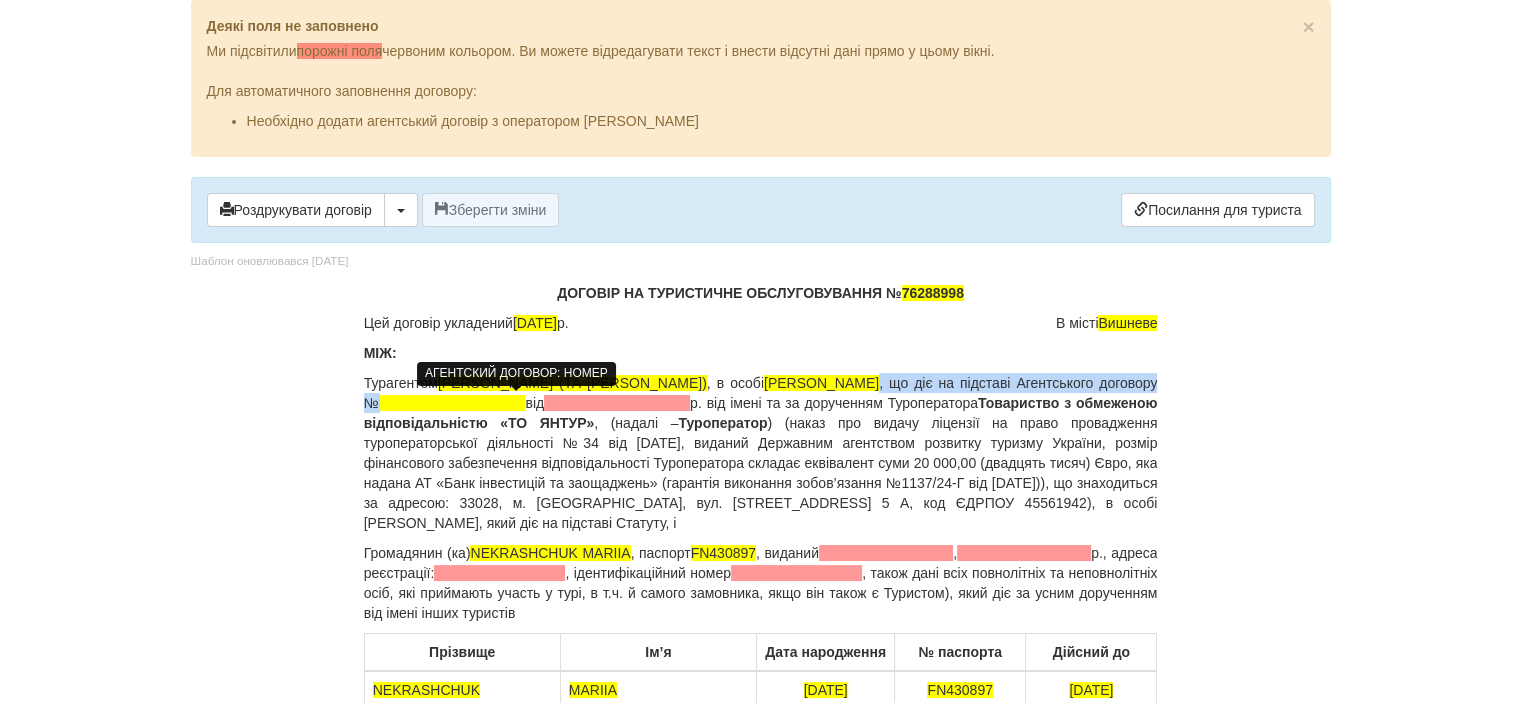 type 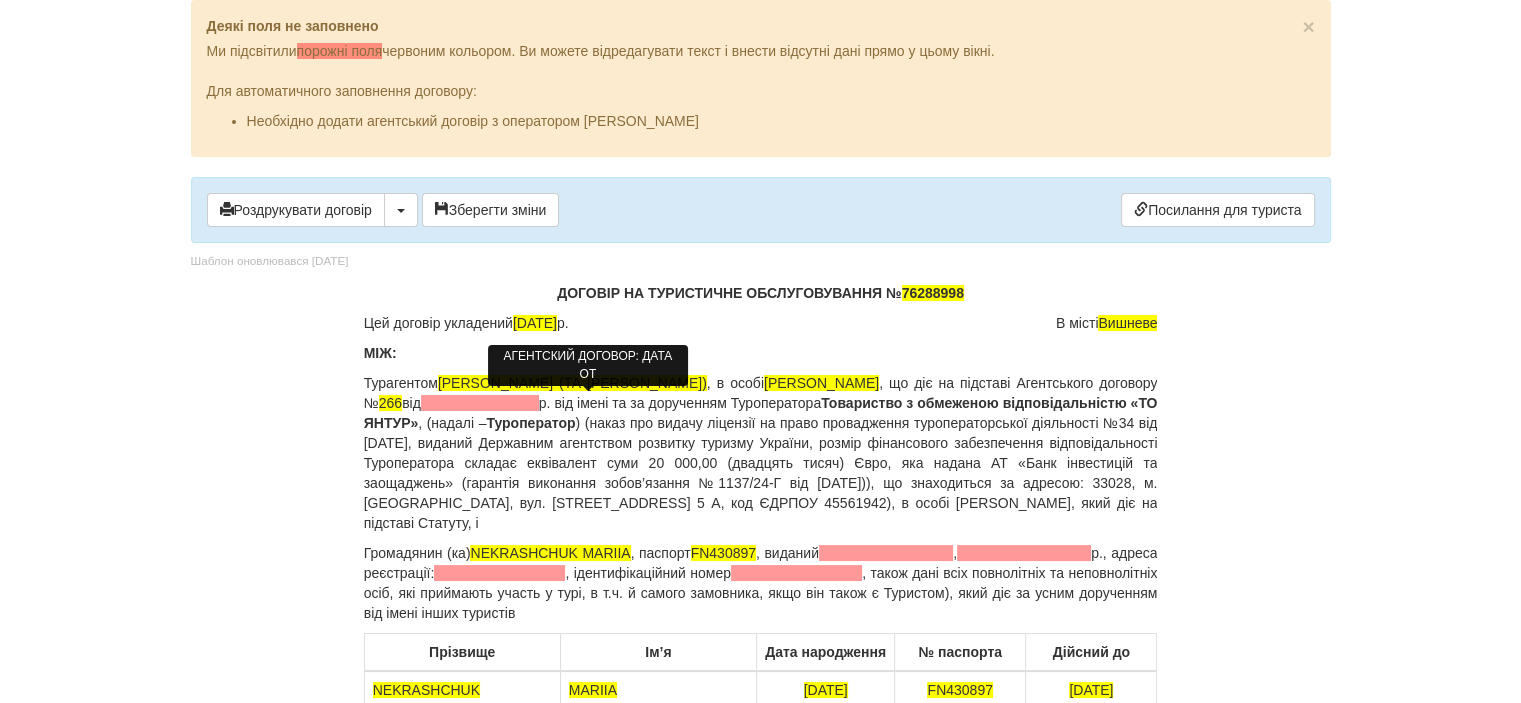 click at bounding box center (480, 403) 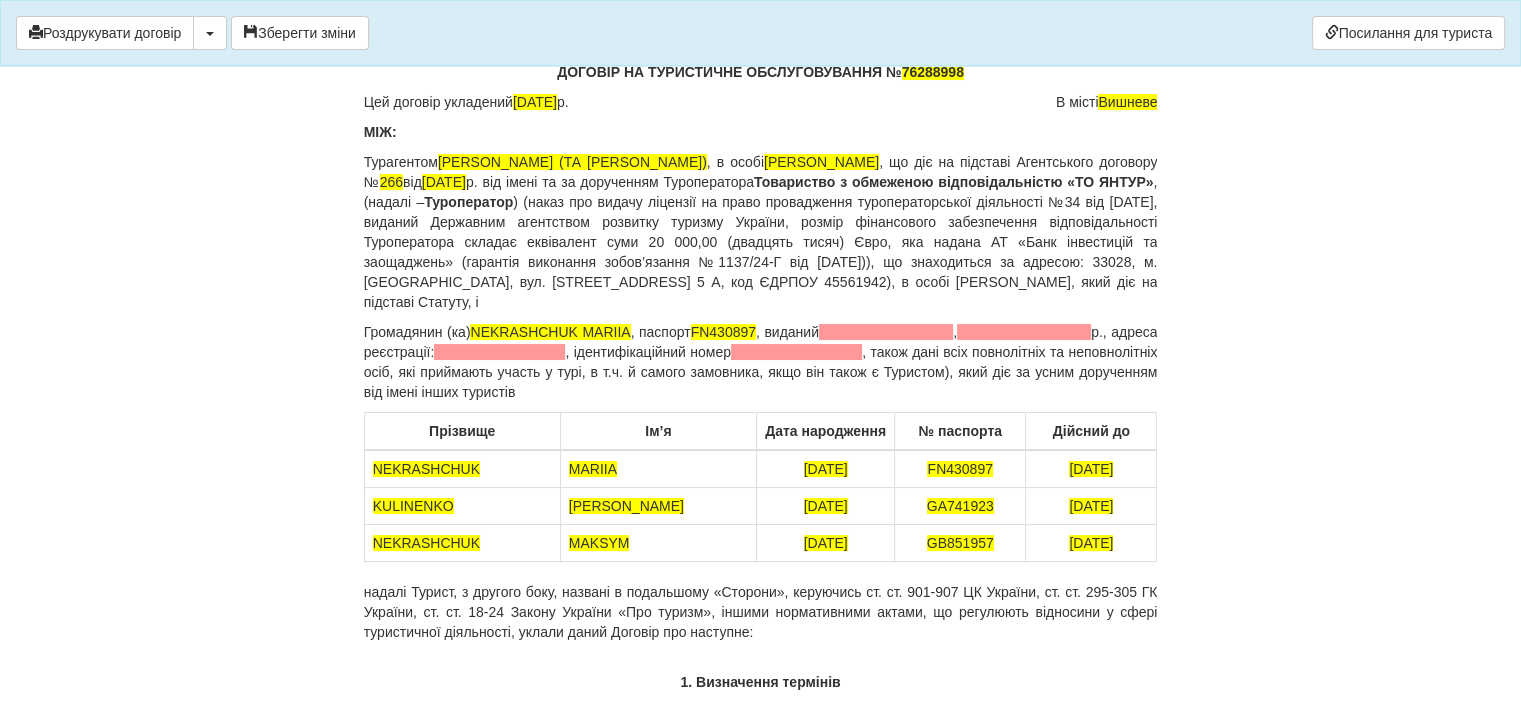 scroll, scrollTop: 200, scrollLeft: 0, axis: vertical 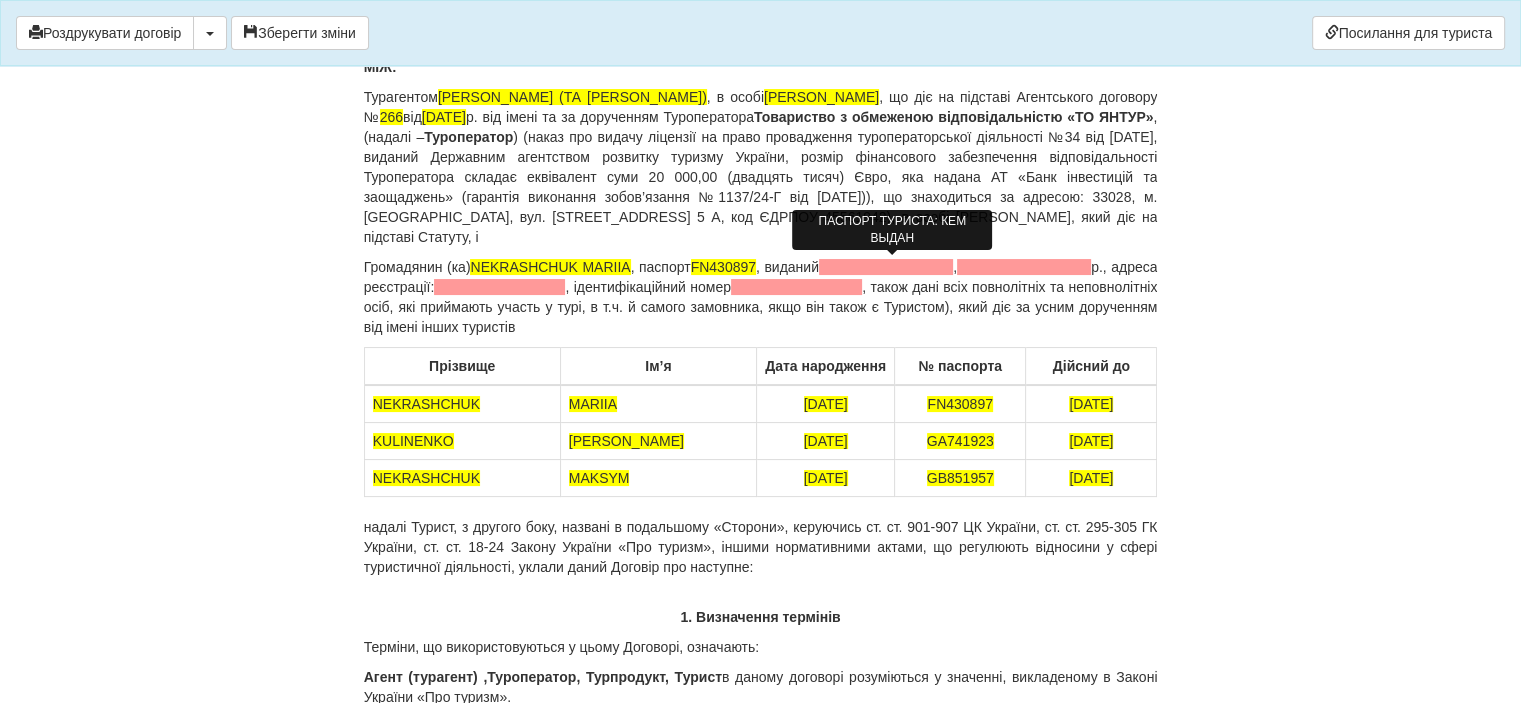 click at bounding box center [886, 267] 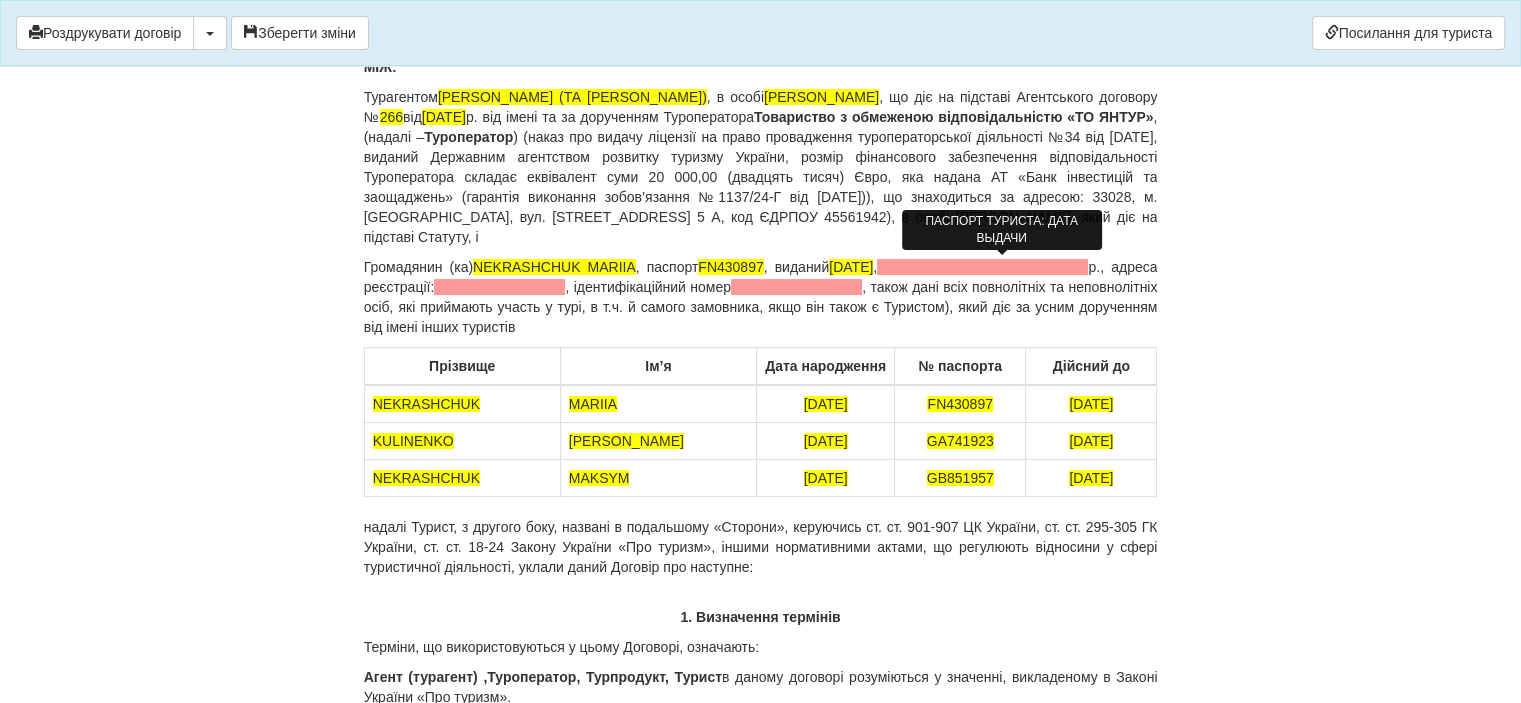 click at bounding box center [982, 267] 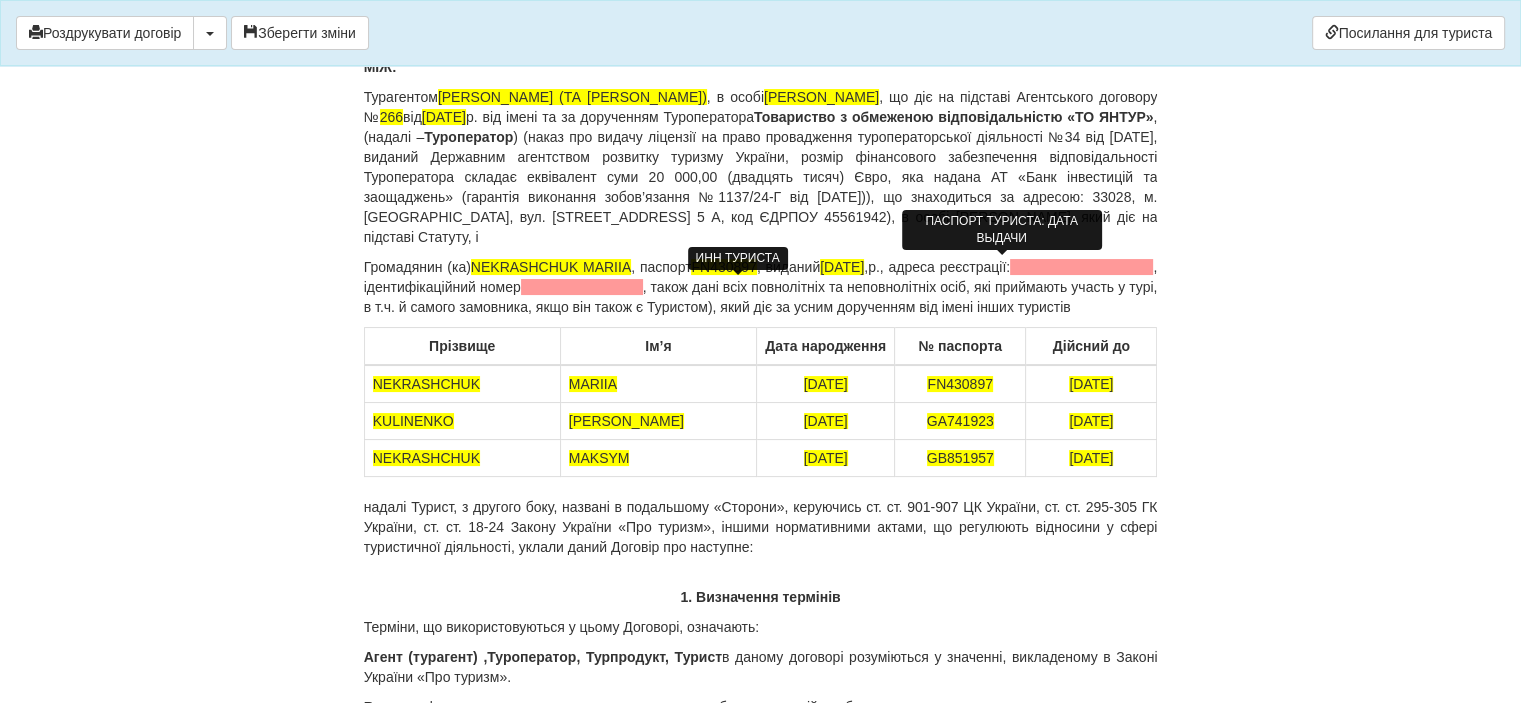 click at bounding box center (582, 287) 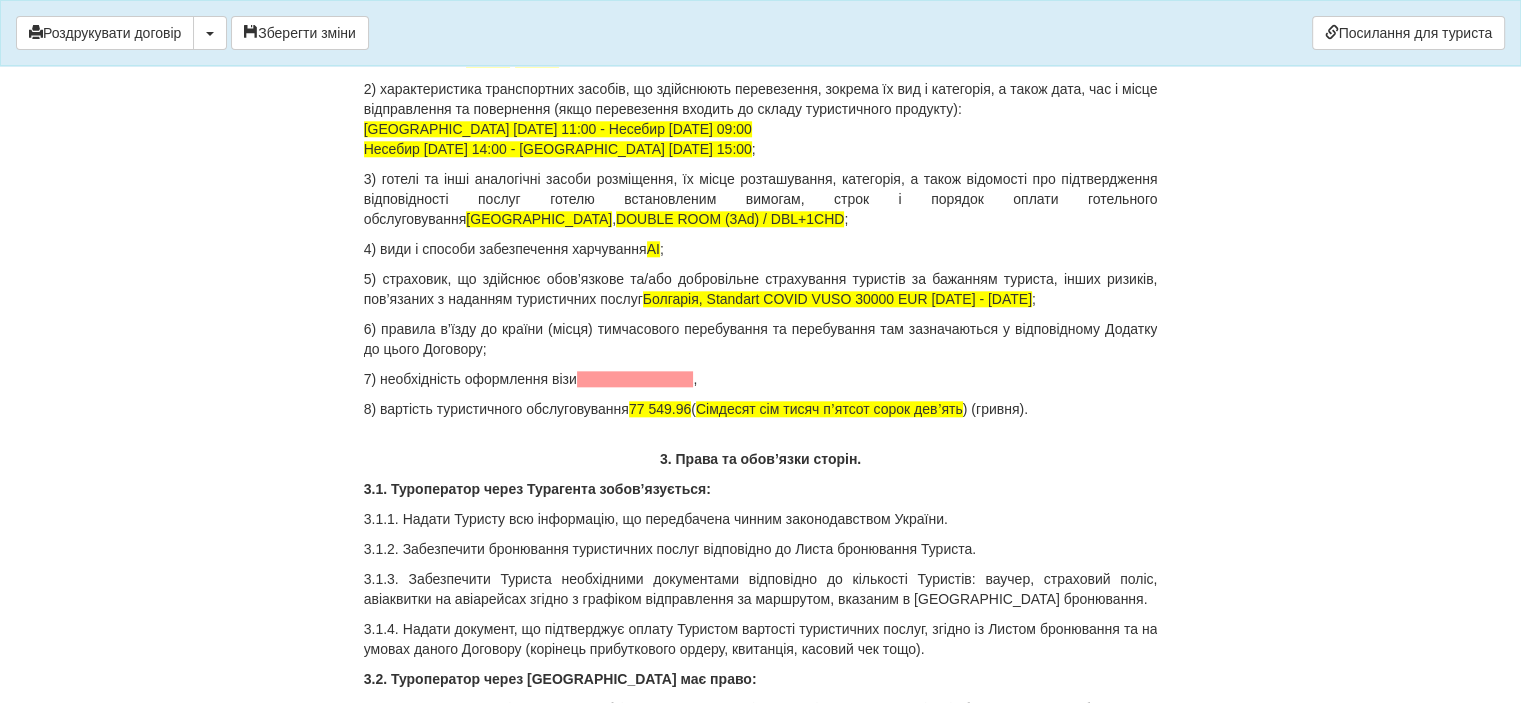 scroll, scrollTop: 2200, scrollLeft: 0, axis: vertical 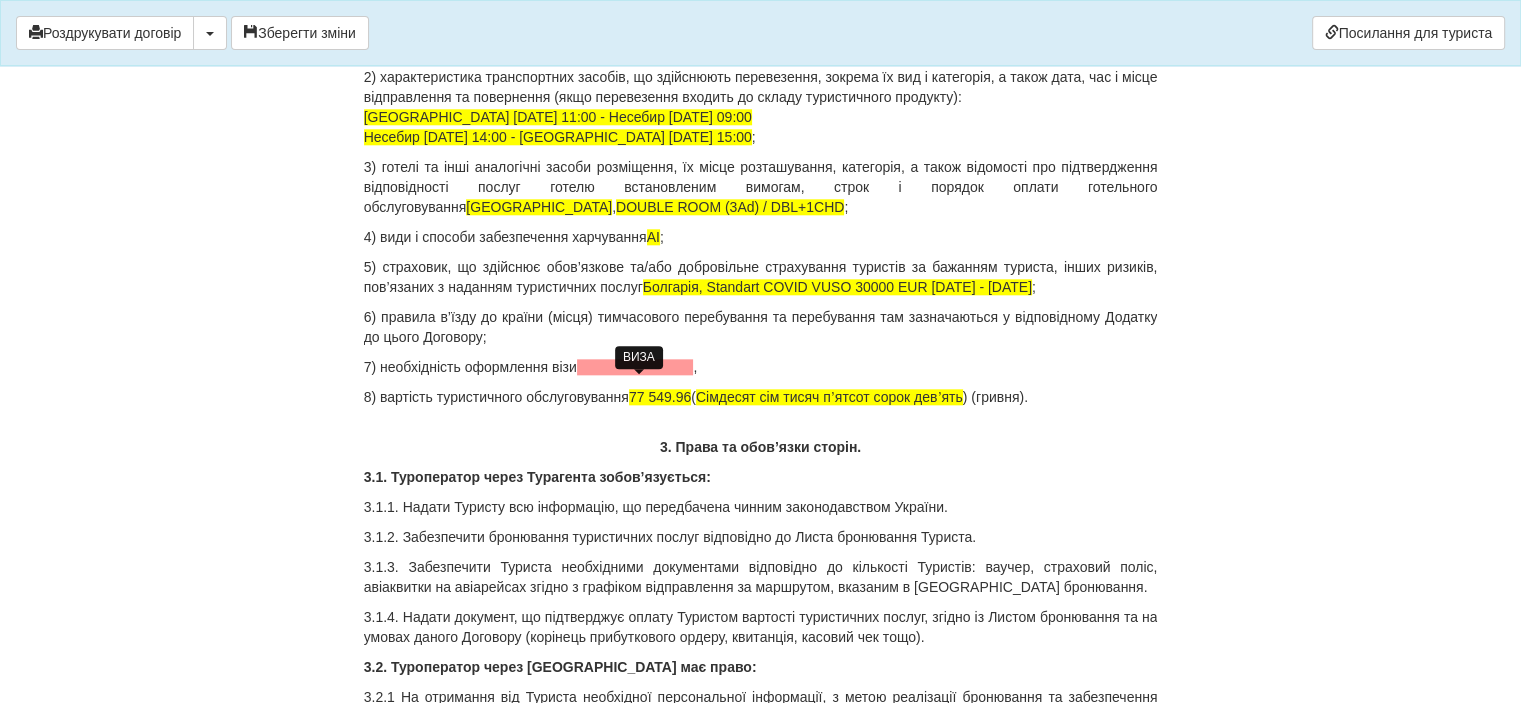 click at bounding box center (635, 367) 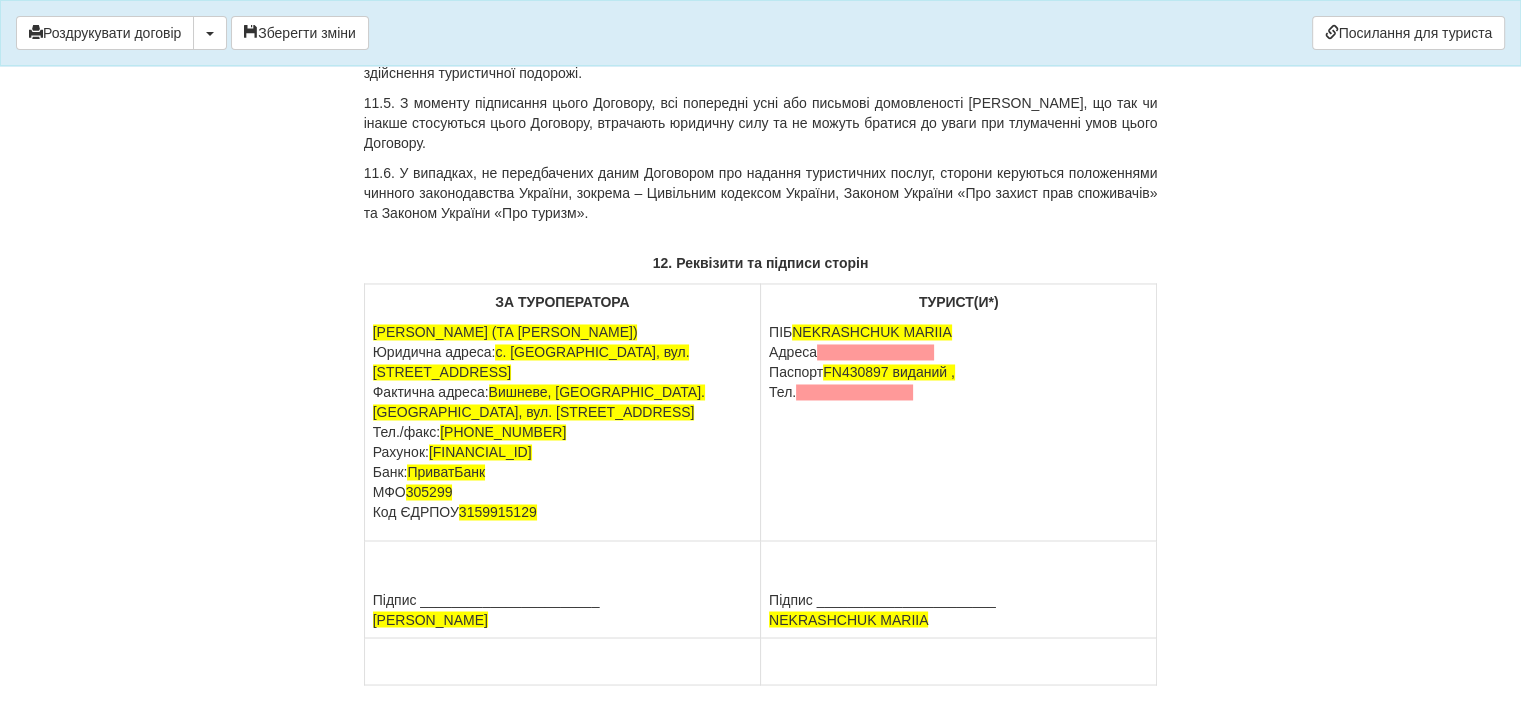 scroll, scrollTop: 10900, scrollLeft: 0, axis: vertical 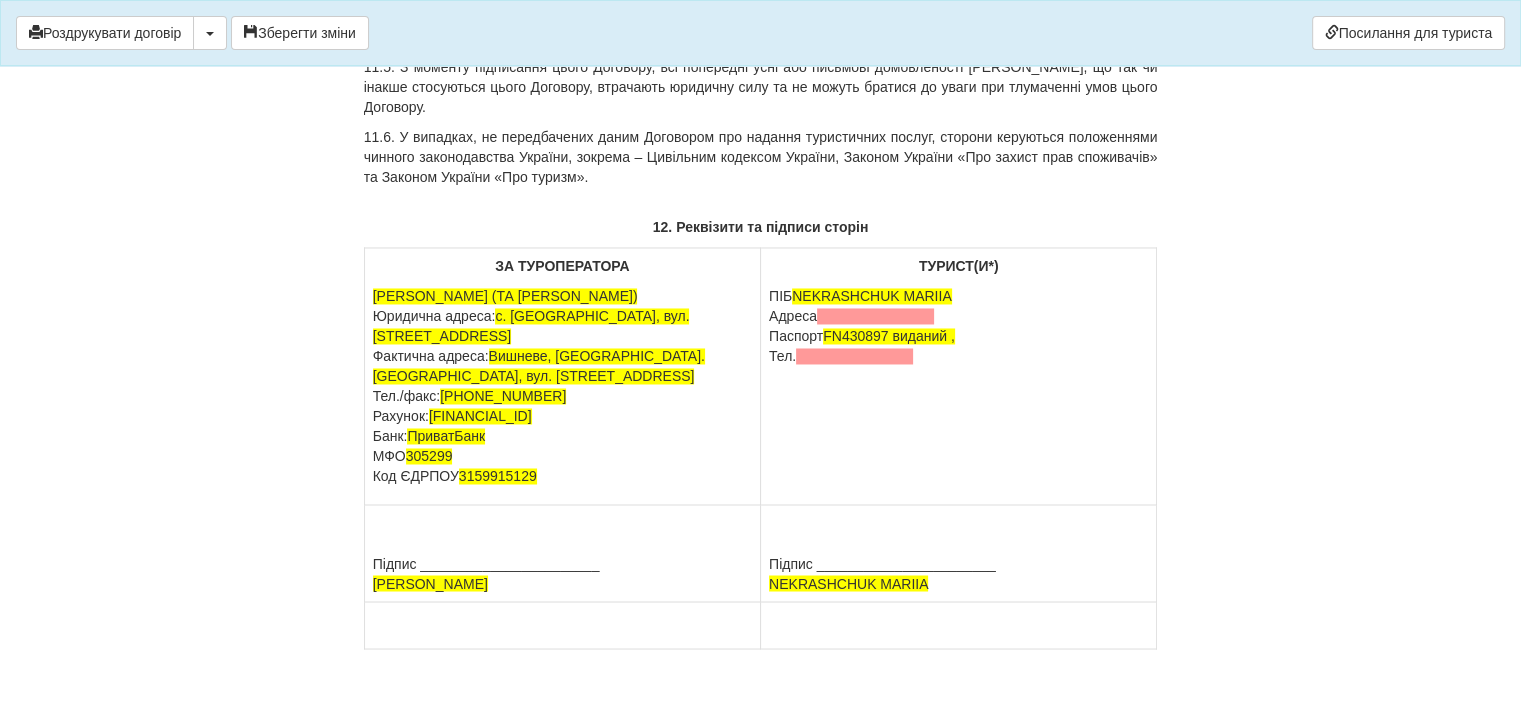 click on "×
Деякі поля не заповнено
Ми підсвітили  порожні поля  червоним кольором.                Ви можете відредагувати текст і внести відсутні дані прямо у цьому вікні.
Для автоматичного заповнення договору:
Необхідно додати агентський договір з оператором Янтур
Роздрукувати договір
Скачати PDF" at bounding box center [760, -10549] 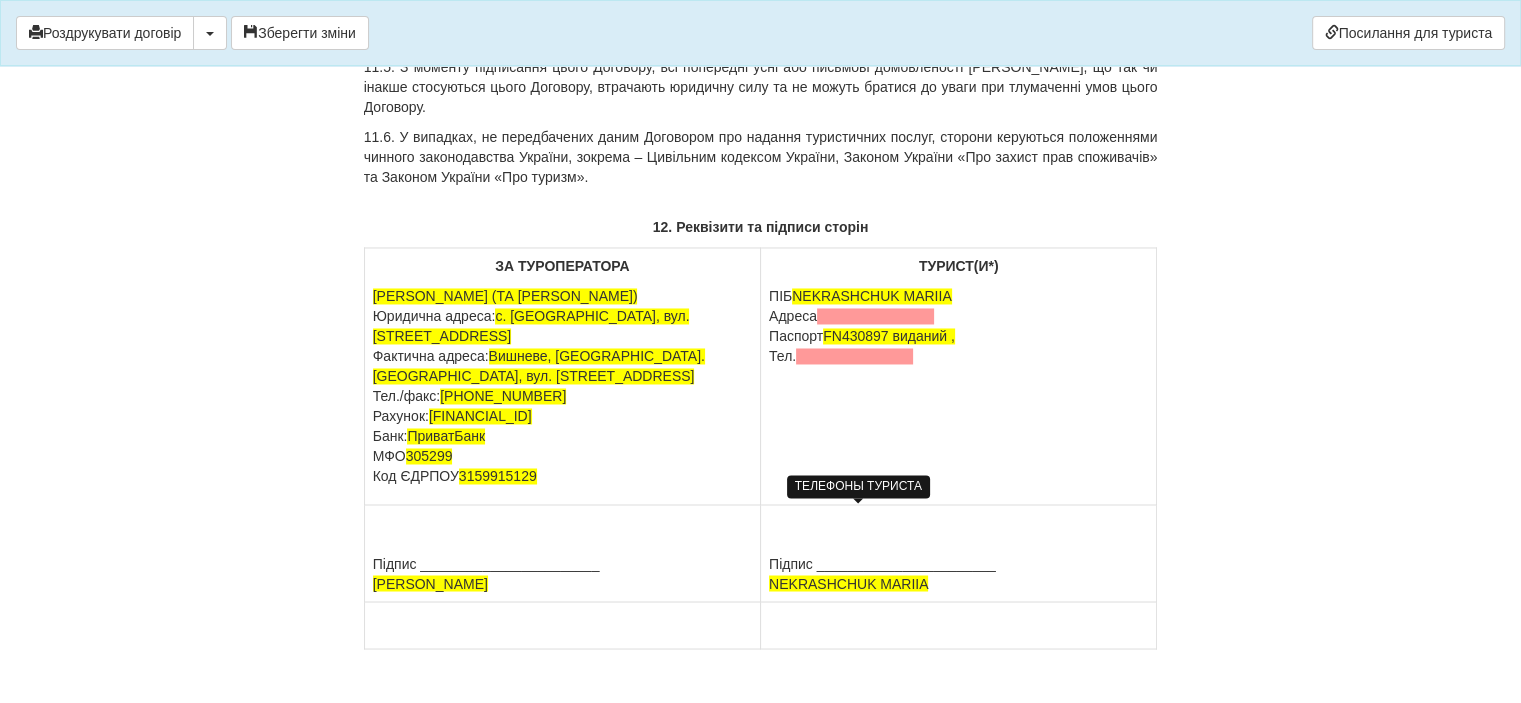 click at bounding box center (854, 356) 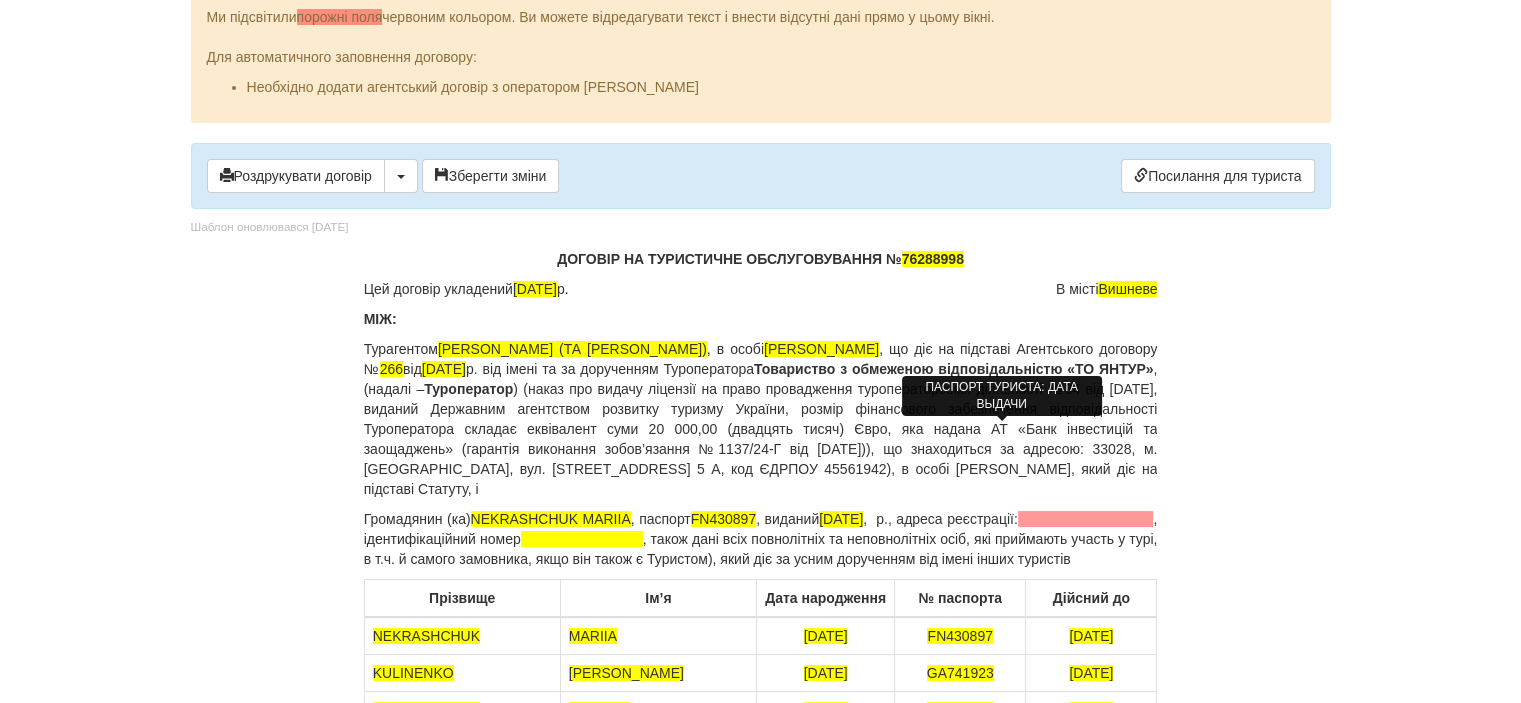scroll, scrollTop: 0, scrollLeft: 0, axis: both 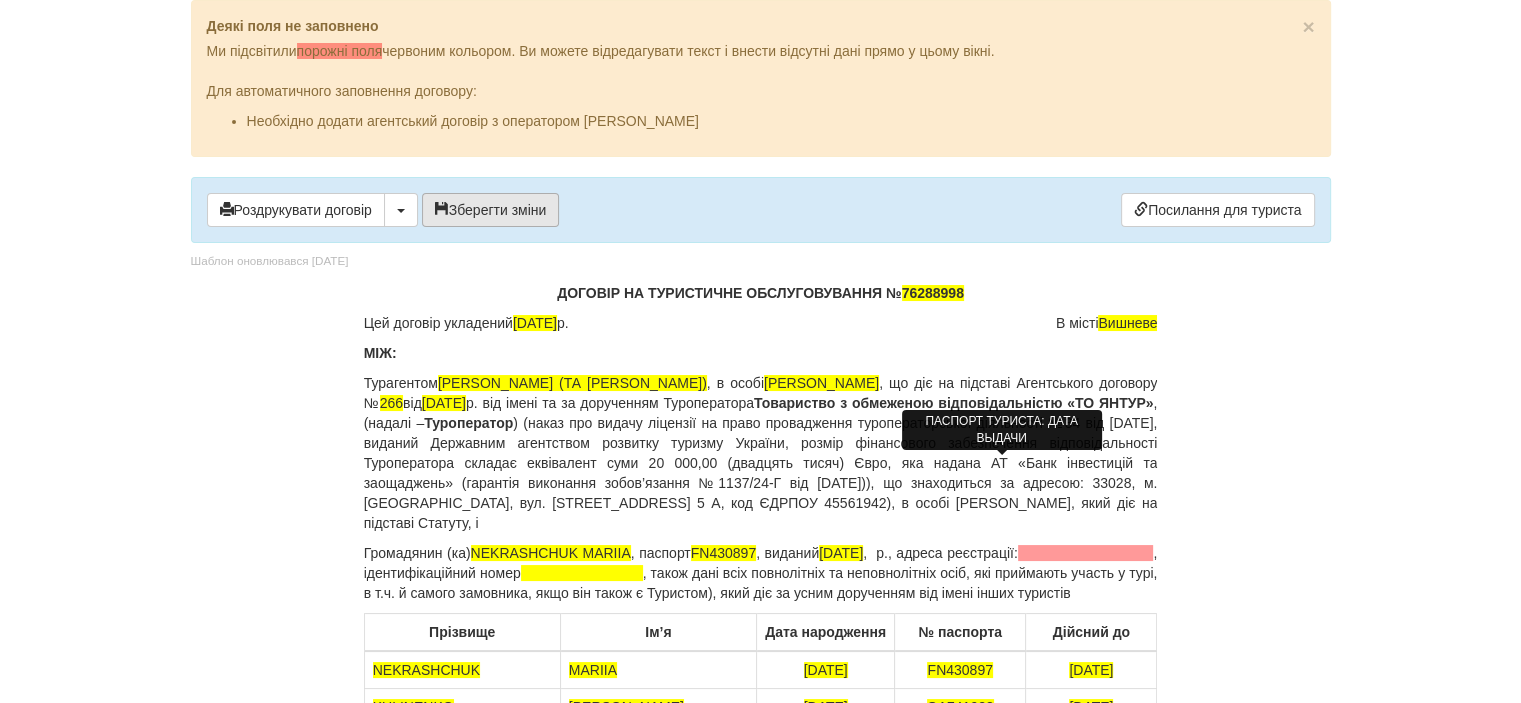click on "Зберегти зміни" at bounding box center (491, 210) 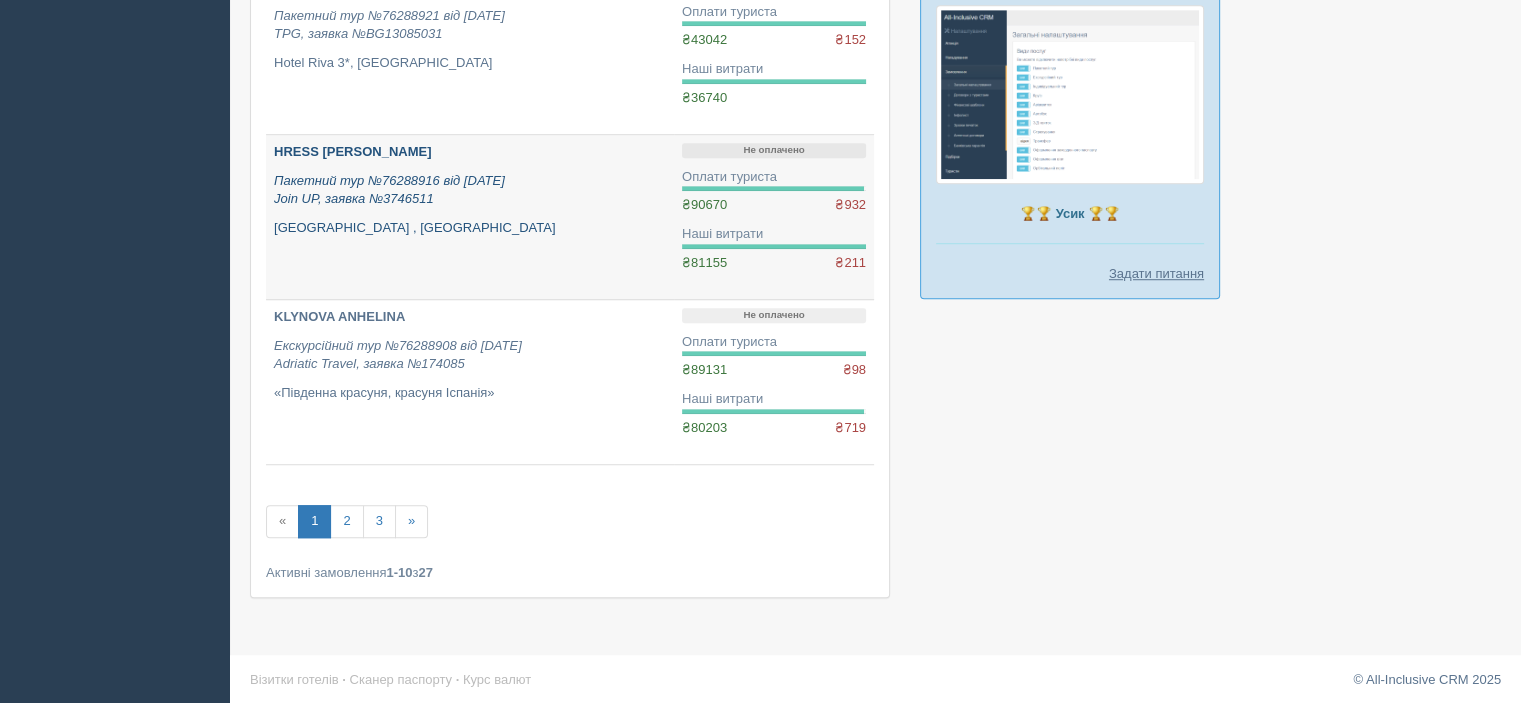 scroll, scrollTop: 1415, scrollLeft: 0, axis: vertical 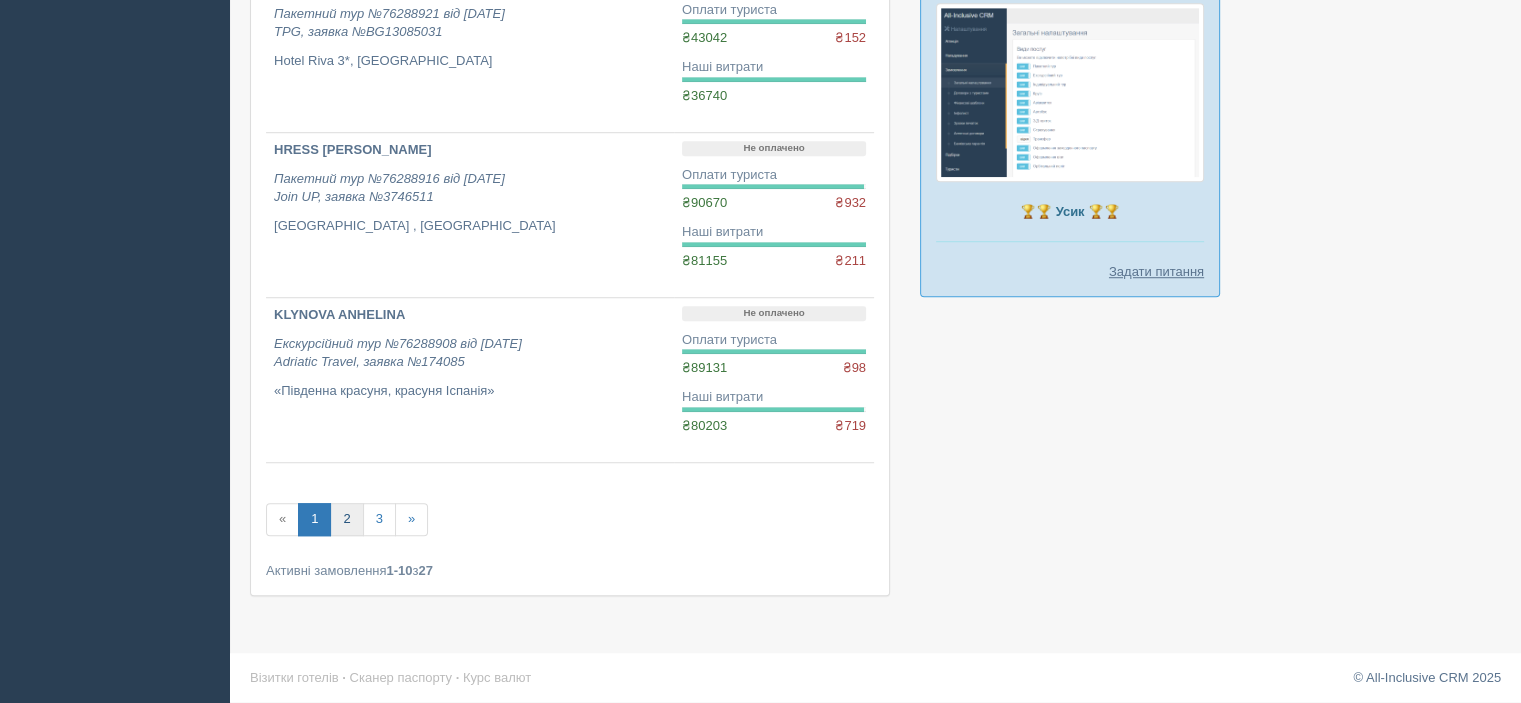 click on "2" at bounding box center [346, 519] 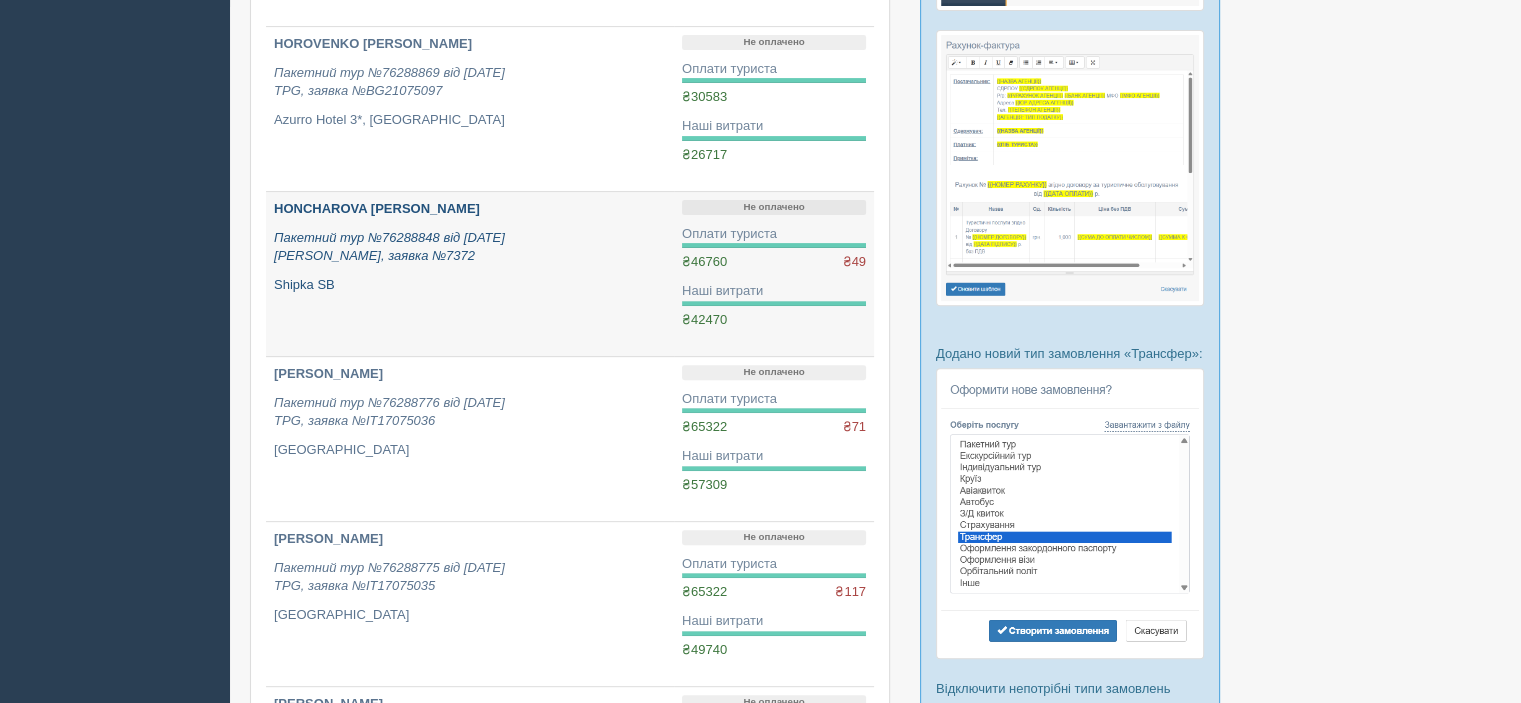 scroll, scrollTop: 700, scrollLeft: 0, axis: vertical 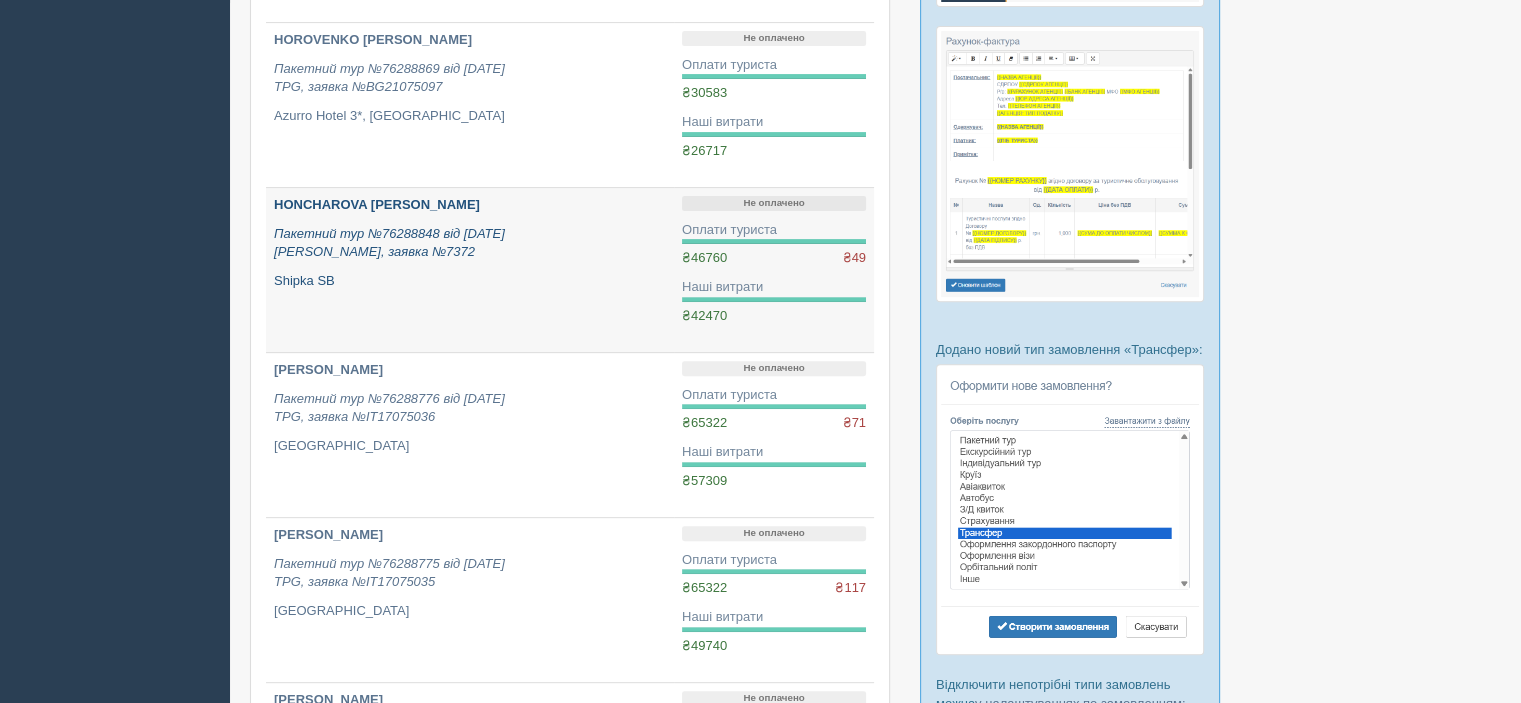 click on "HONCHAROVA [PERSON_NAME]" at bounding box center [377, 204] 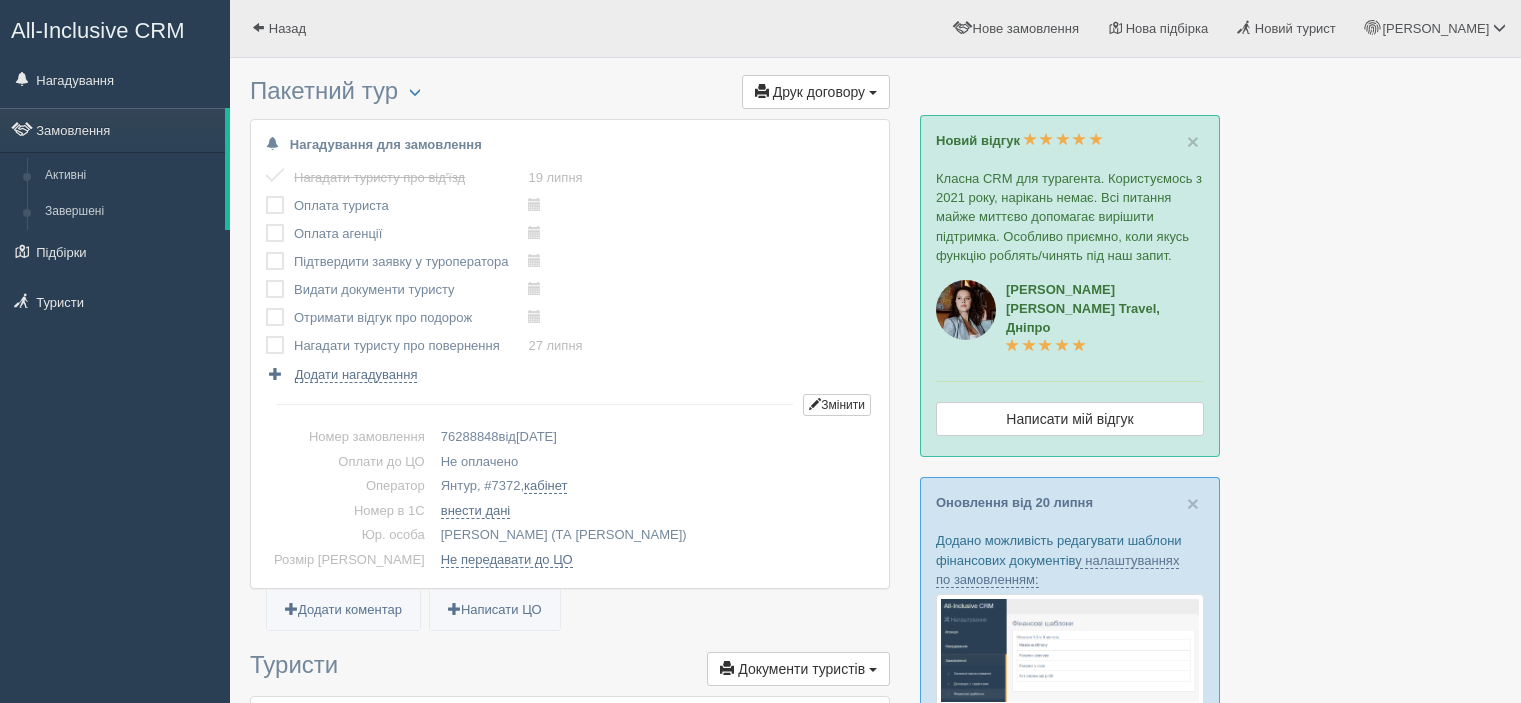 scroll, scrollTop: 0, scrollLeft: 0, axis: both 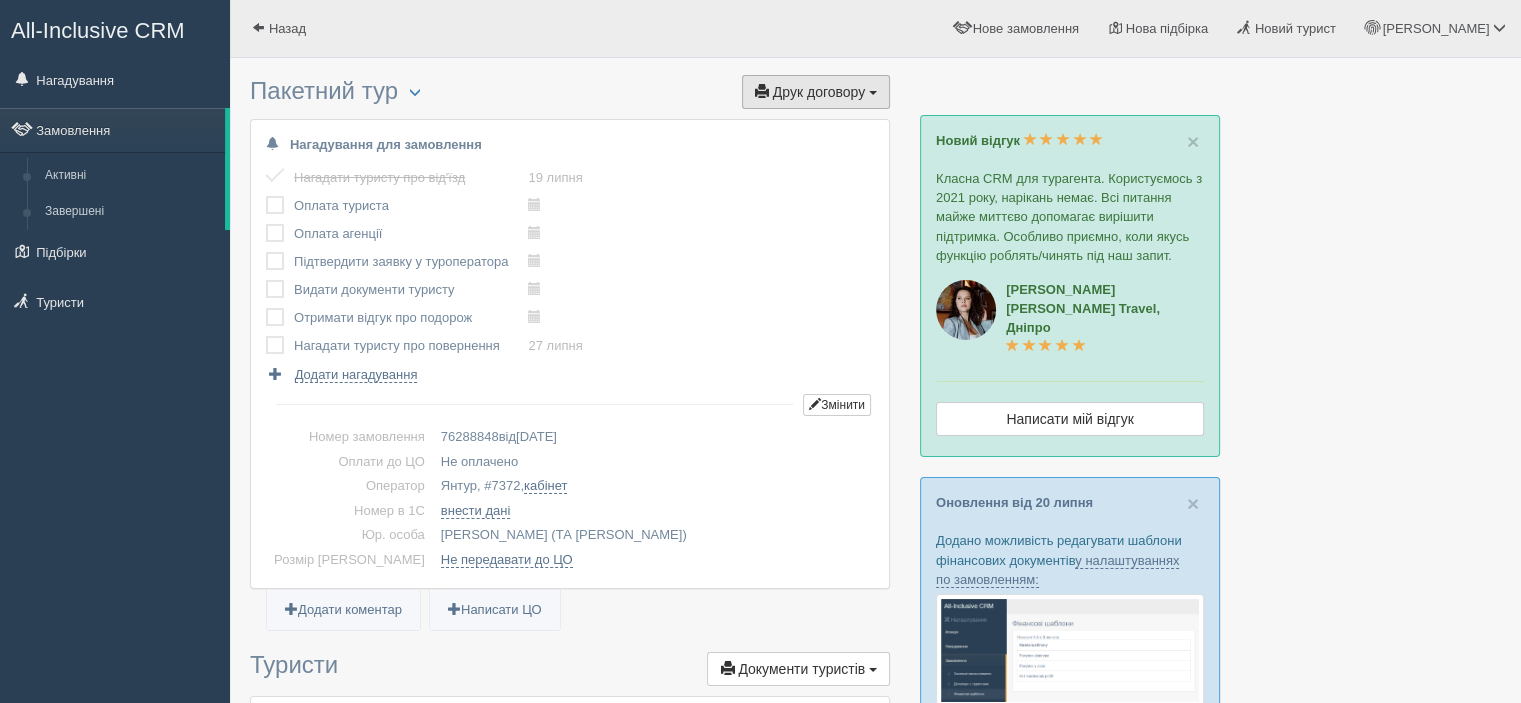click on "Друк договору" at bounding box center (819, 92) 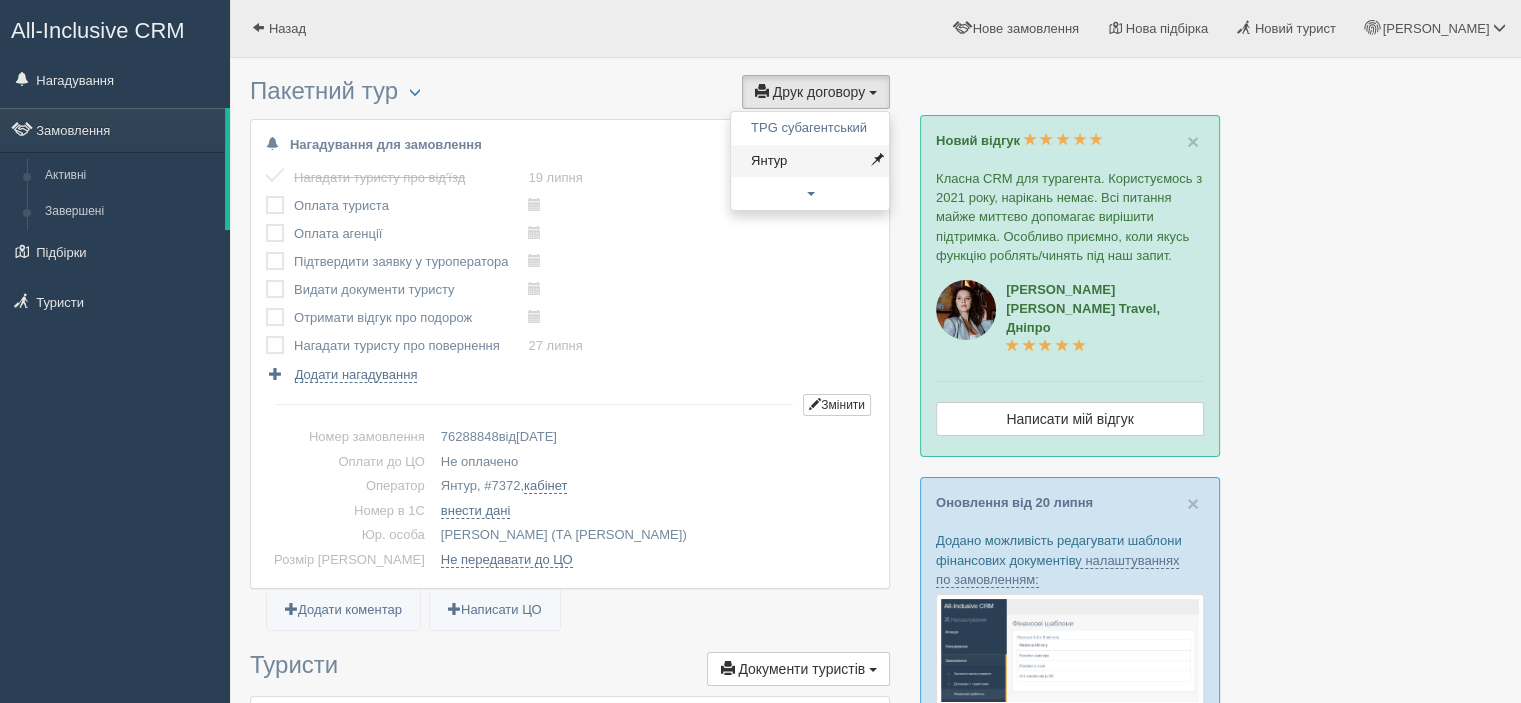 click on "Янтур" at bounding box center [810, 161] 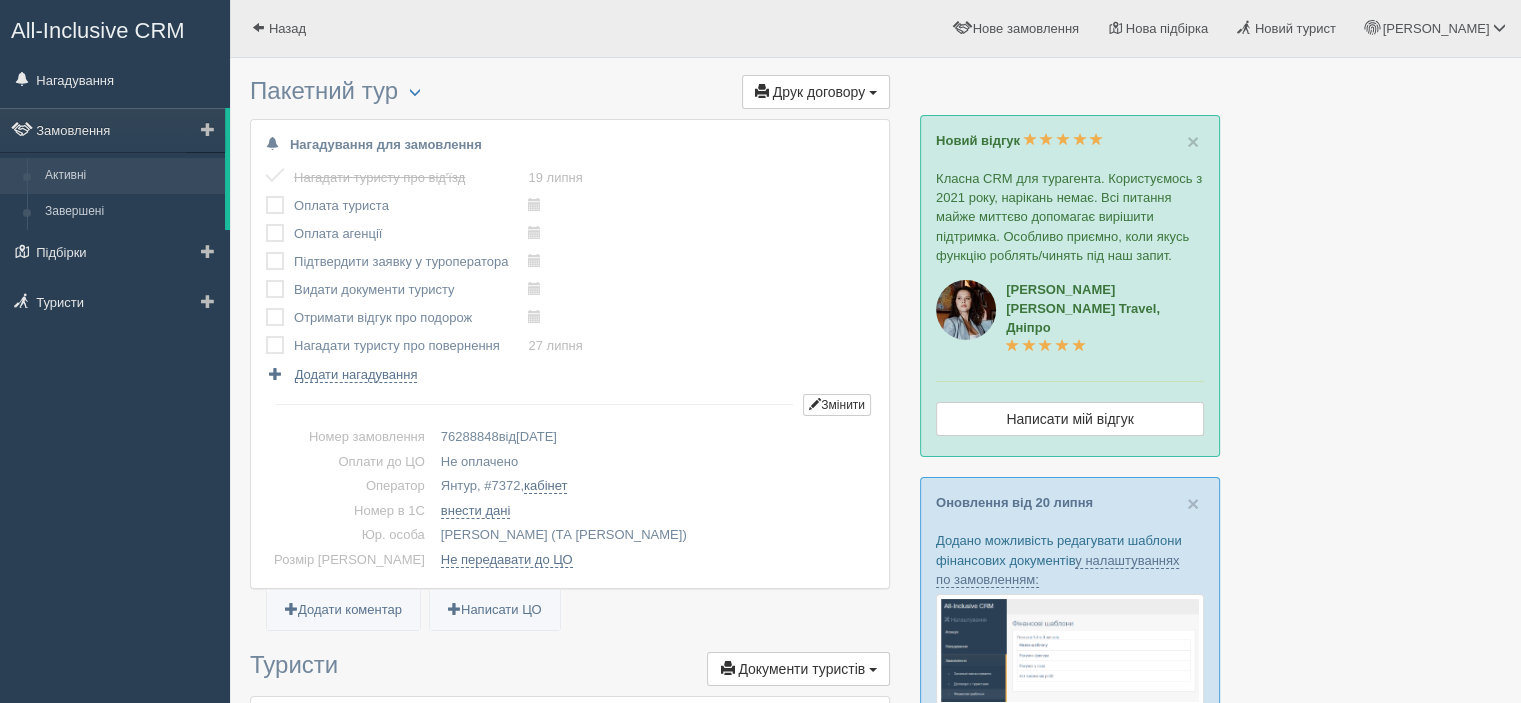 click on "Активні" at bounding box center (130, 176) 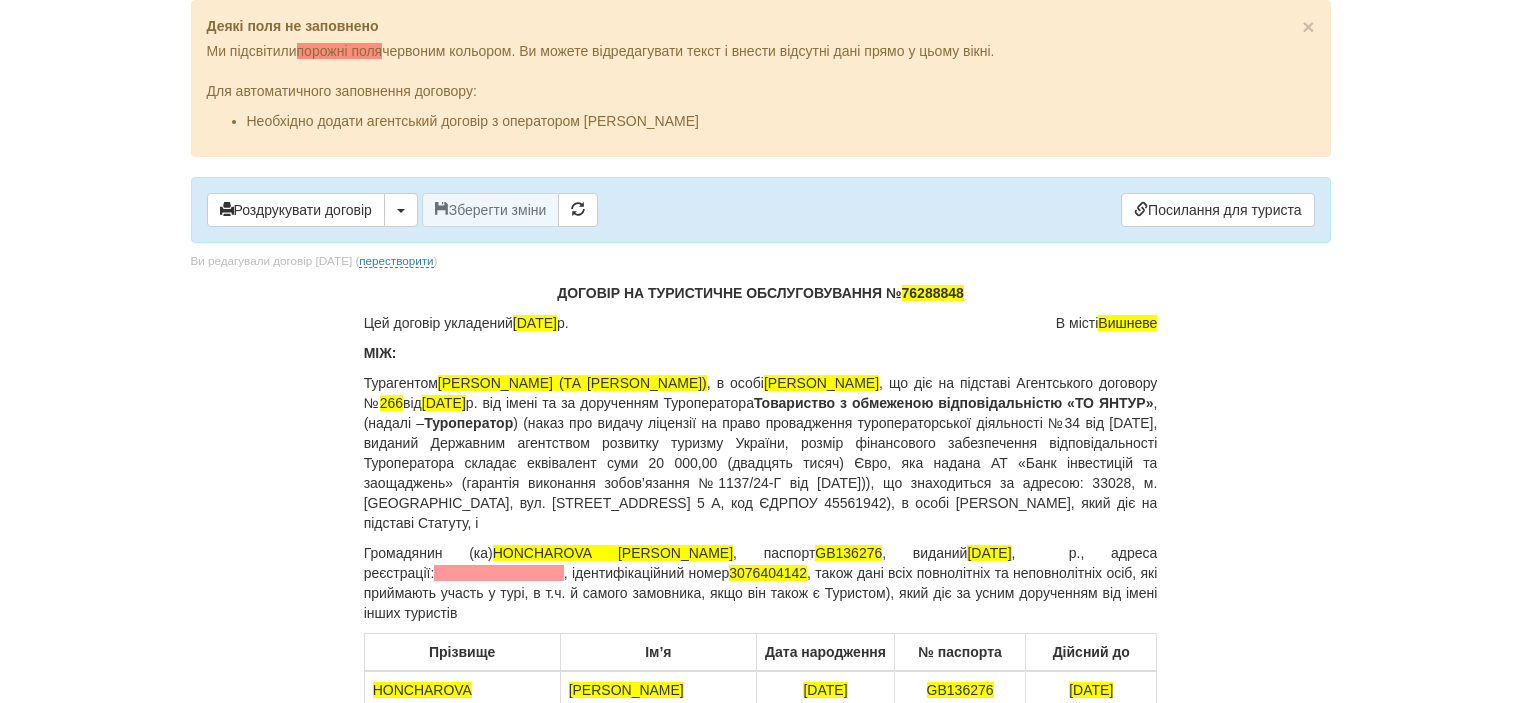 scroll, scrollTop: 0, scrollLeft: 0, axis: both 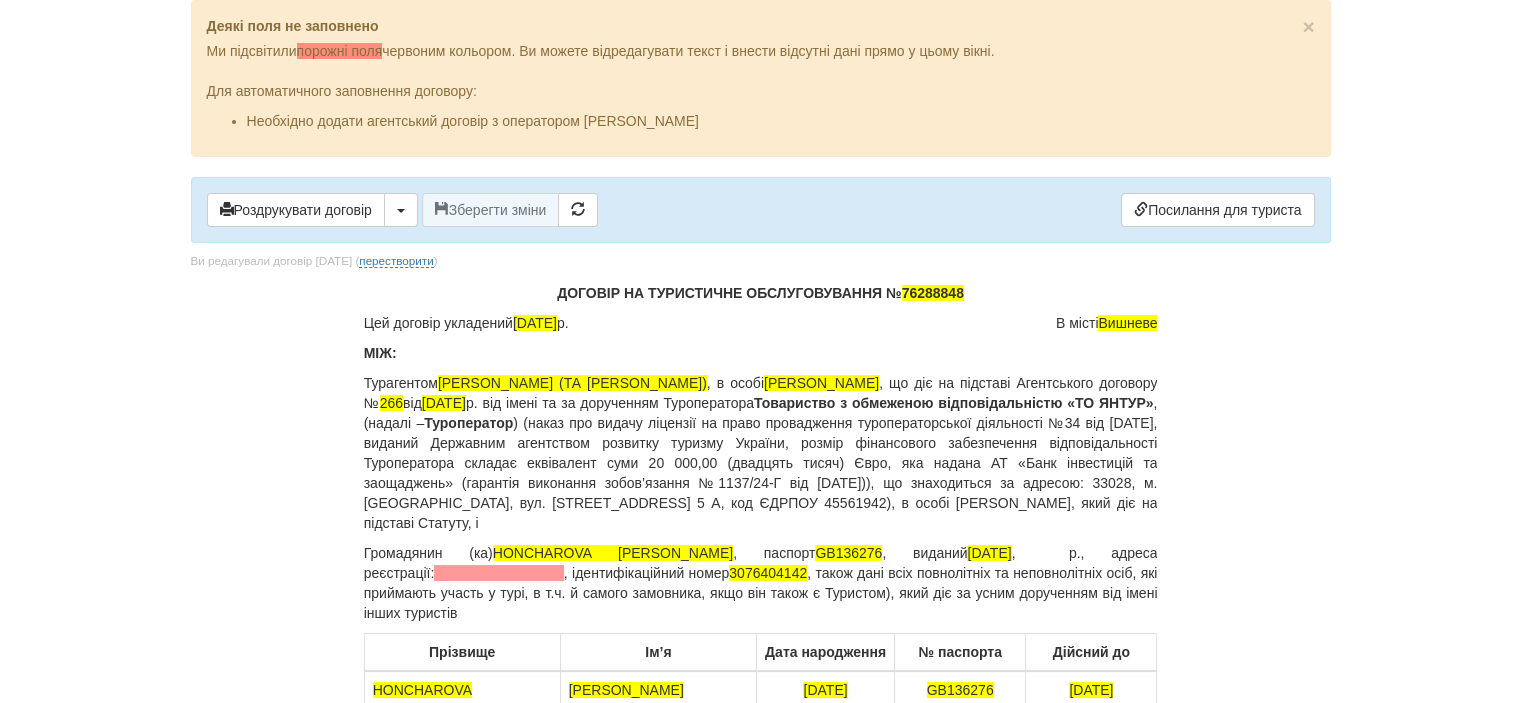 click on "266" at bounding box center [391, 403] 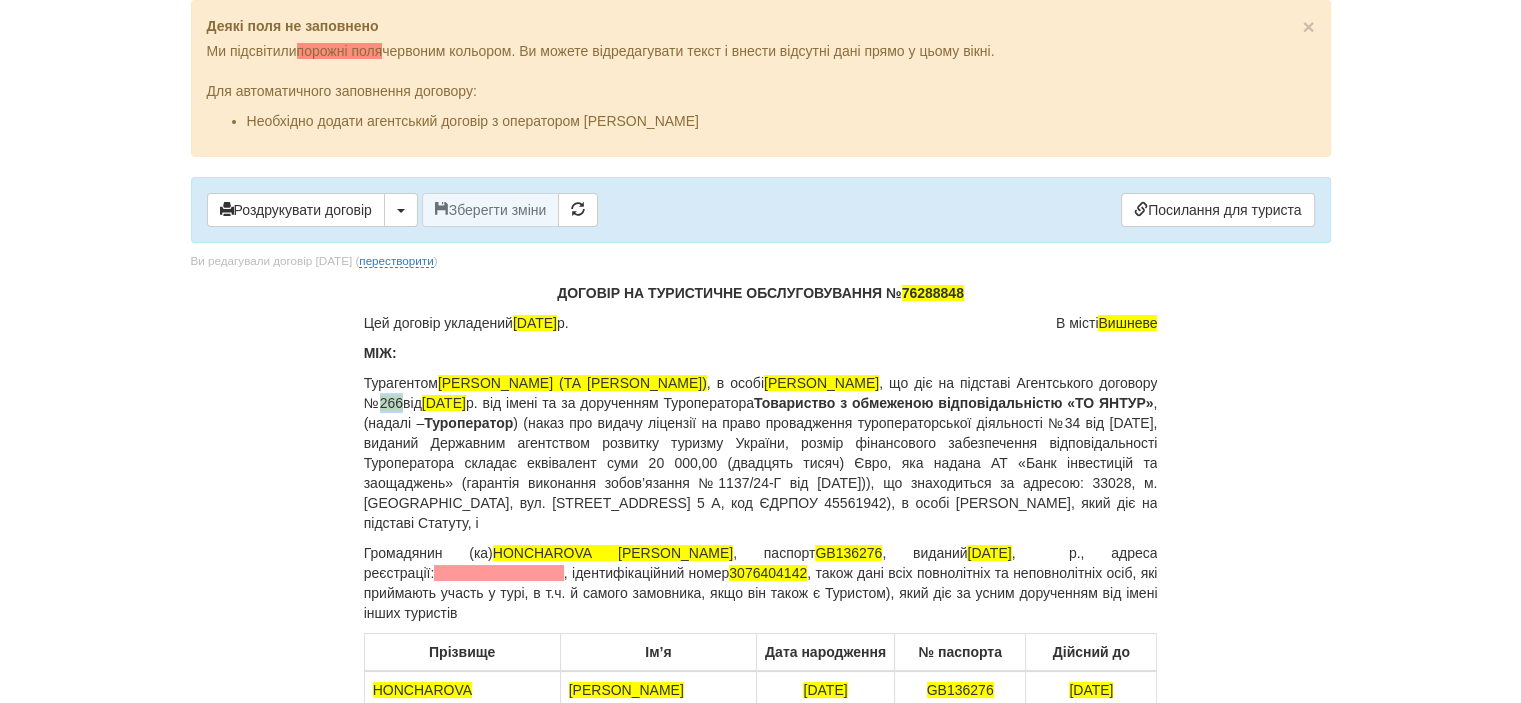 drag, startPoint x: 464, startPoint y: 399, endPoint x: 440, endPoint y: 401, distance: 24.083189 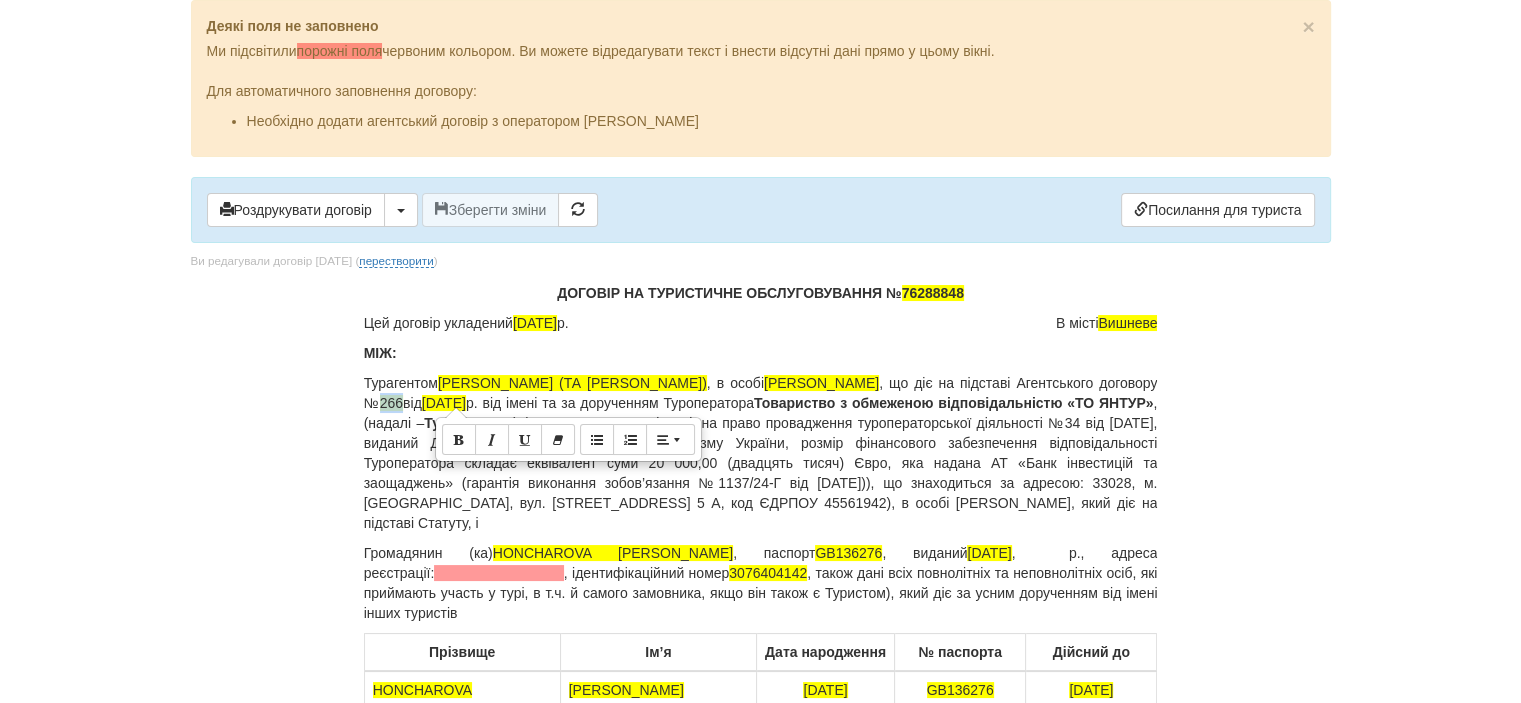 copy on "266" 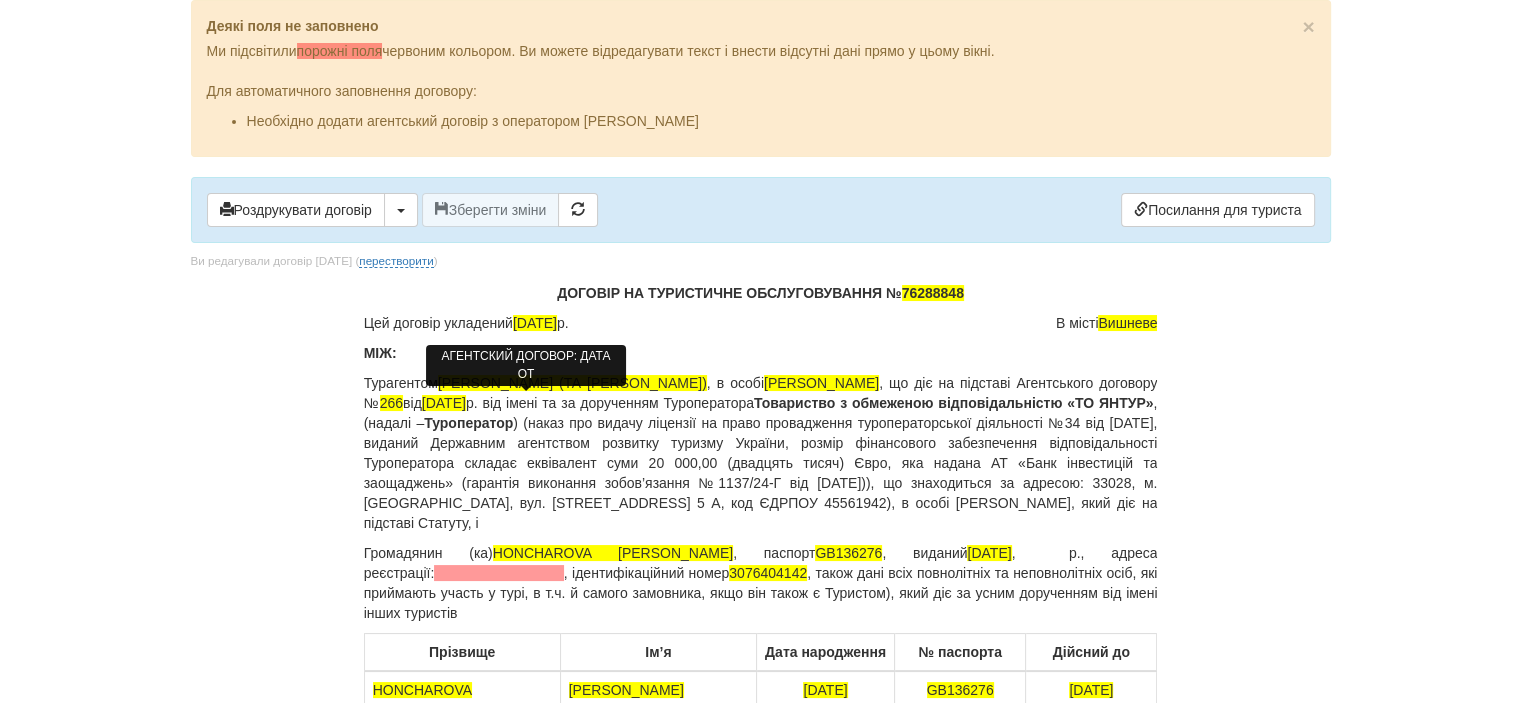 click on "17.03.2025" at bounding box center [444, 403] 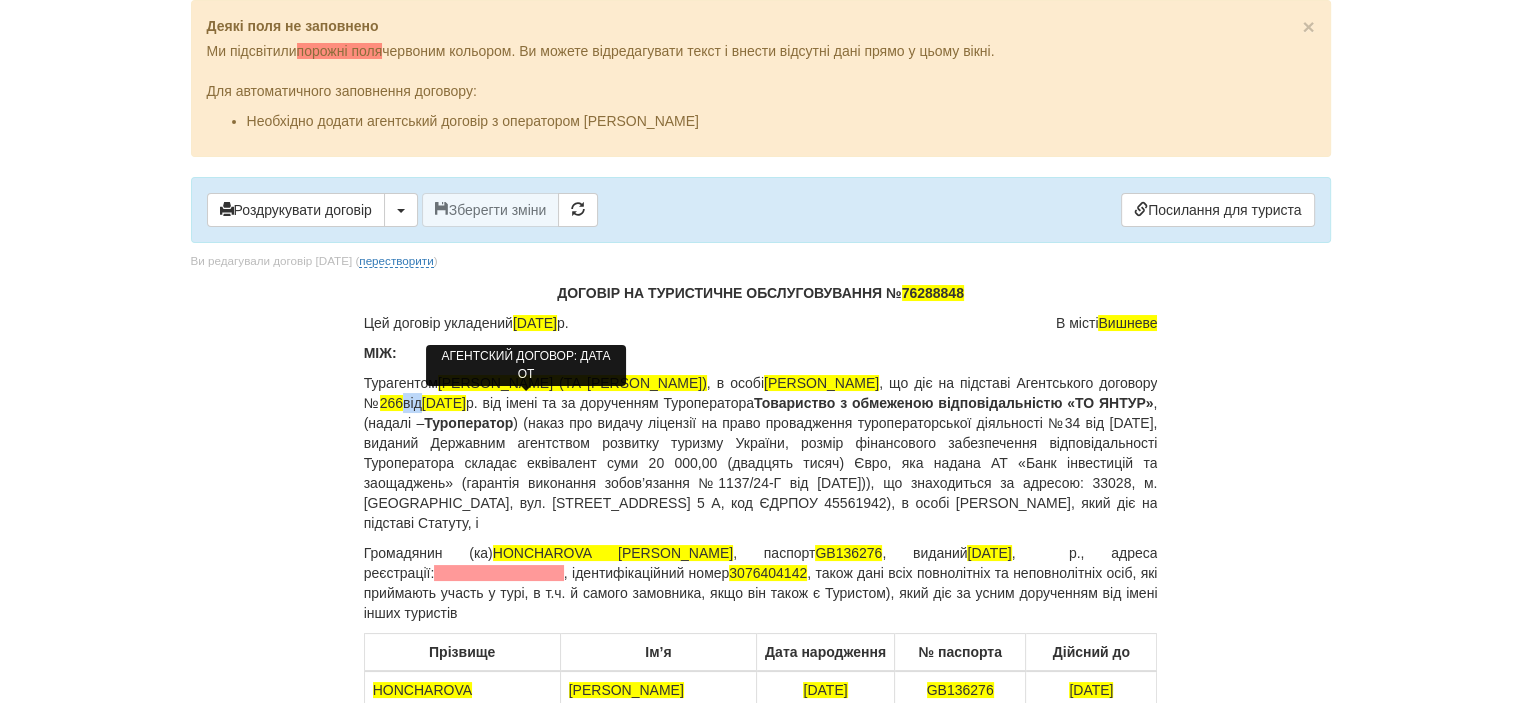 copy on "від" 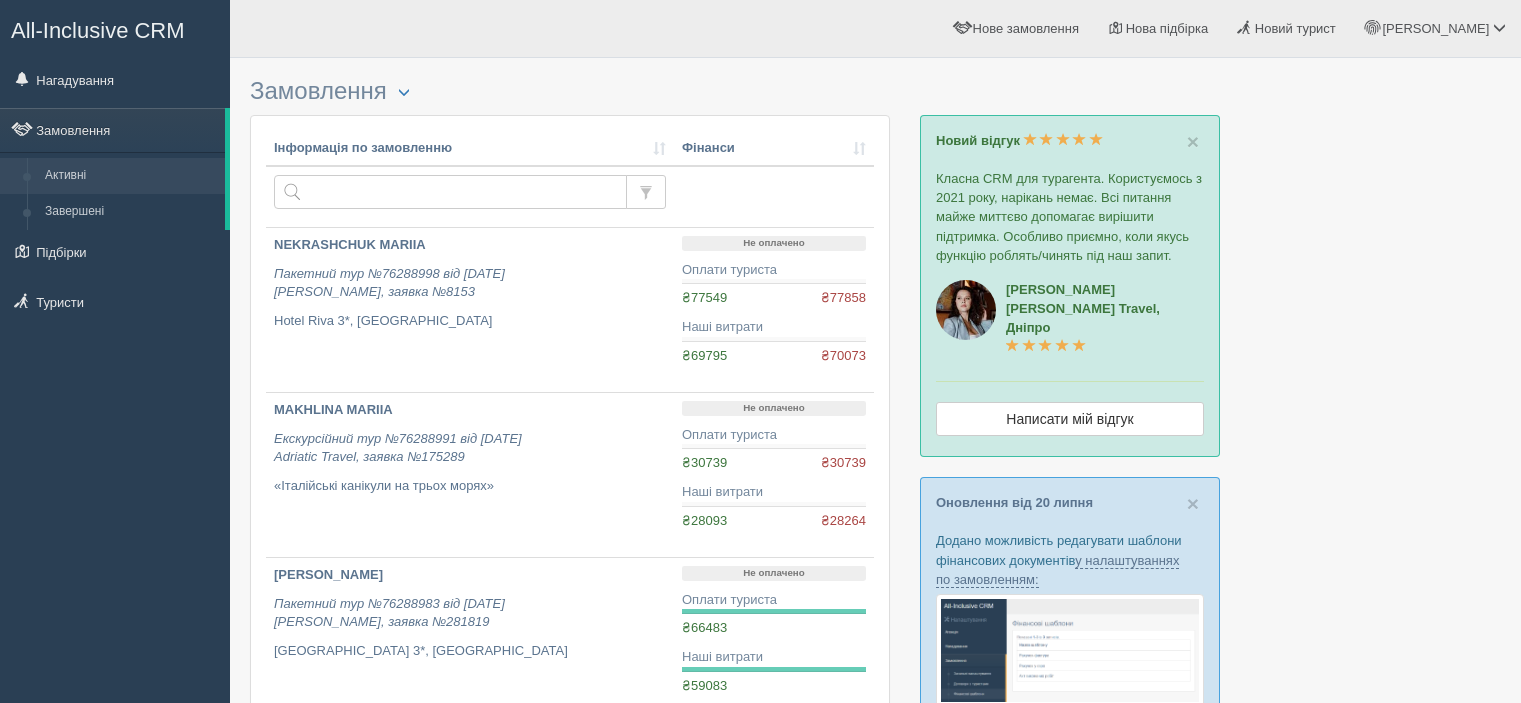 scroll, scrollTop: 0, scrollLeft: 0, axis: both 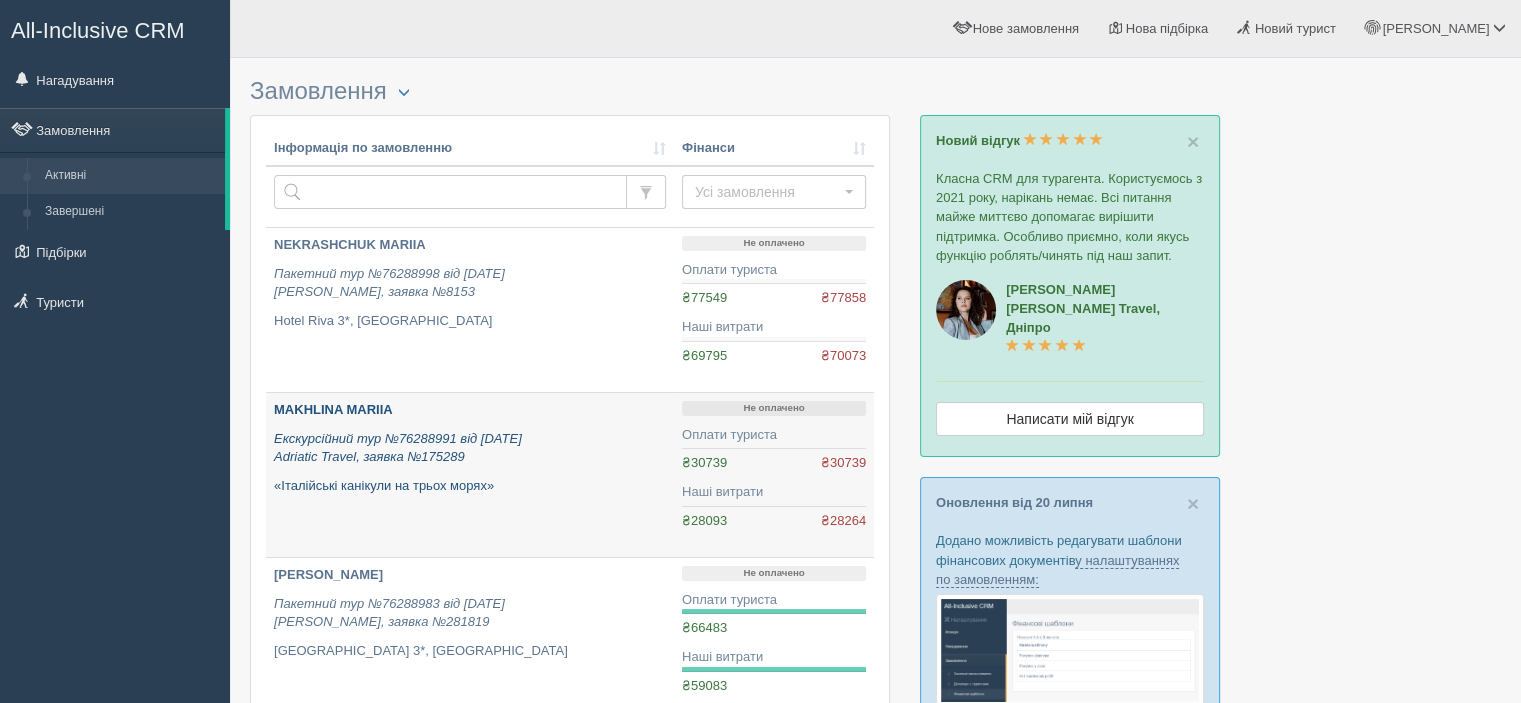 click on "MAKHLINA MARIIA" at bounding box center (333, 409) 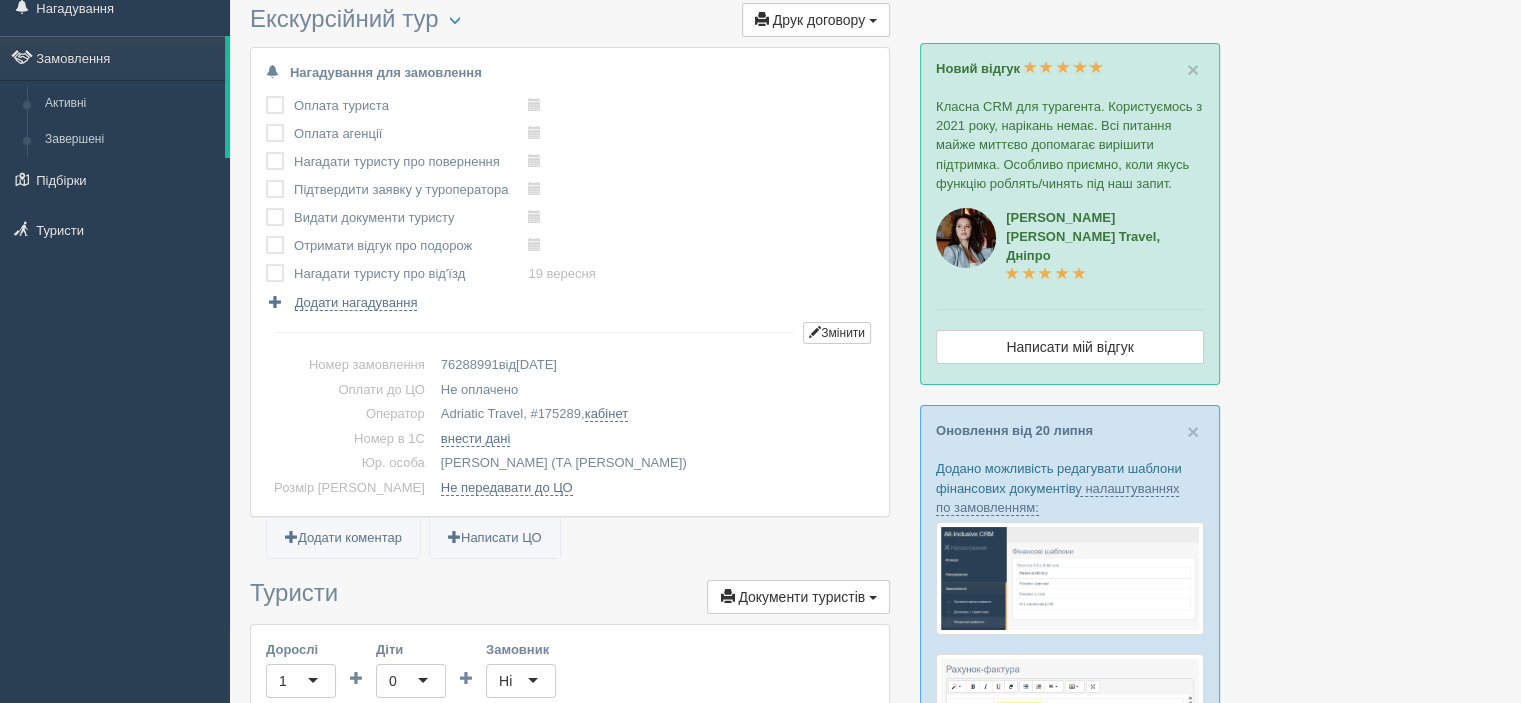 scroll, scrollTop: 0, scrollLeft: 0, axis: both 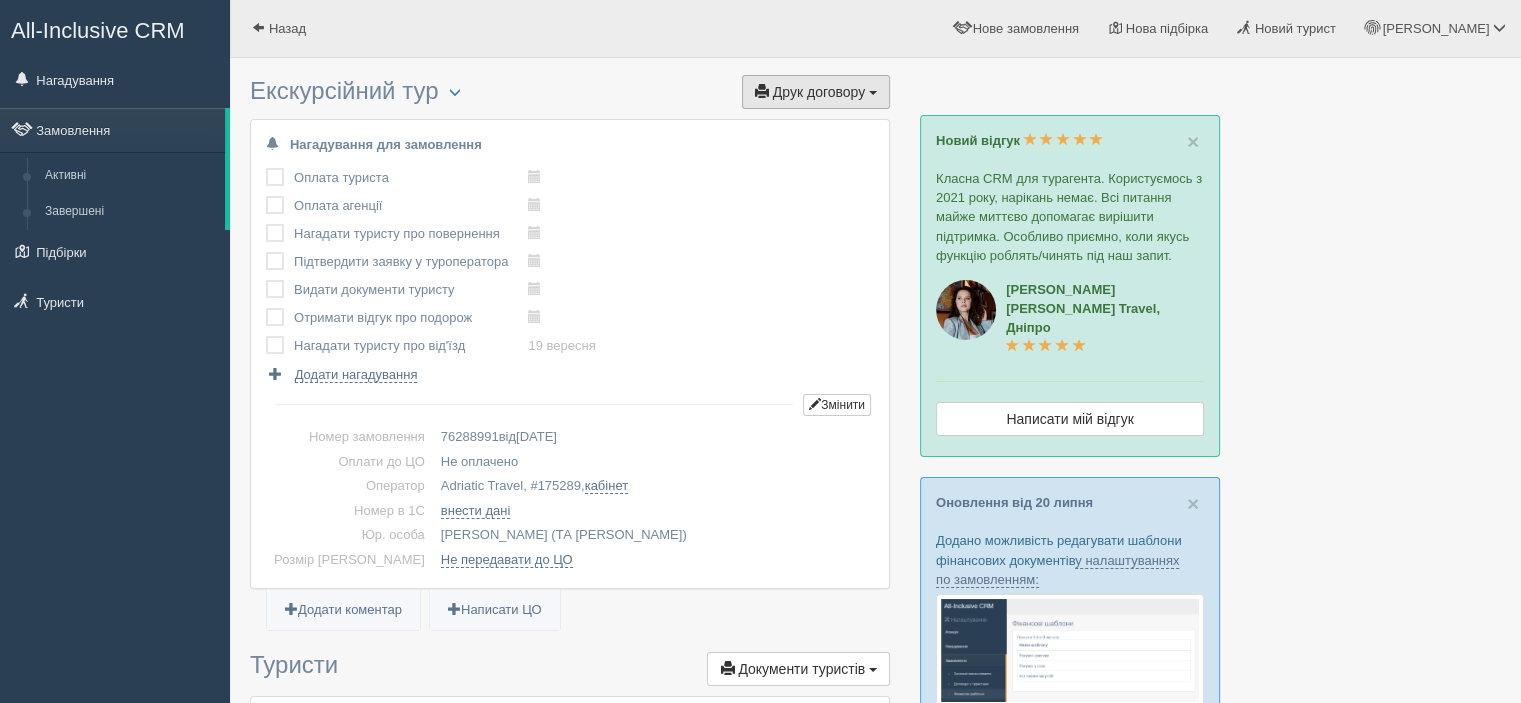 click on "Друк договору" at bounding box center (819, 92) 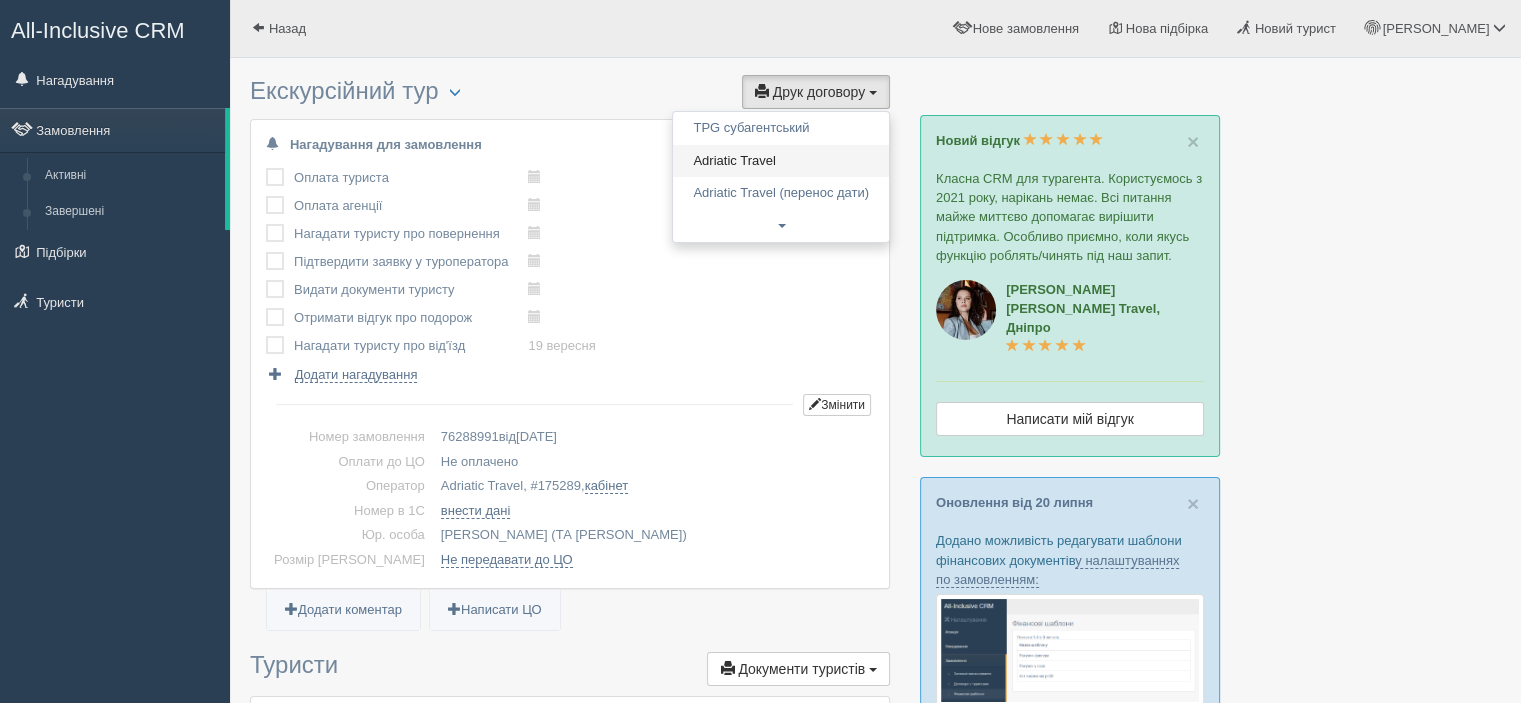 click on "Adriatic Travel" at bounding box center [781, 161] 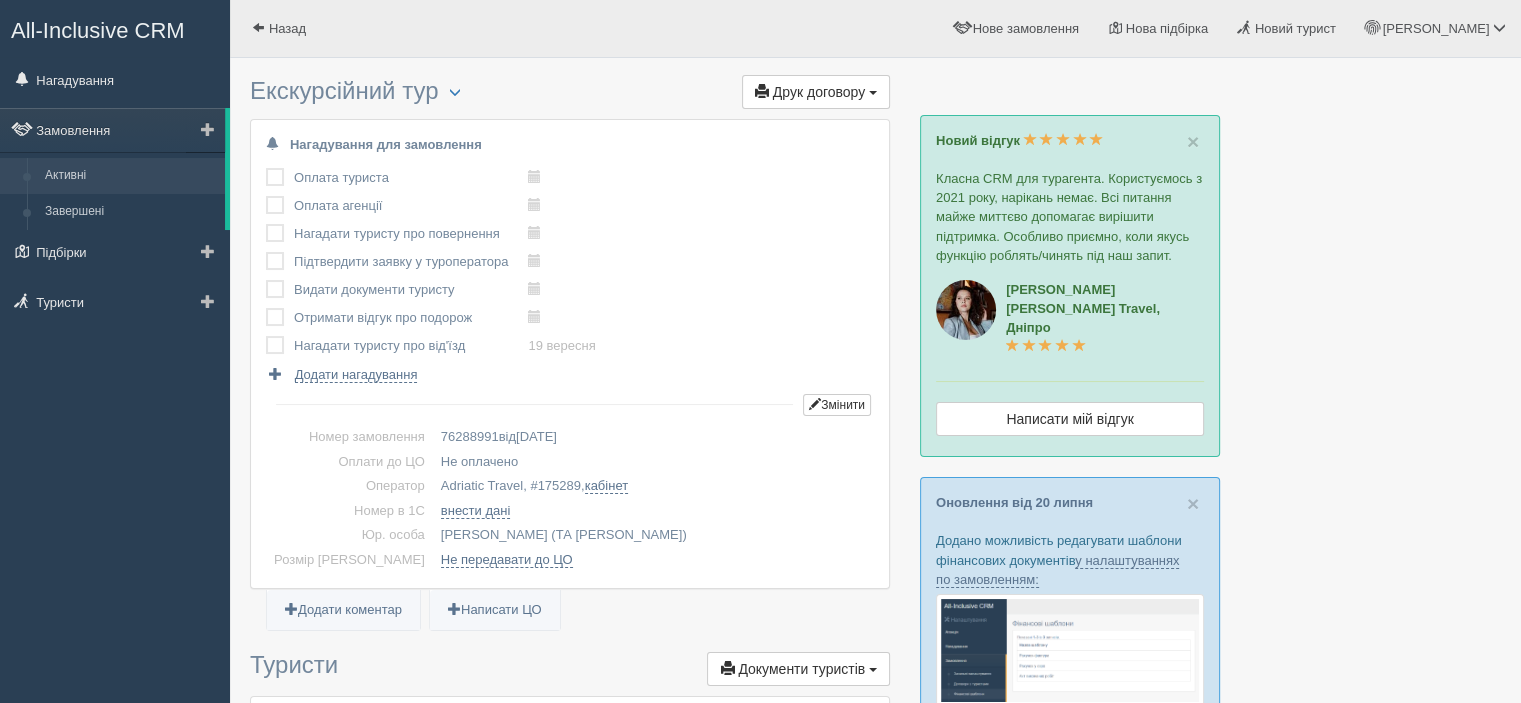 click on "Активні" at bounding box center [130, 176] 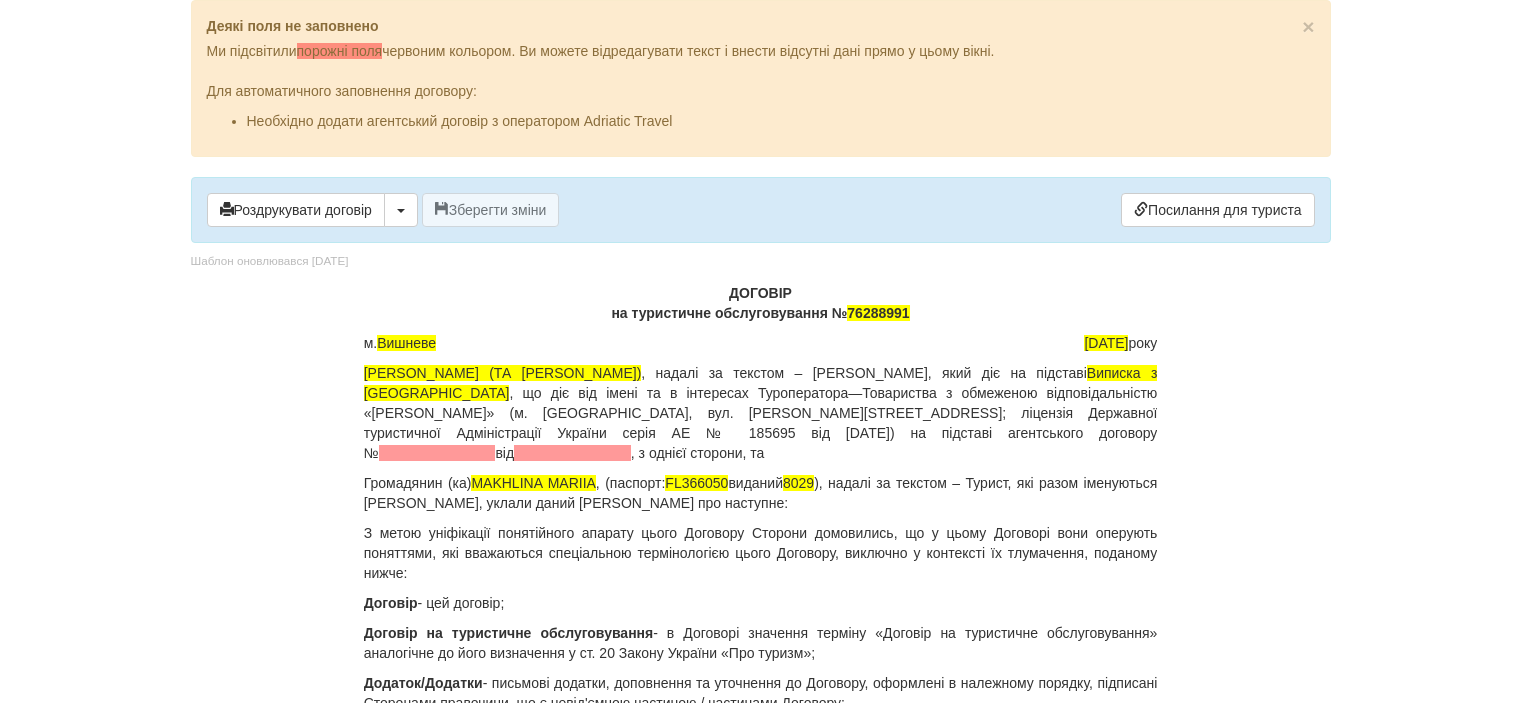 scroll, scrollTop: 0, scrollLeft: 0, axis: both 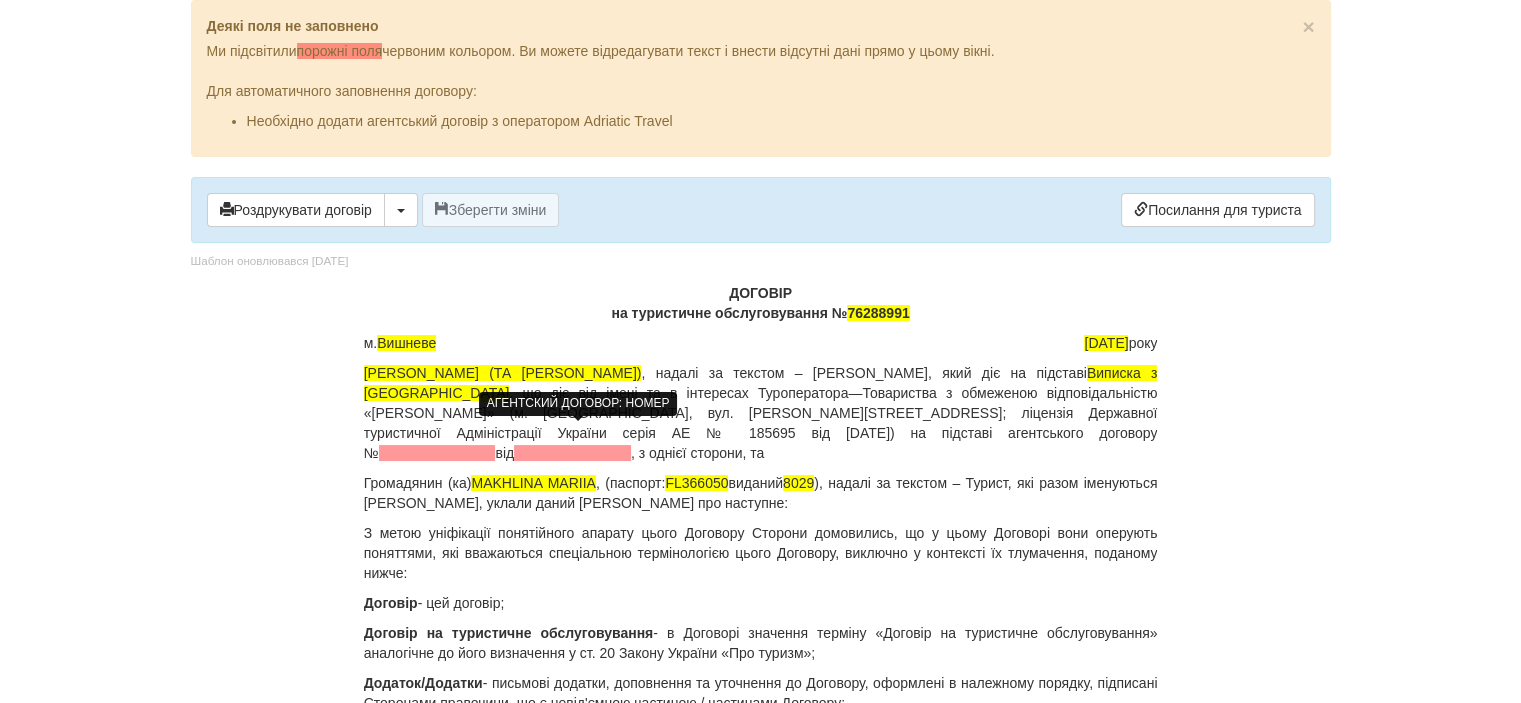 click at bounding box center (437, 453) 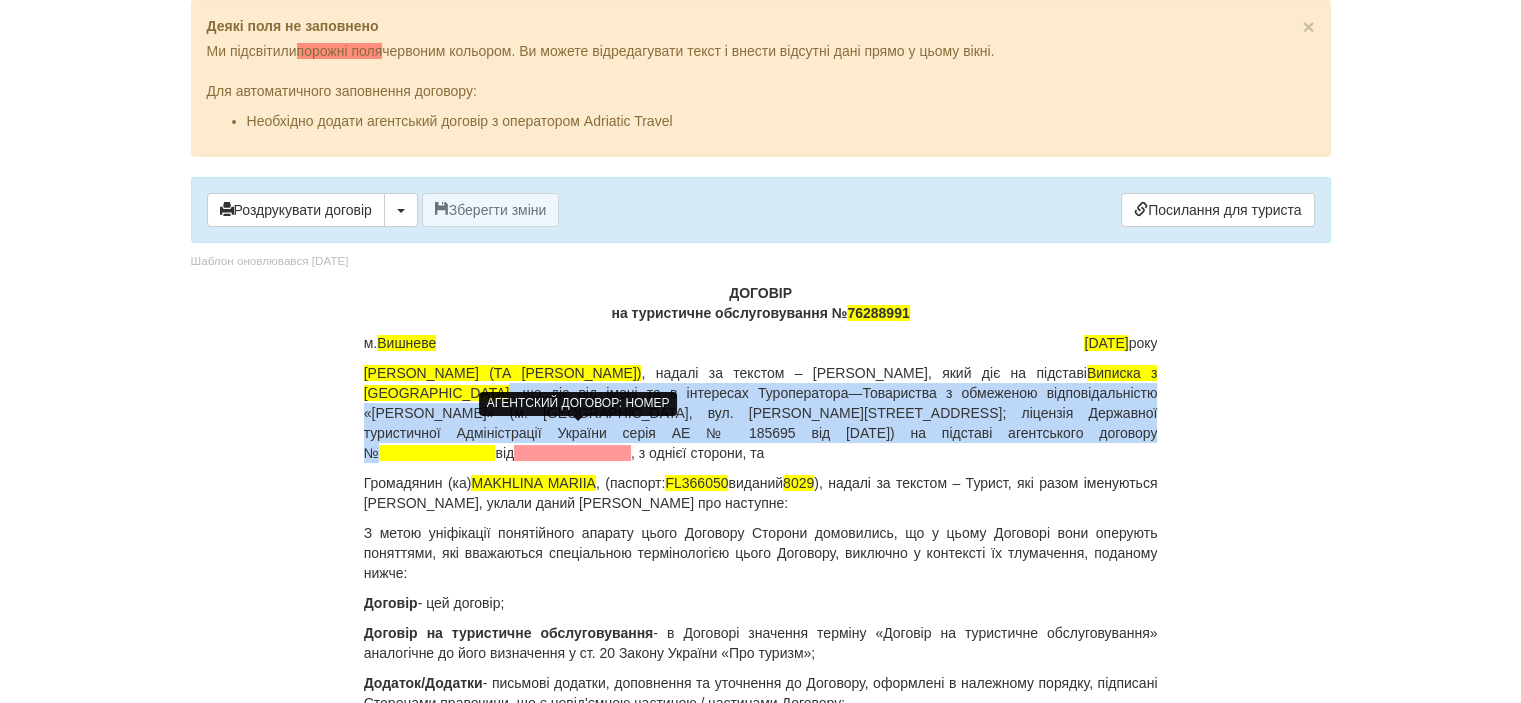 type 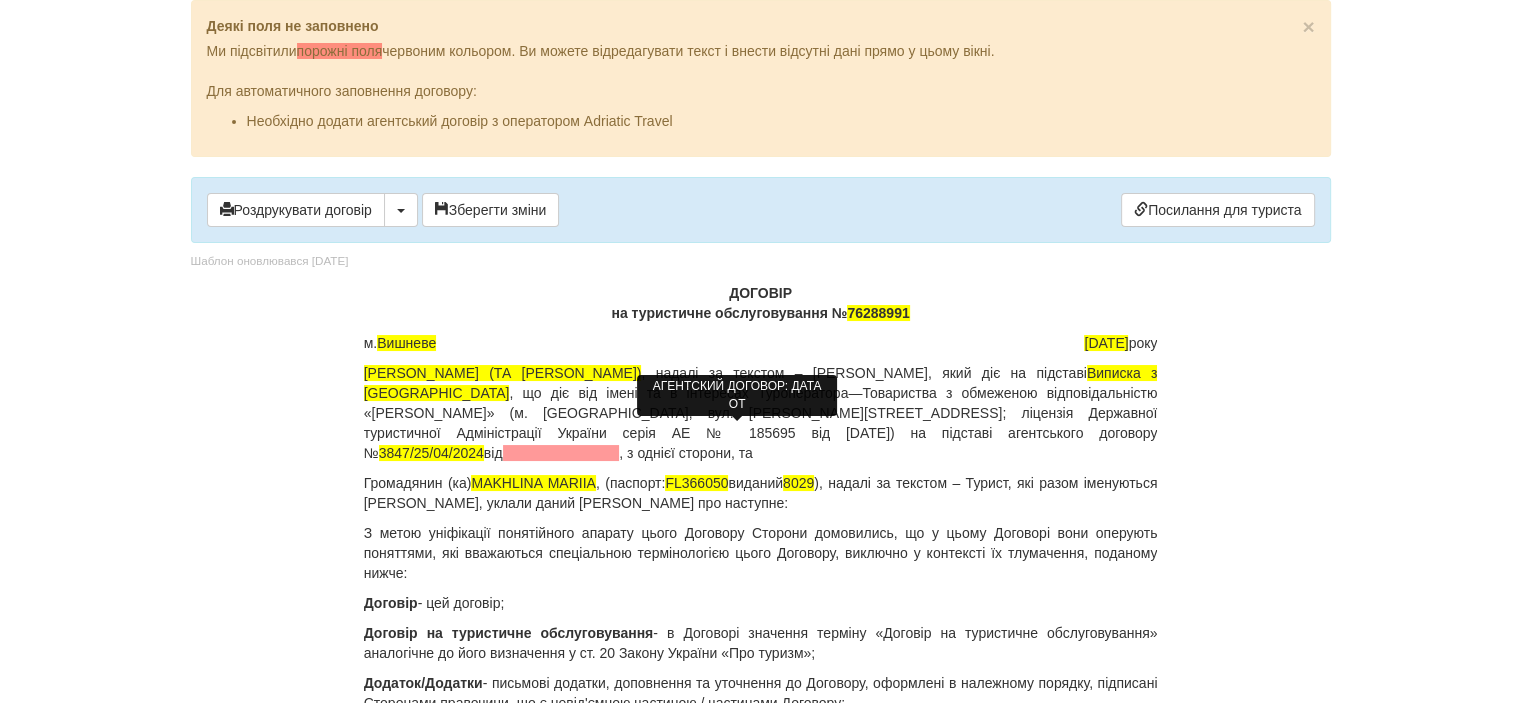 click at bounding box center [561, 453] 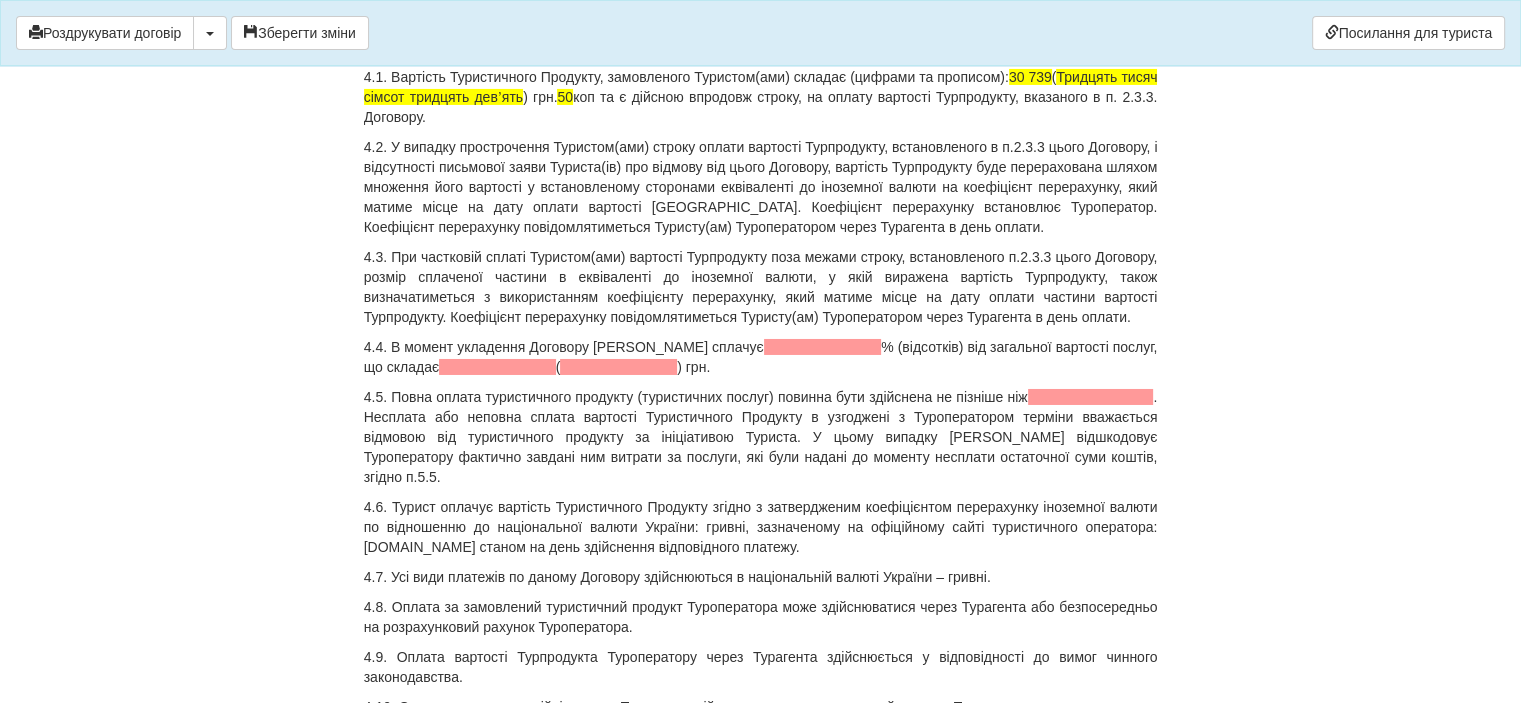 scroll, scrollTop: 7100, scrollLeft: 0, axis: vertical 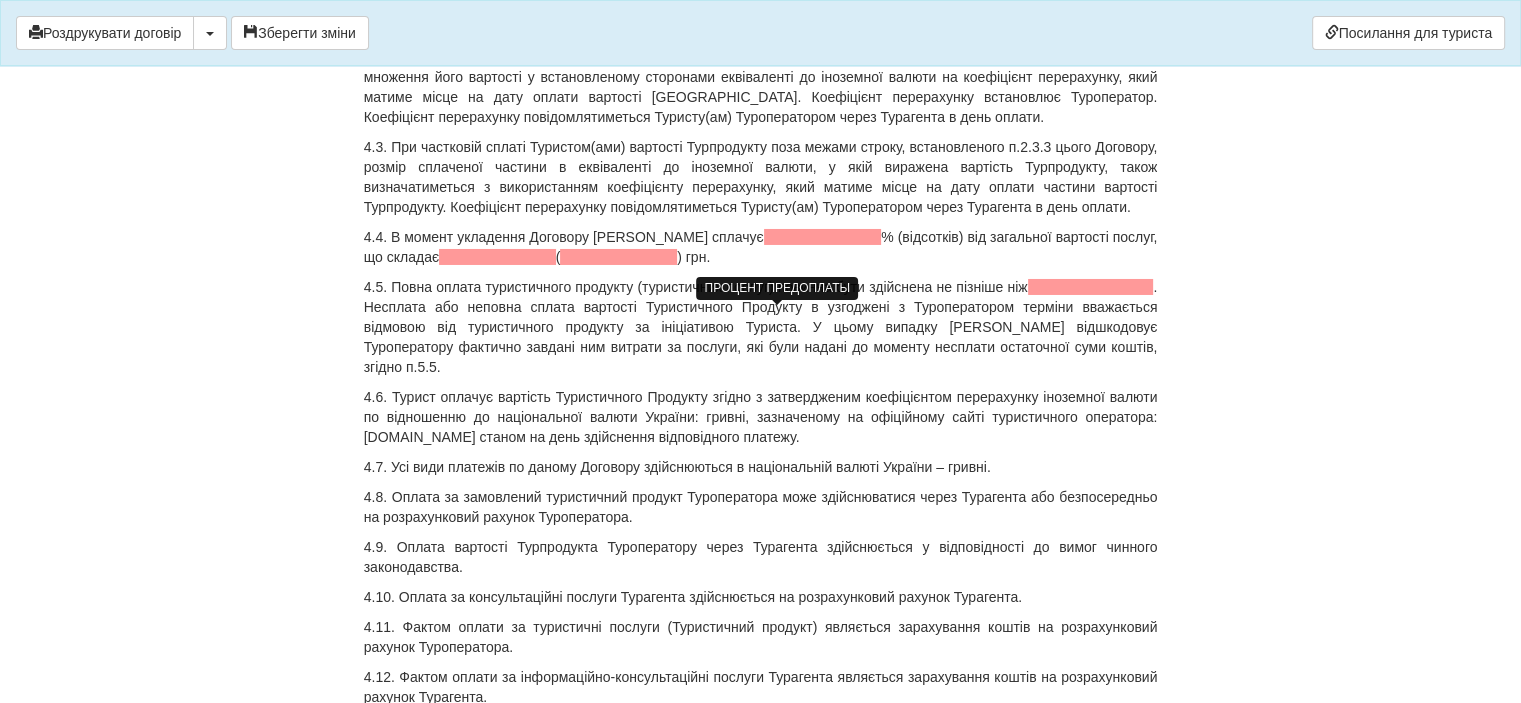 click at bounding box center (823, 237) 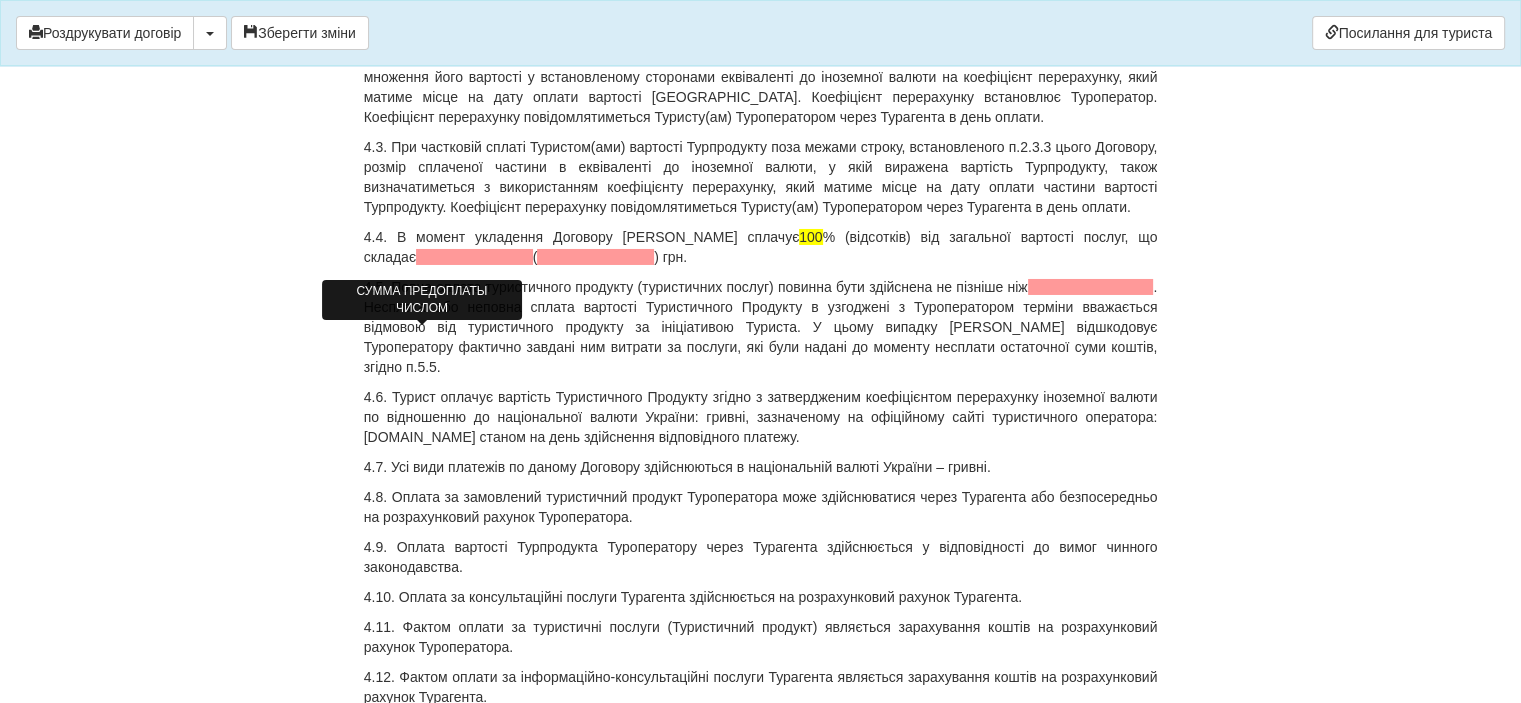 click at bounding box center [474, 257] 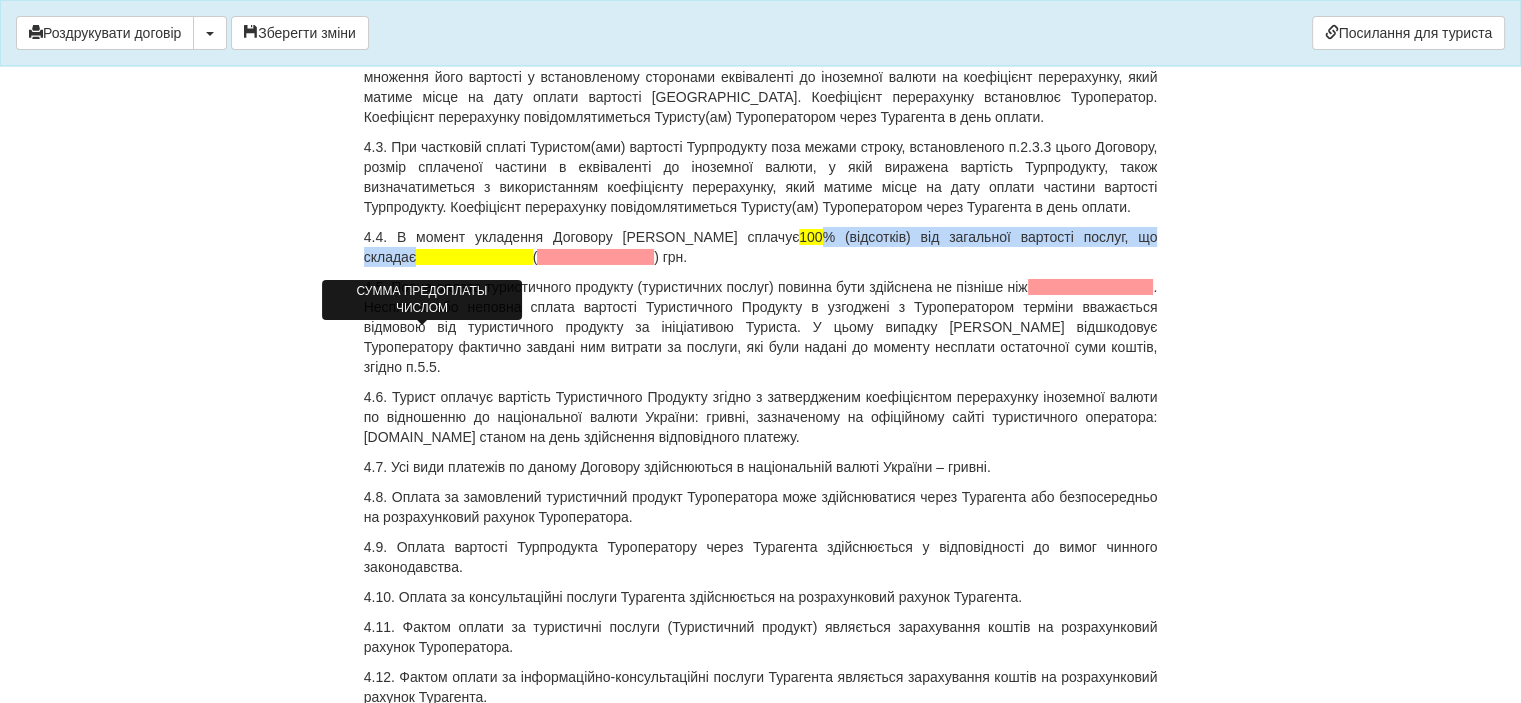 scroll, scrollTop: 7000, scrollLeft: 0, axis: vertical 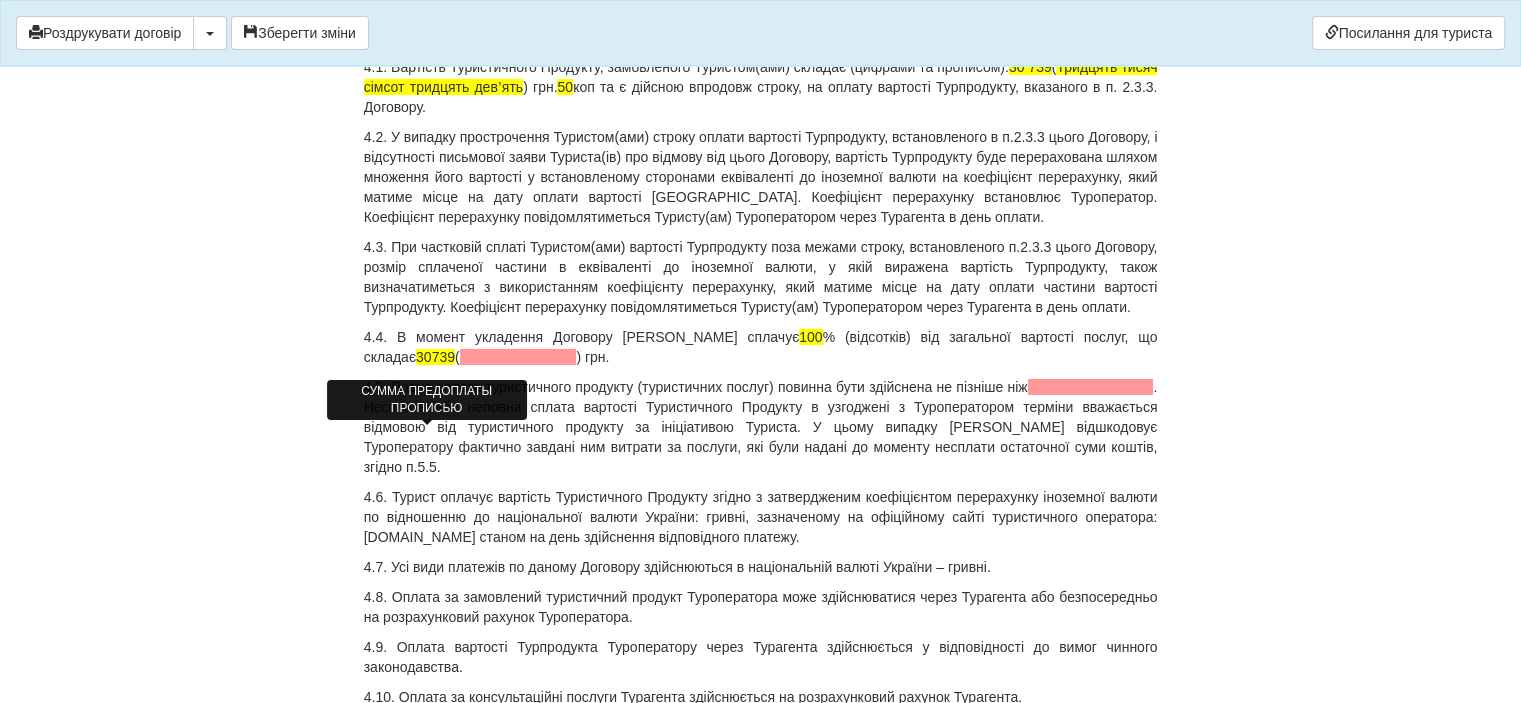 click at bounding box center (518, 357) 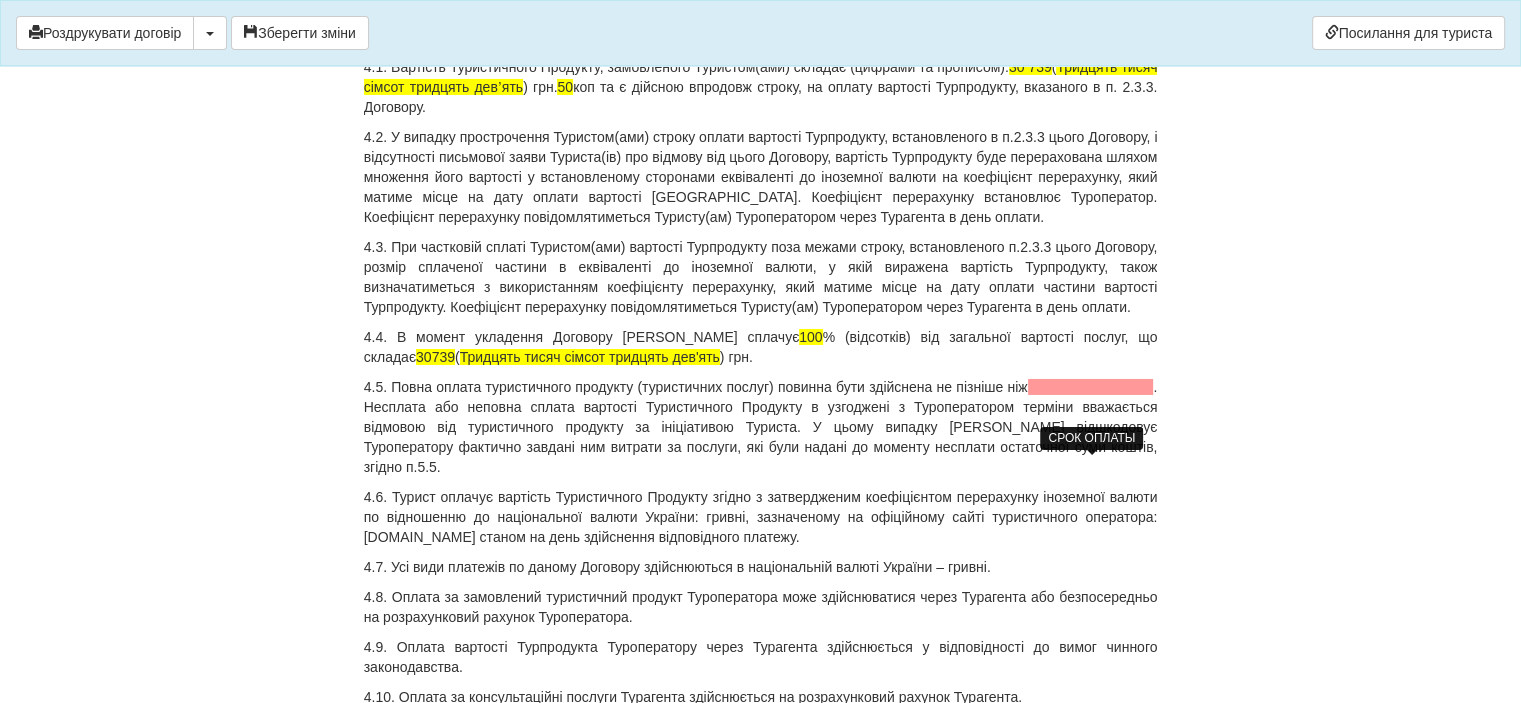 click at bounding box center (1091, 387) 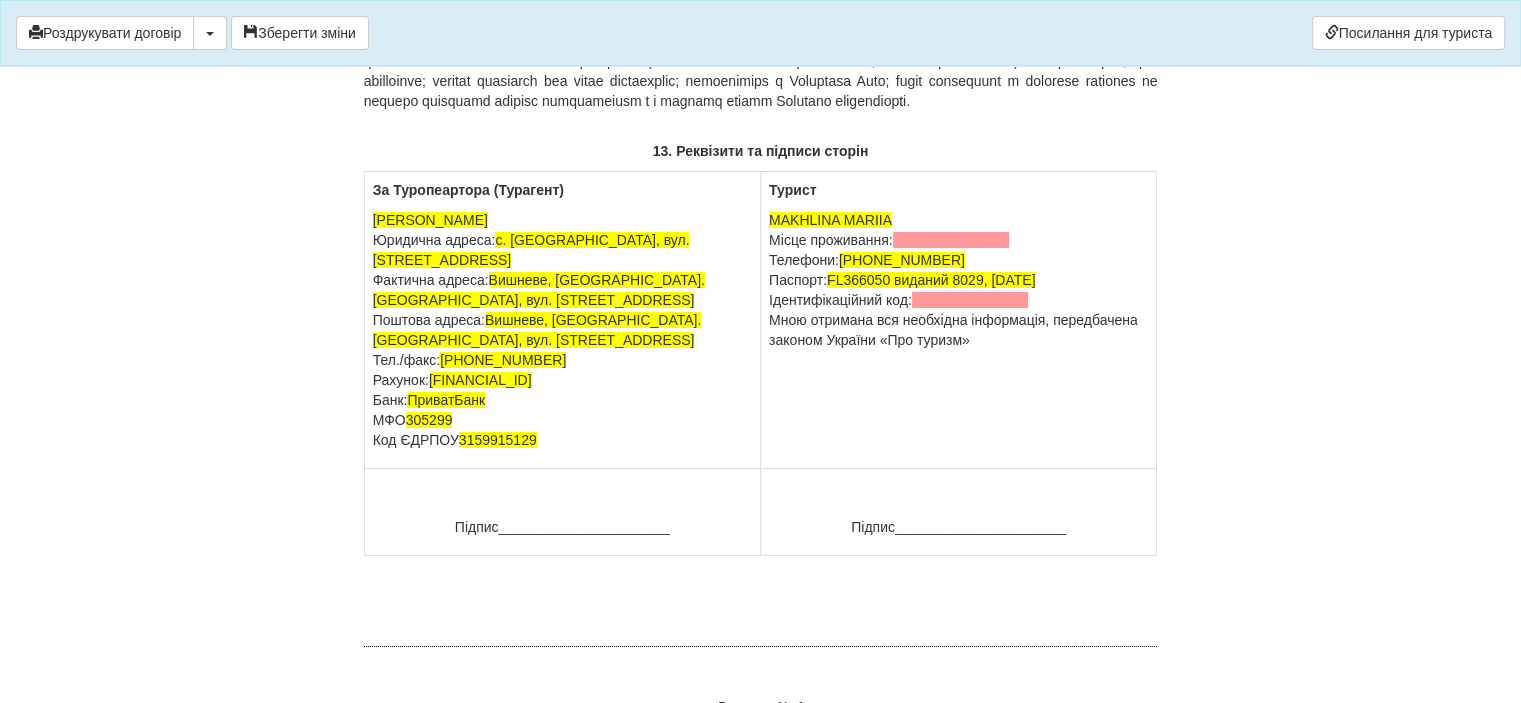 scroll, scrollTop: 15000, scrollLeft: 0, axis: vertical 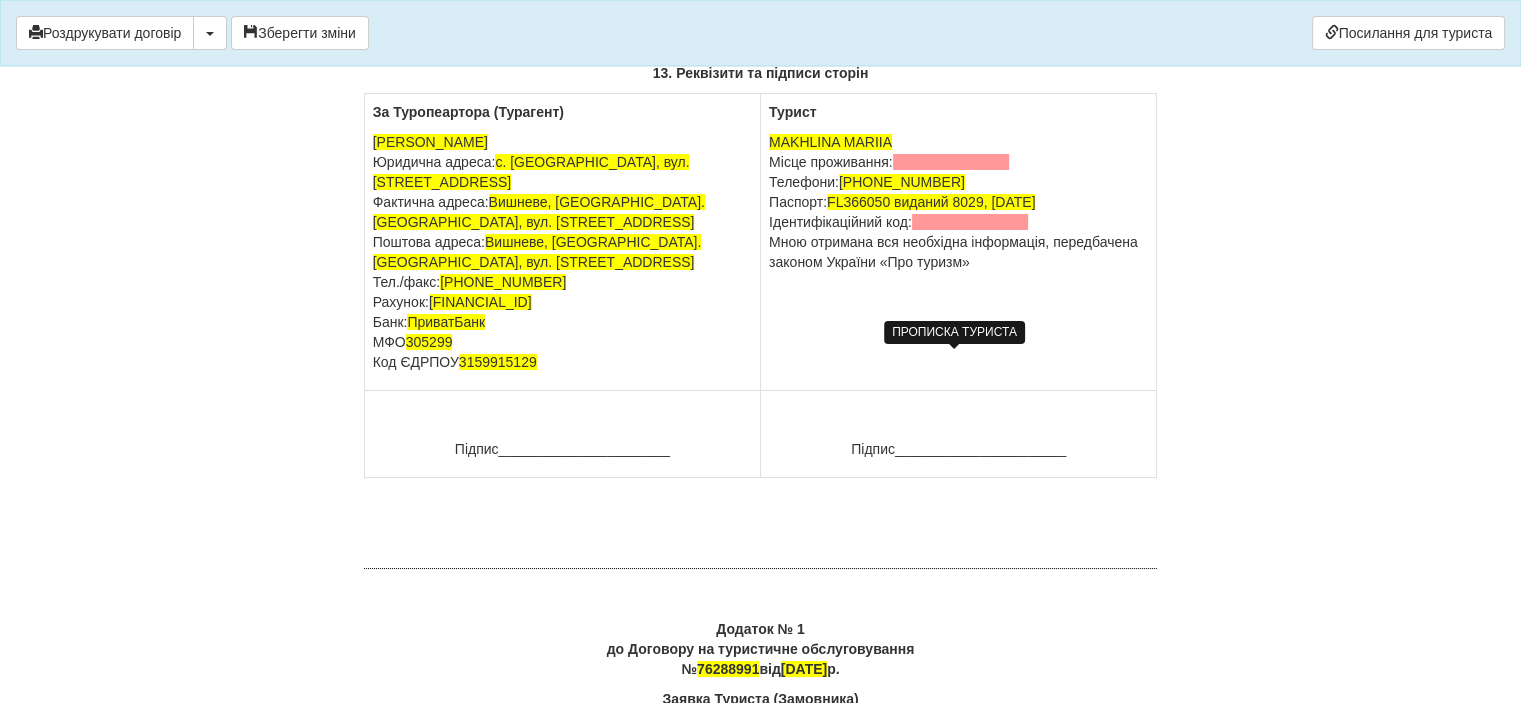 click at bounding box center (951, 162) 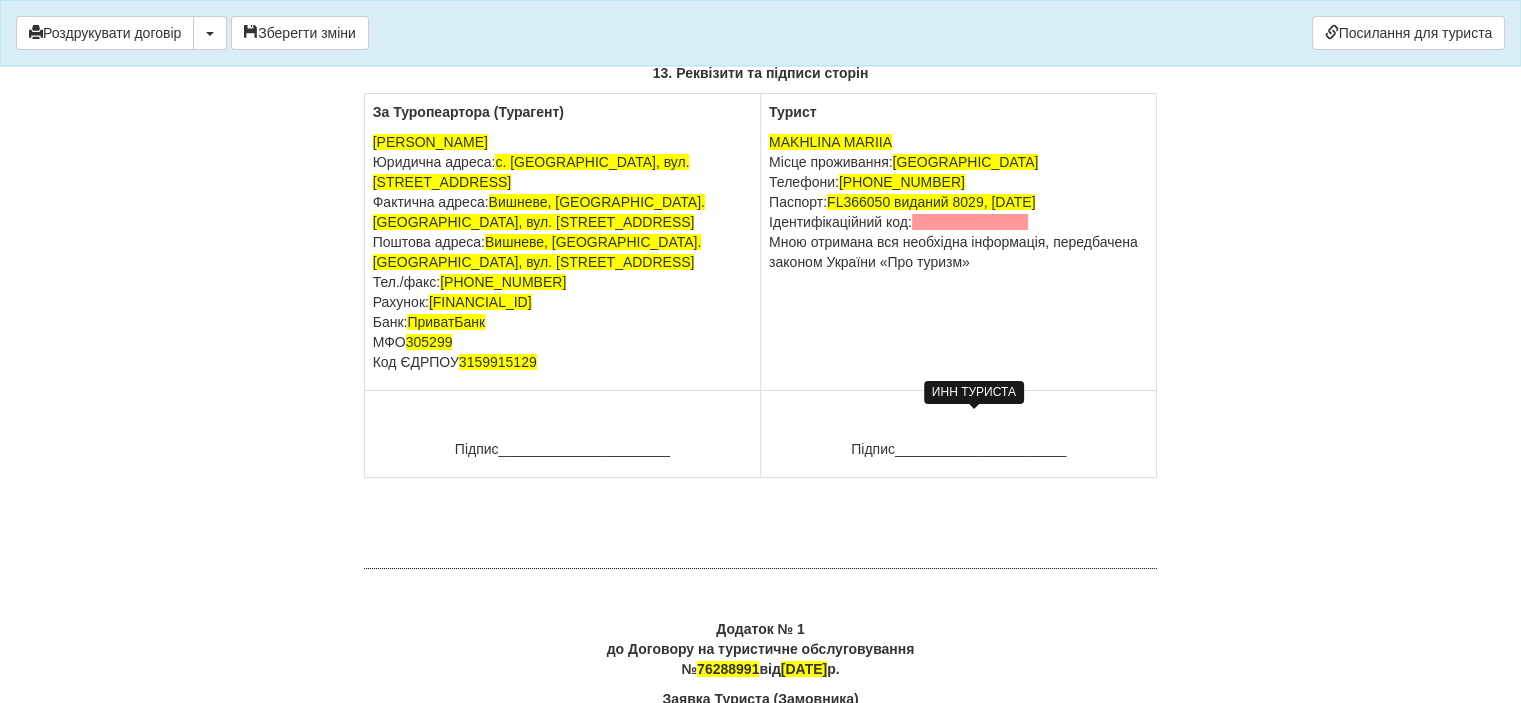 click at bounding box center (970, 222) 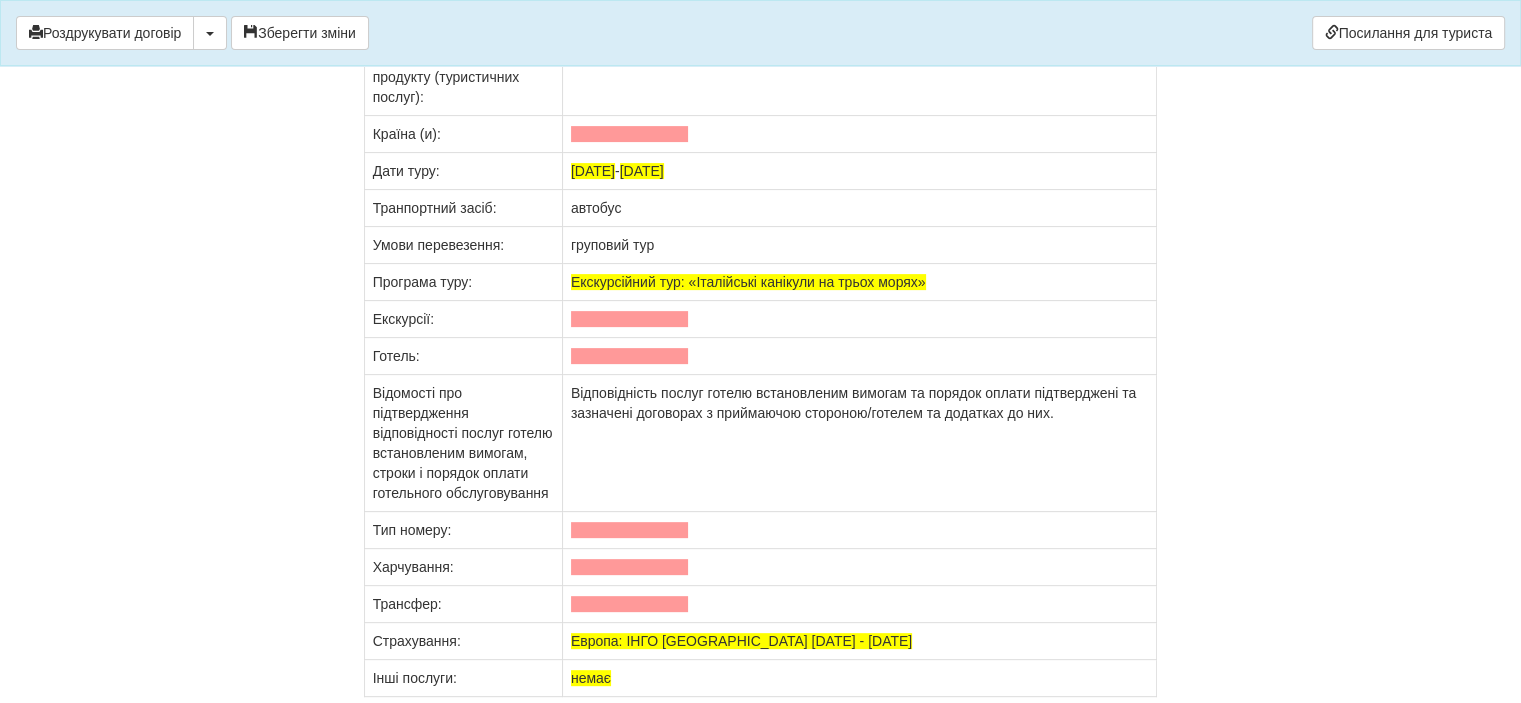 scroll, scrollTop: 15800, scrollLeft: 0, axis: vertical 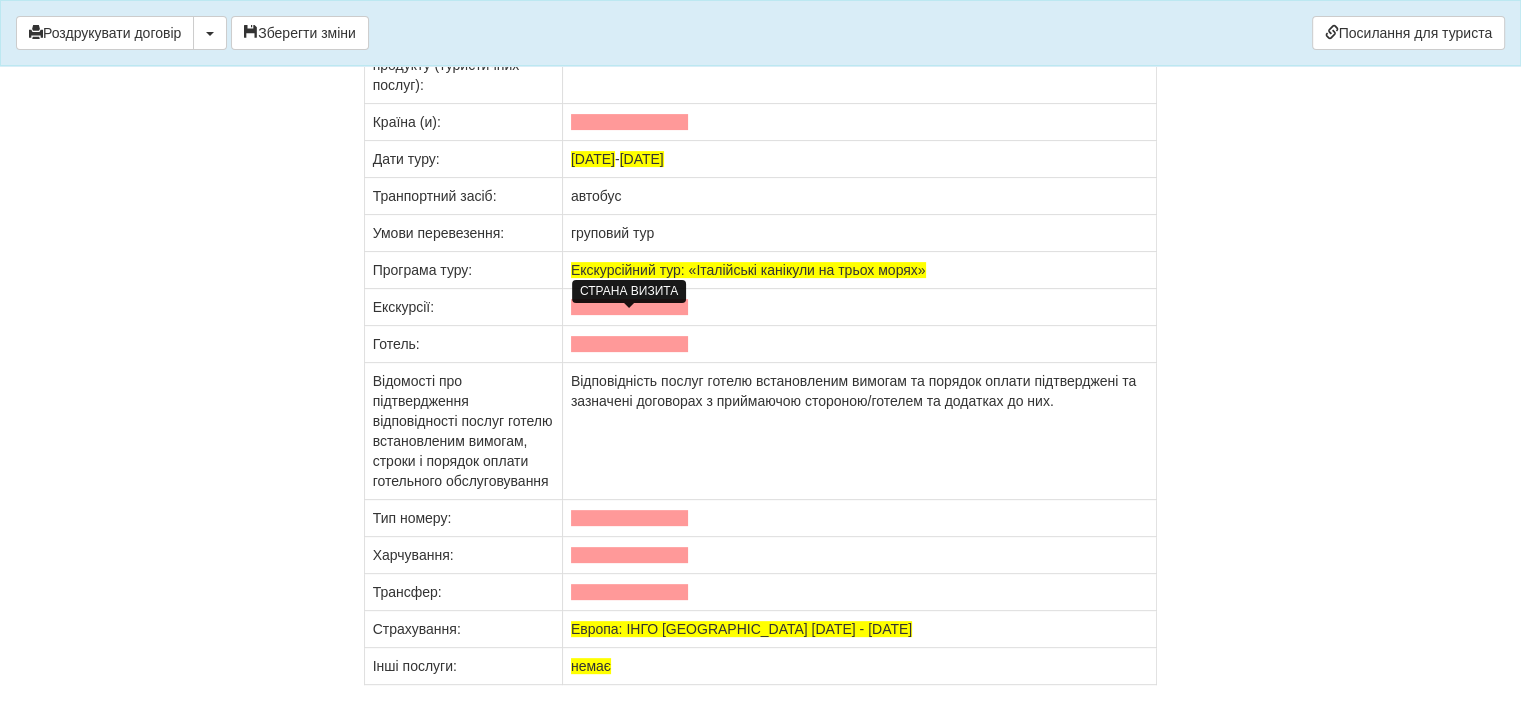 click at bounding box center [629, 122] 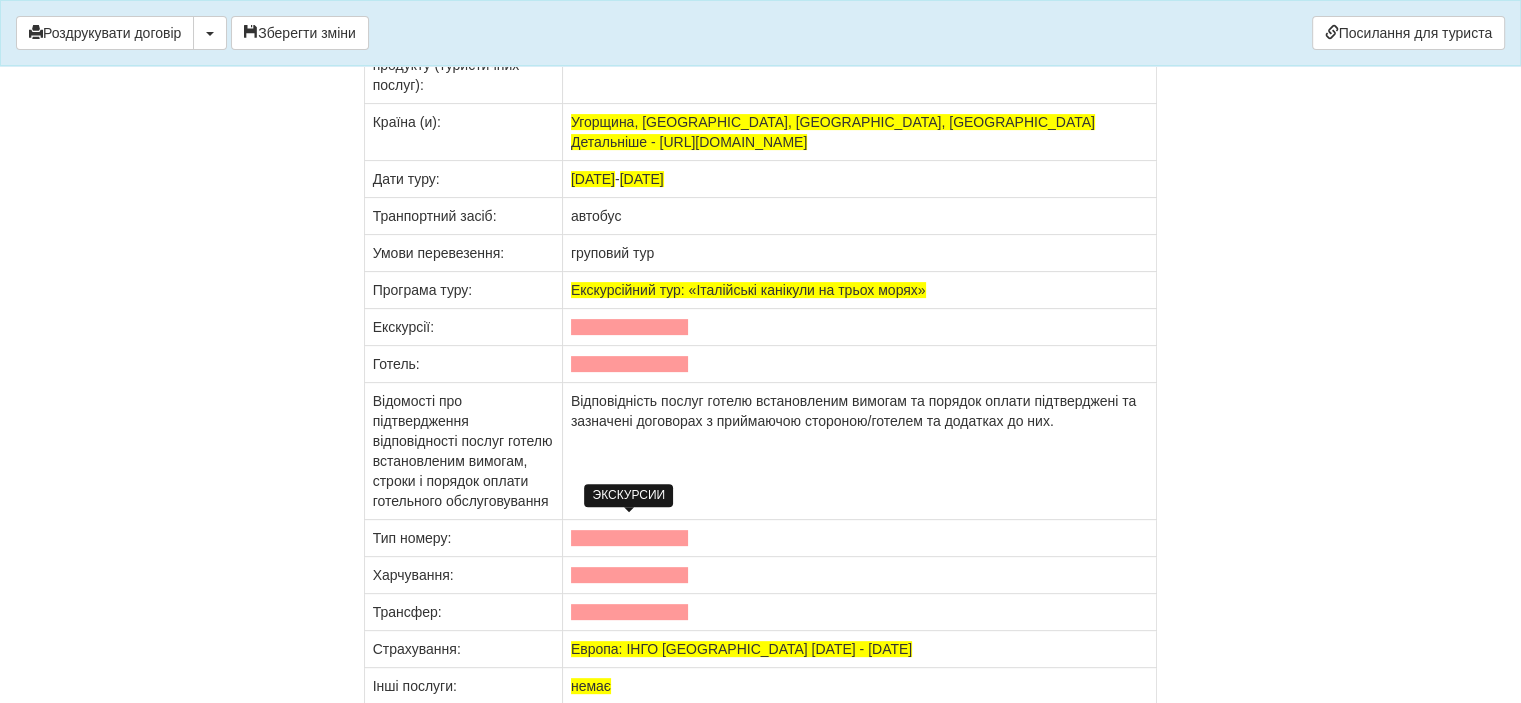 click at bounding box center [629, 327] 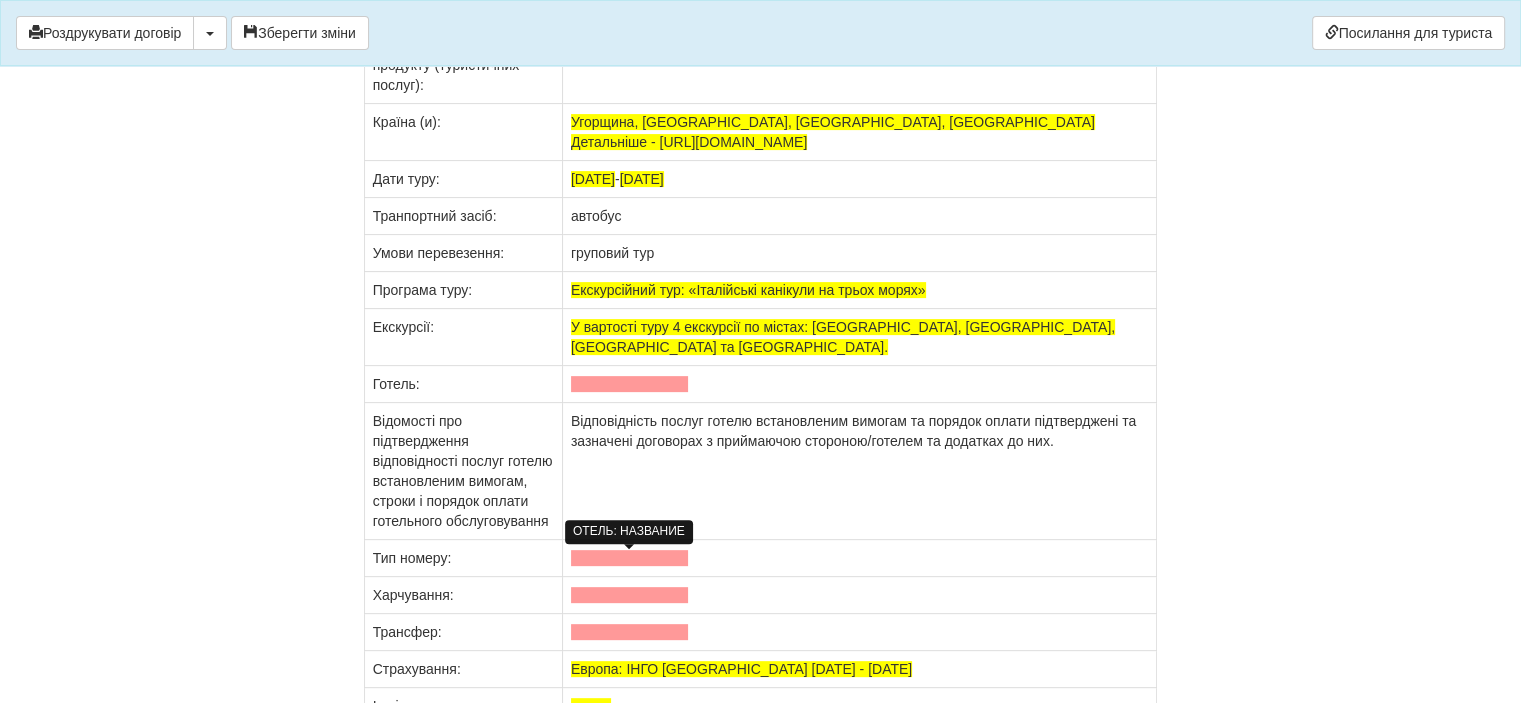 click at bounding box center [629, 384] 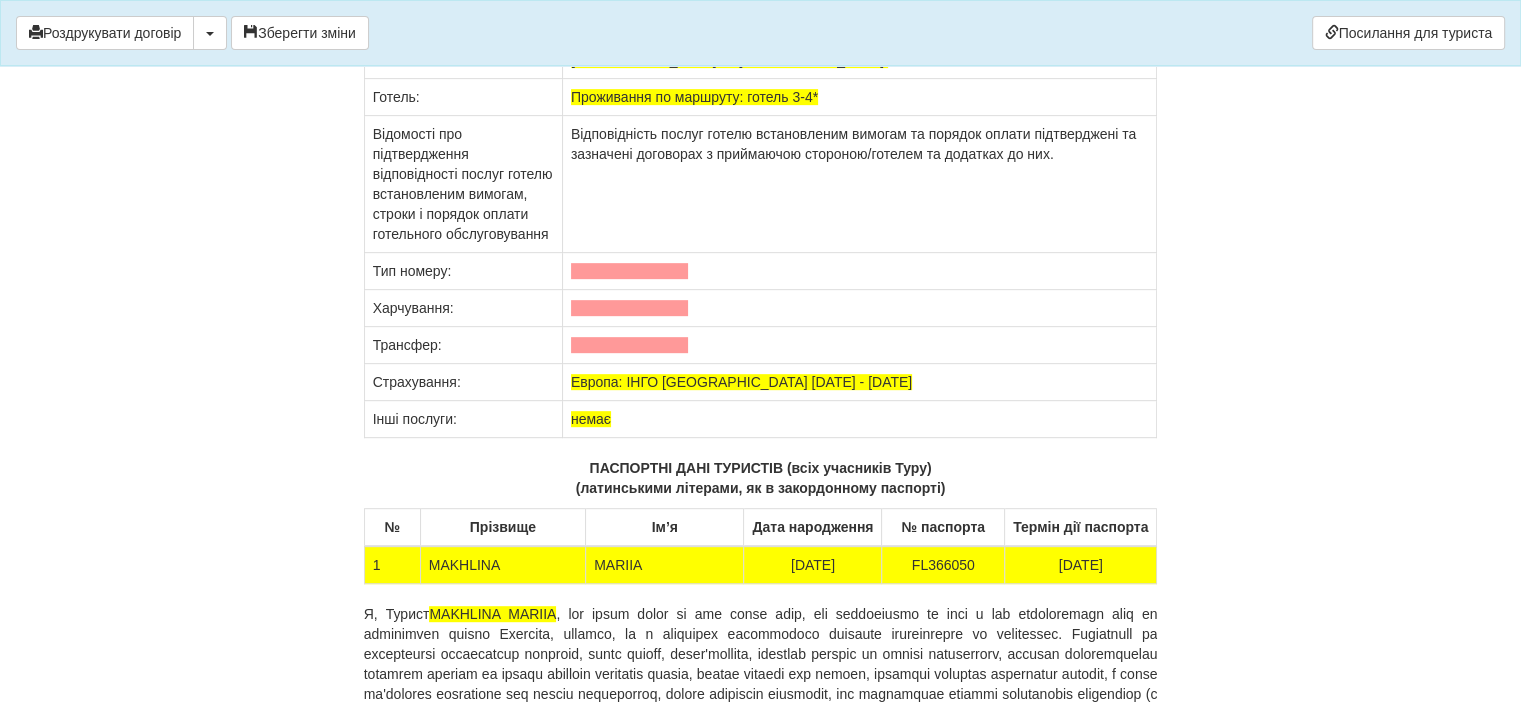 scroll, scrollTop: 16100, scrollLeft: 0, axis: vertical 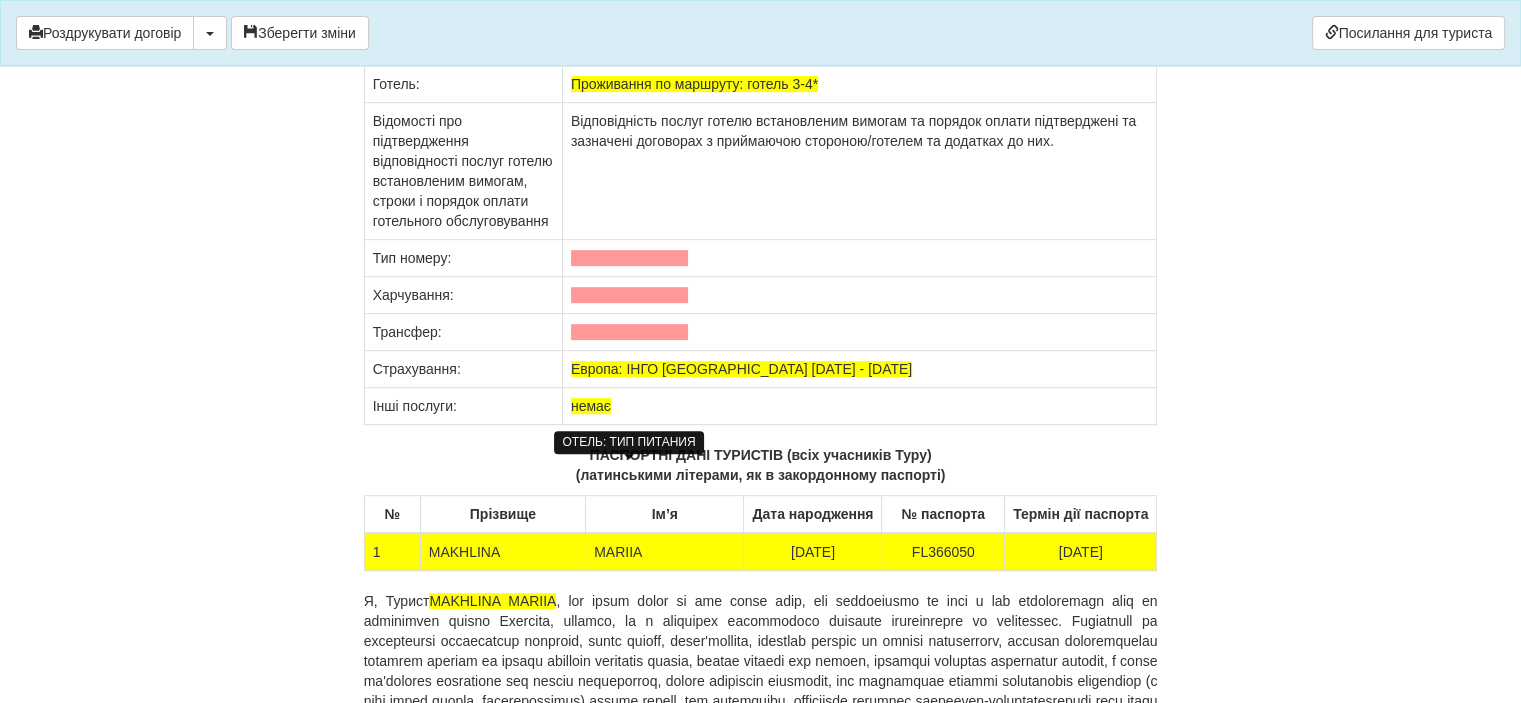 click at bounding box center (629, 295) 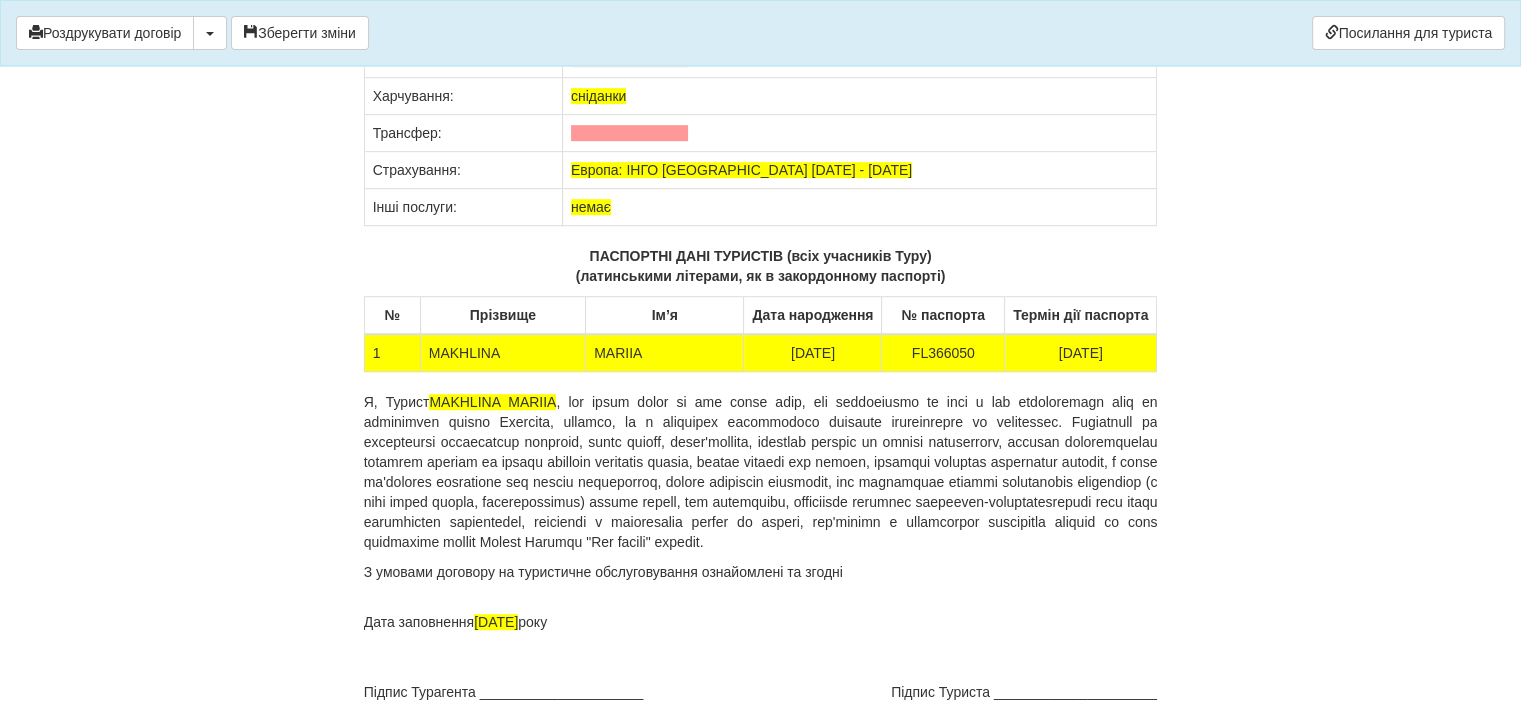 scroll, scrollTop: 16300, scrollLeft: 0, axis: vertical 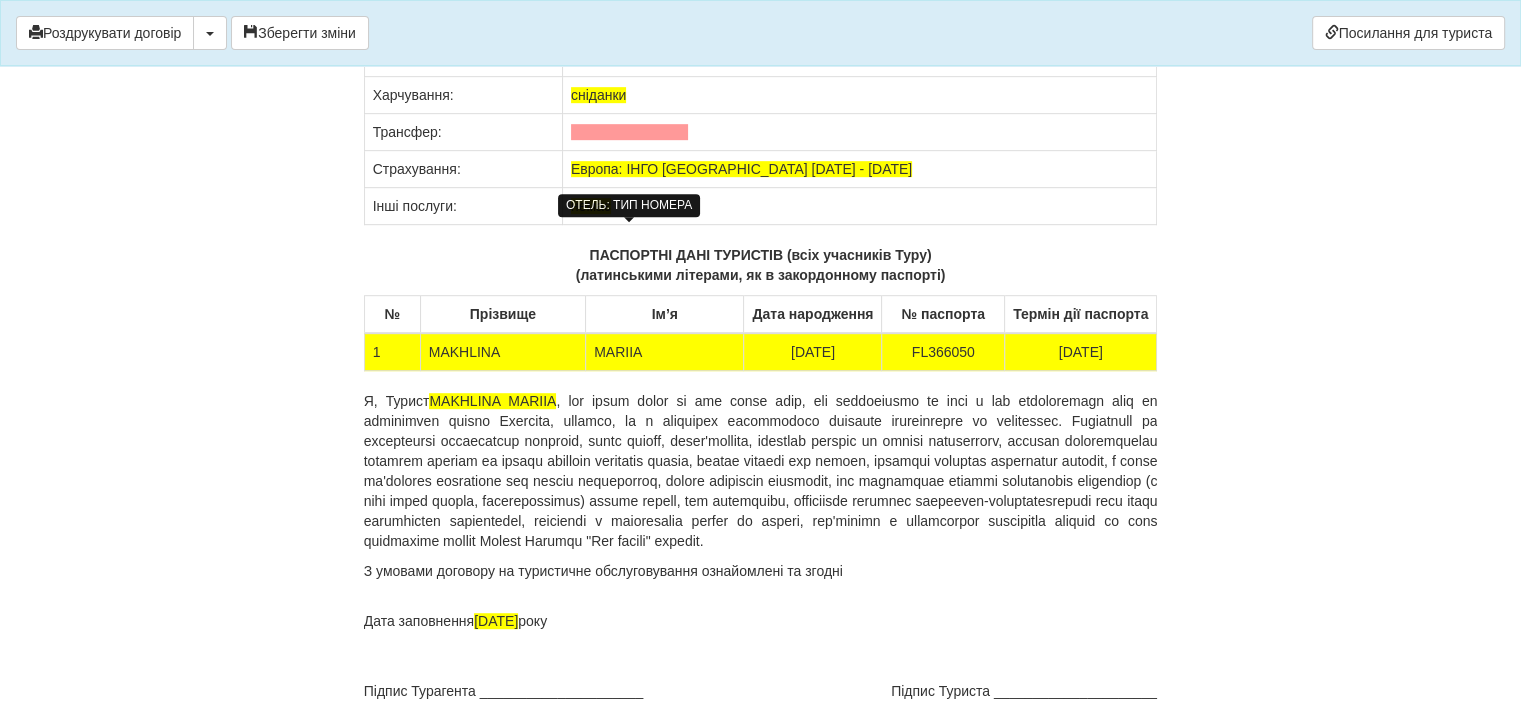 click at bounding box center (629, 58) 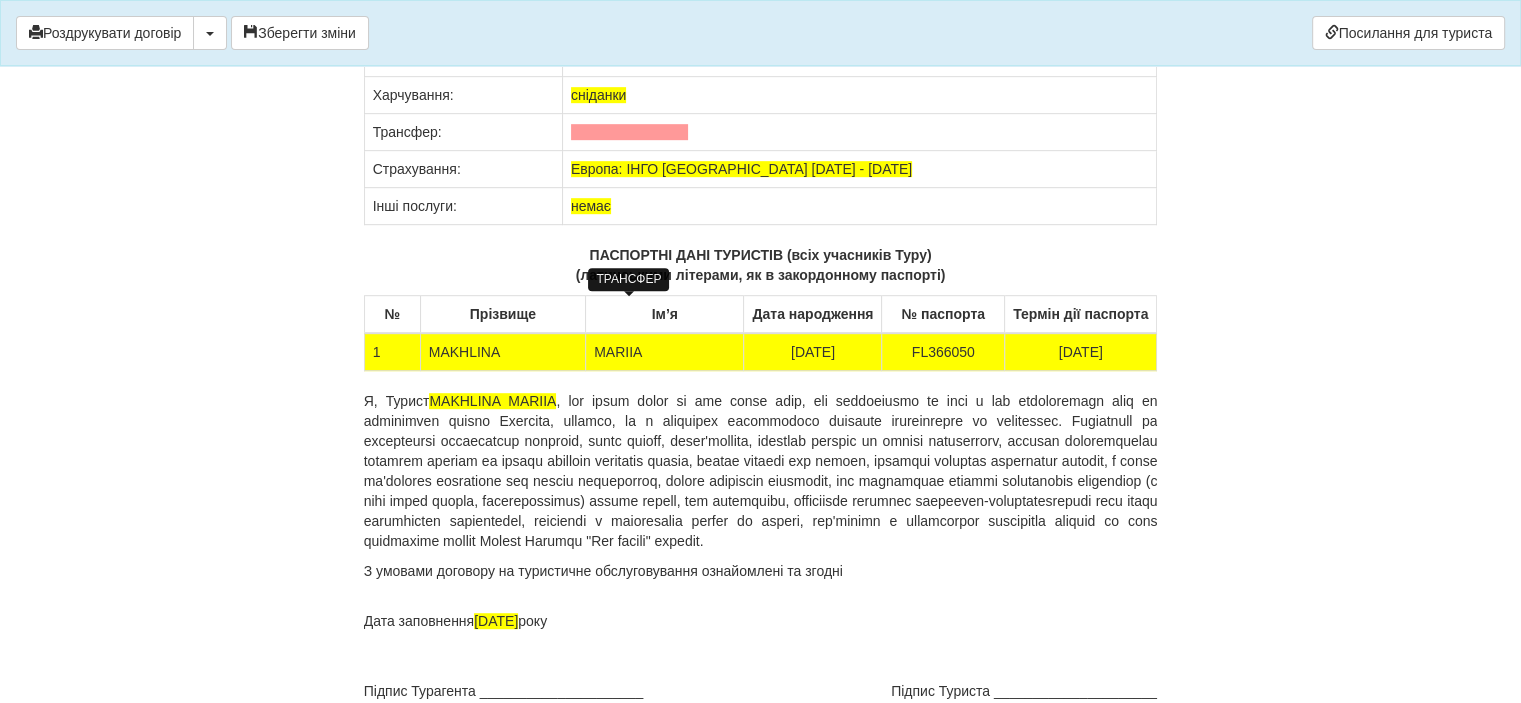 click at bounding box center [629, 132] 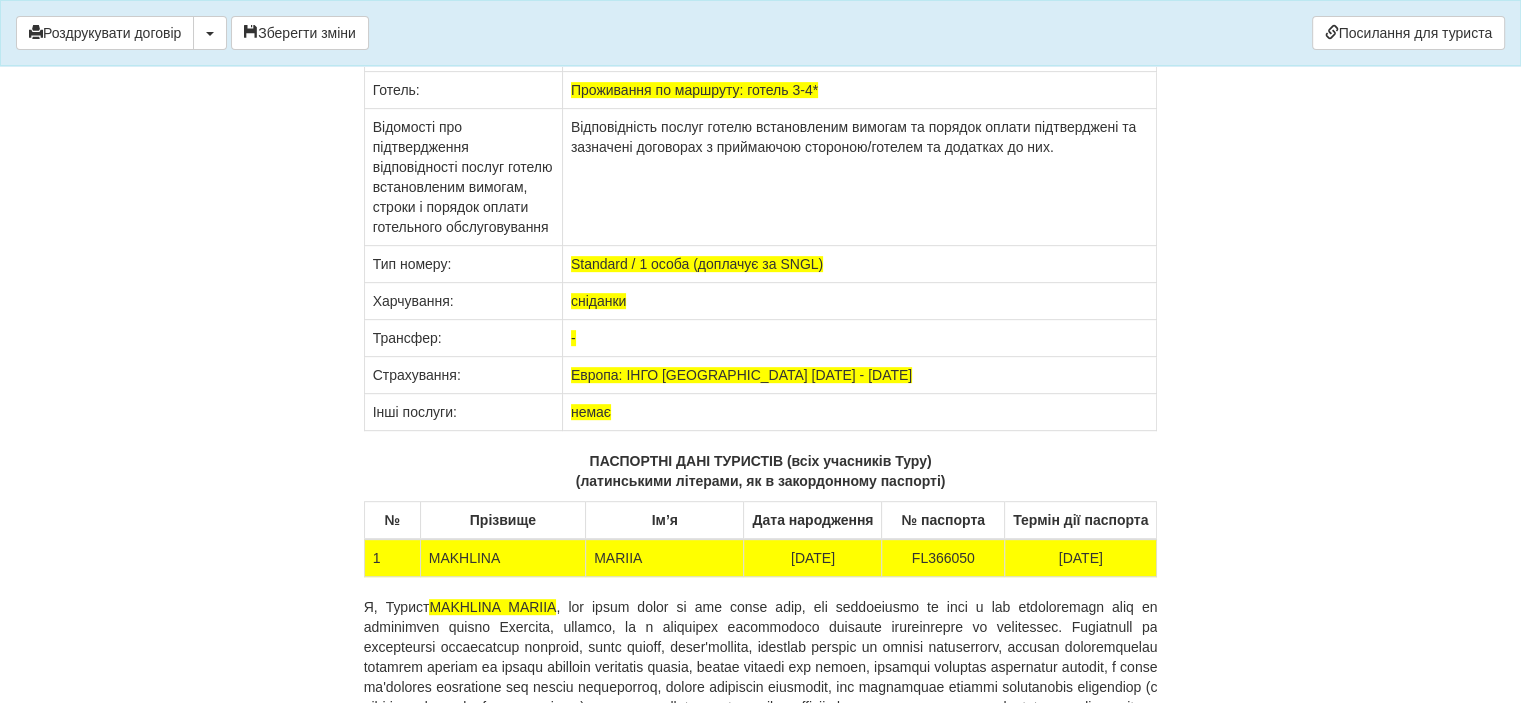 scroll, scrollTop: 15789, scrollLeft: 0, axis: vertical 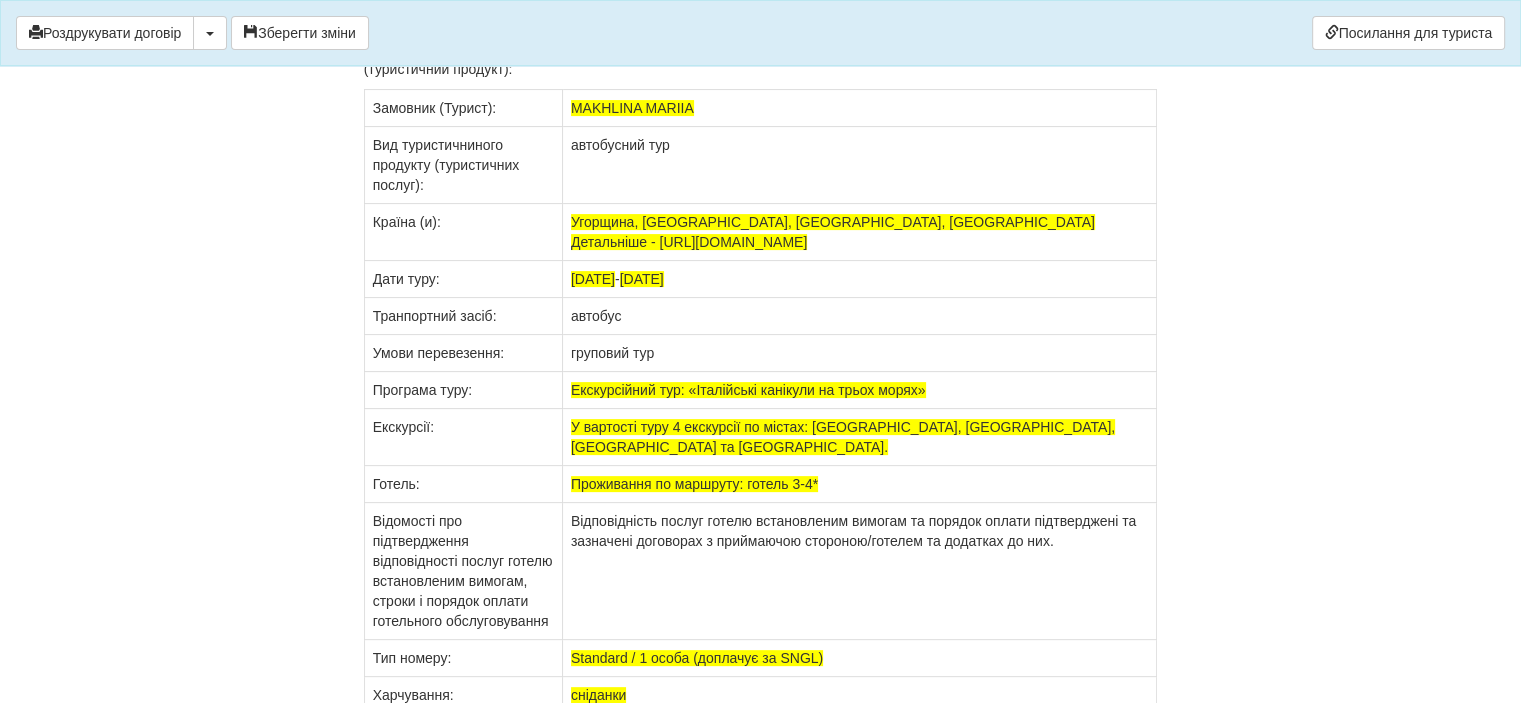 click on "Угорщина, Італія, Ватикан, Сан-Маріно  Детальніше - https://adriatic-travel.com.ua/tour/italiyski-kanikuly-na-troh-moryah#about_tour" at bounding box center (859, 232) 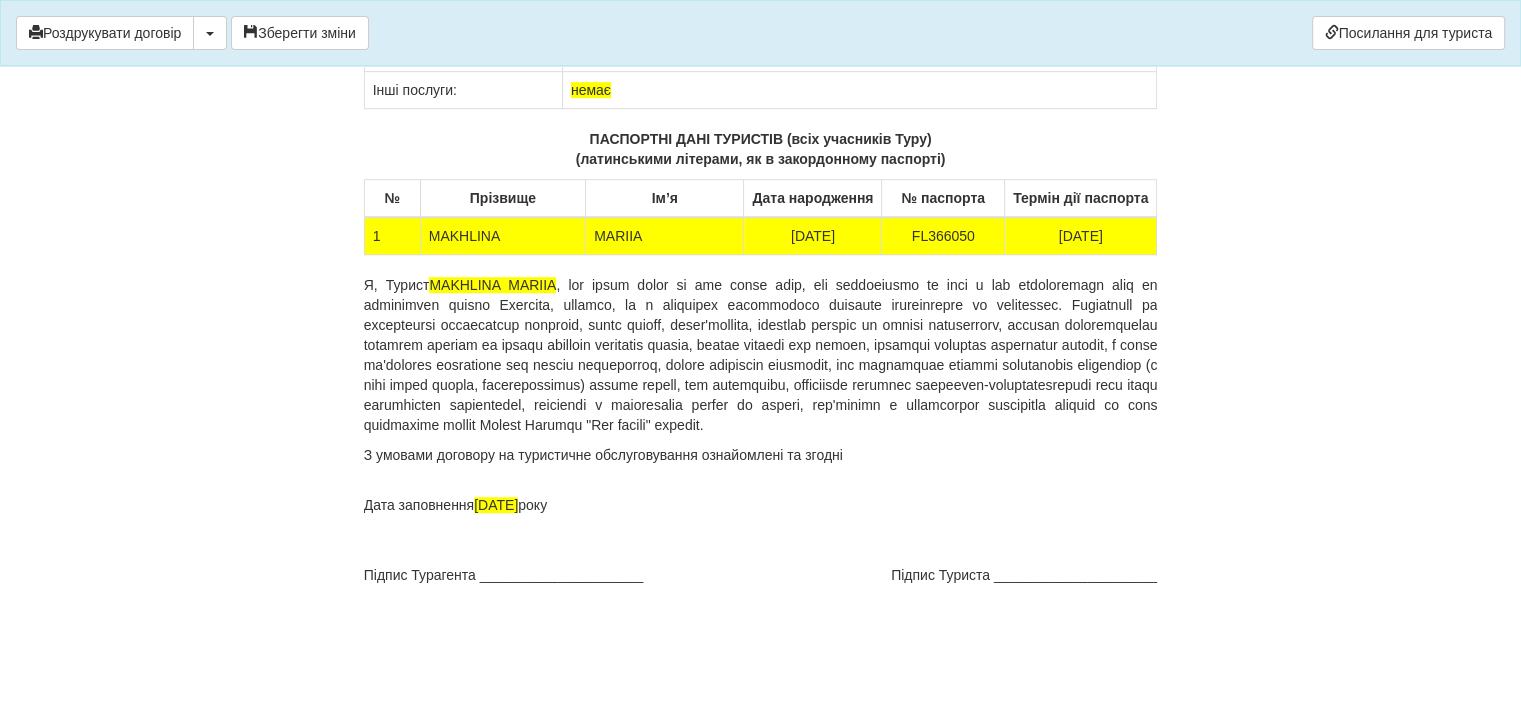 scroll, scrollTop: 16569, scrollLeft: 0, axis: vertical 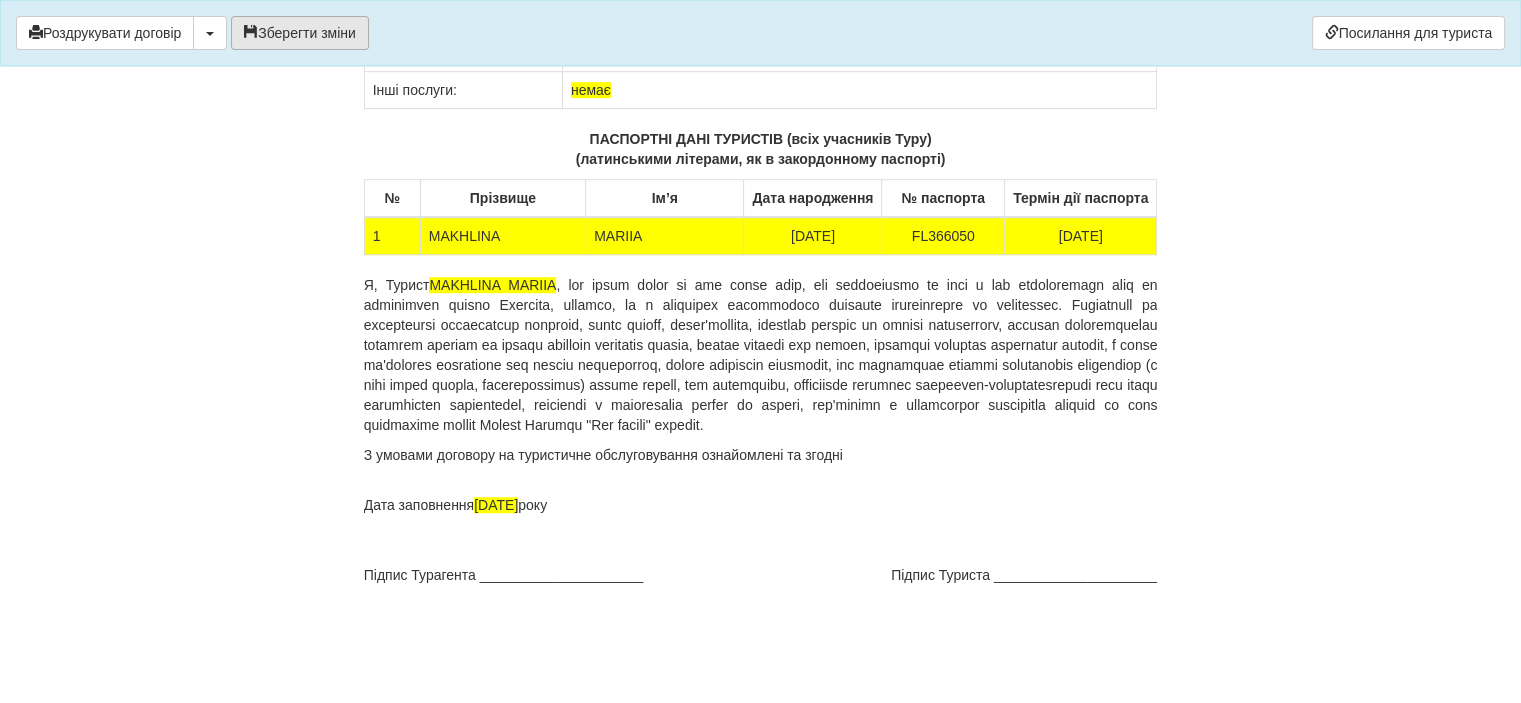 click on "Зберегти зміни" at bounding box center [300, 33] 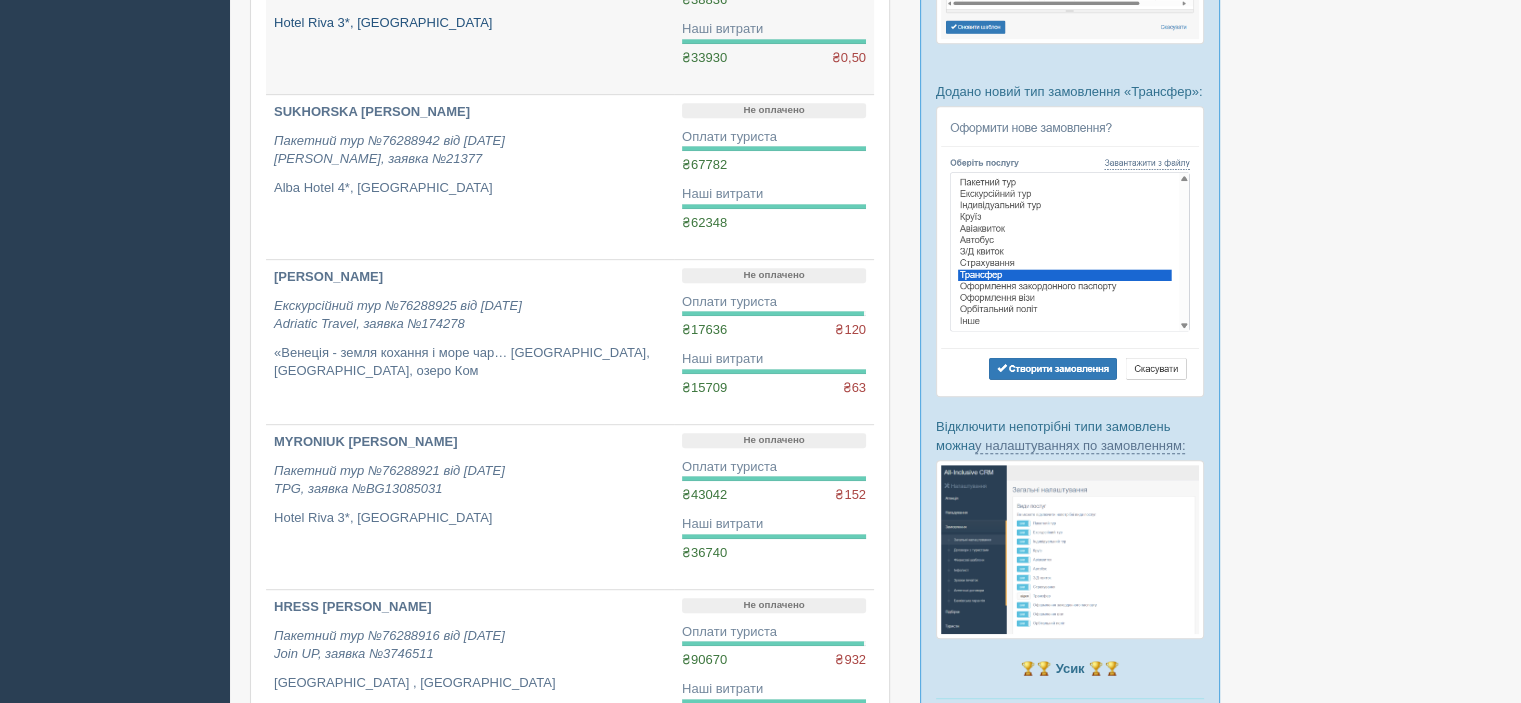 scroll, scrollTop: 1000, scrollLeft: 0, axis: vertical 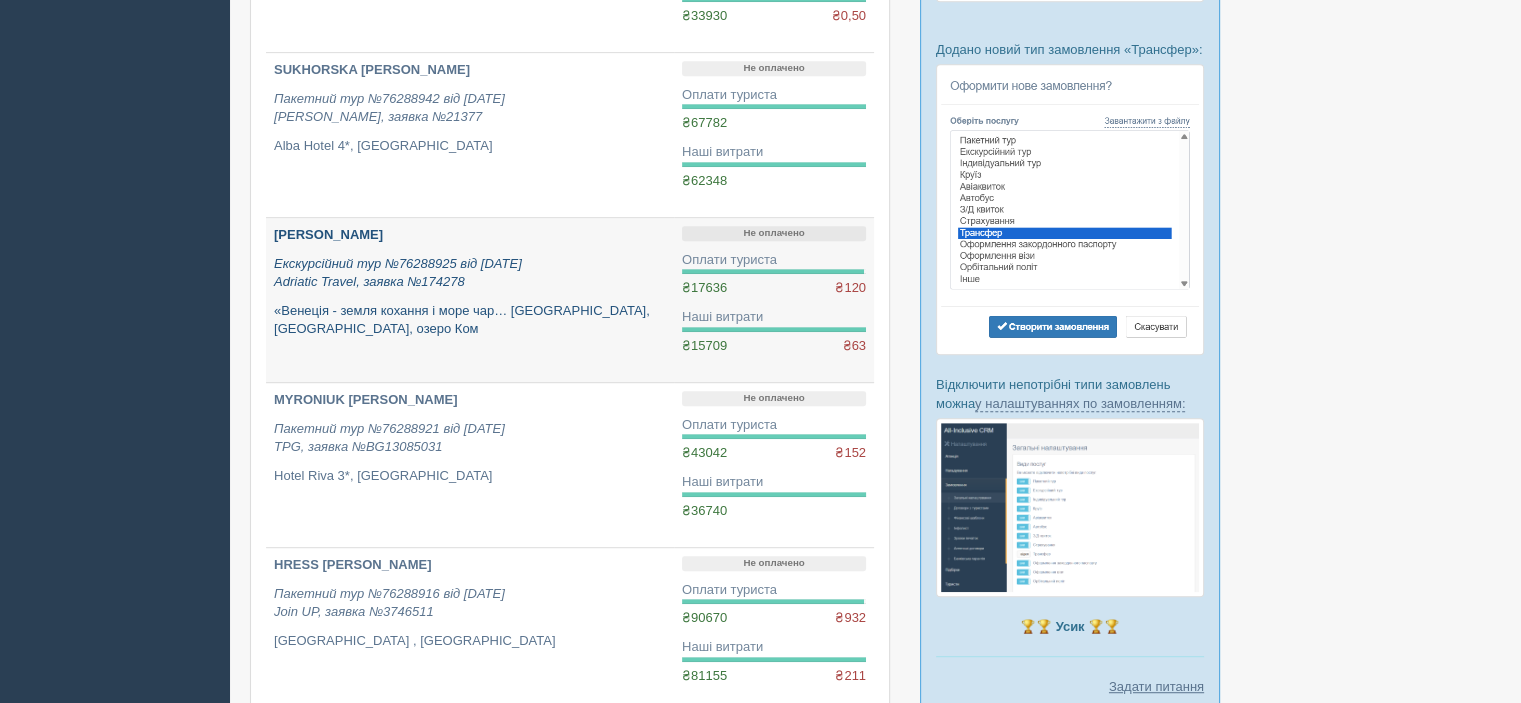 click on "[PERSON_NAME]" at bounding box center [328, 234] 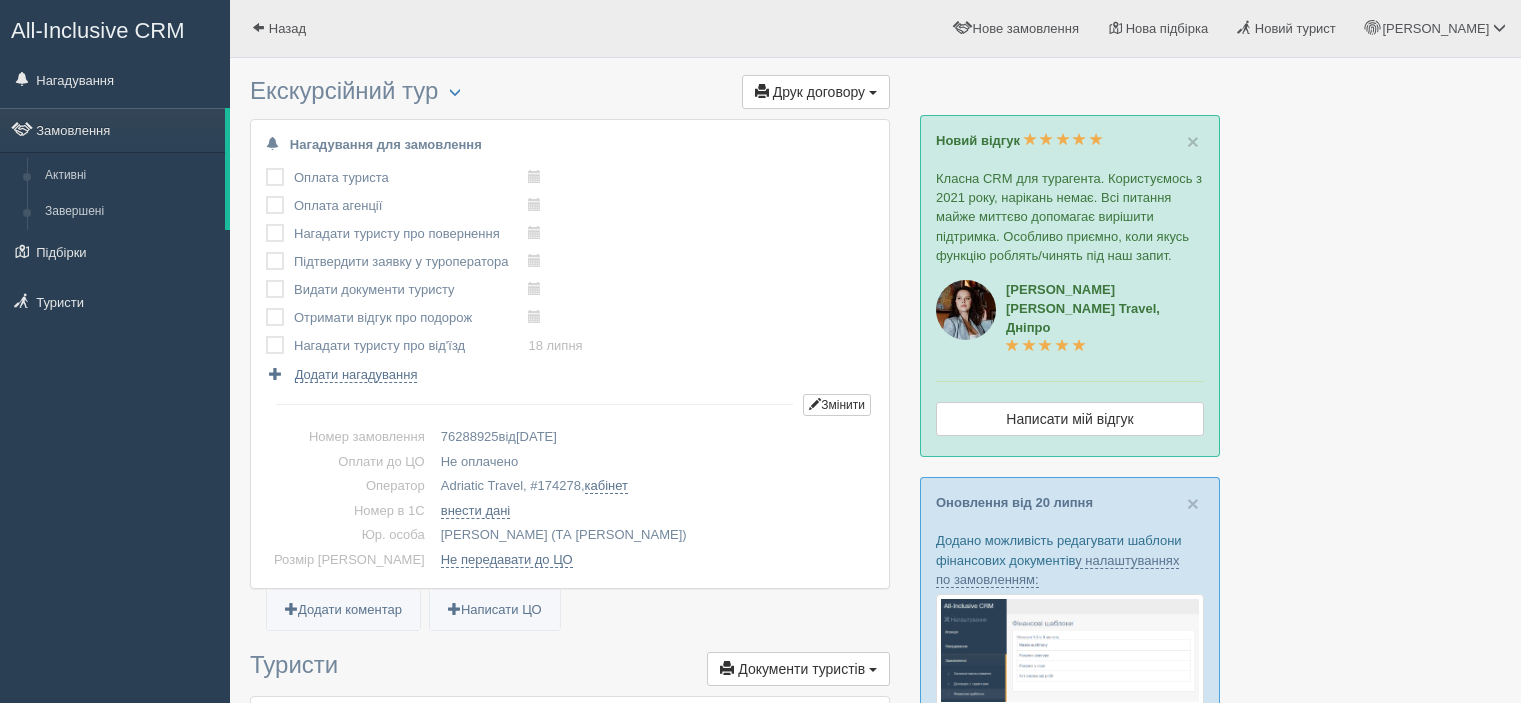 scroll, scrollTop: 0, scrollLeft: 0, axis: both 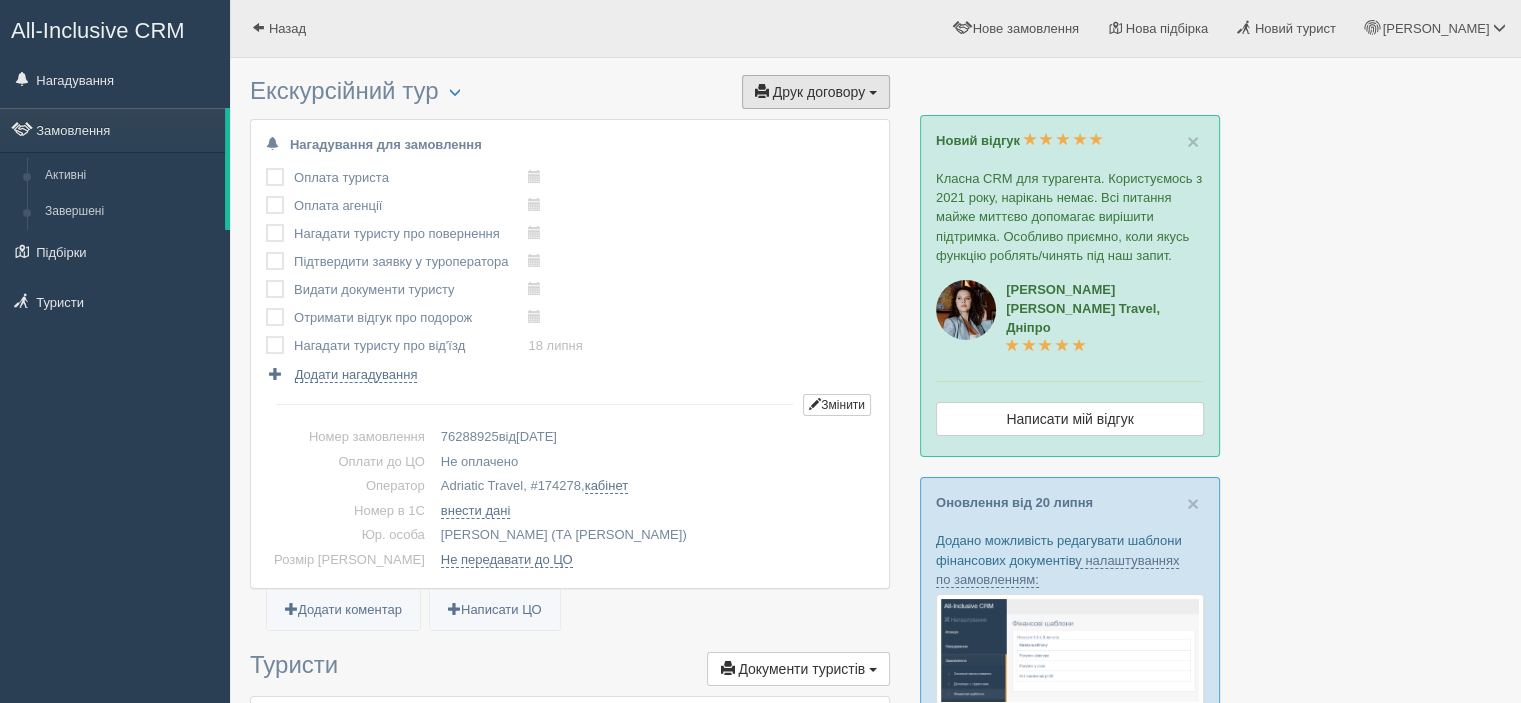 click on "Друк договору
Друк" at bounding box center (816, 92) 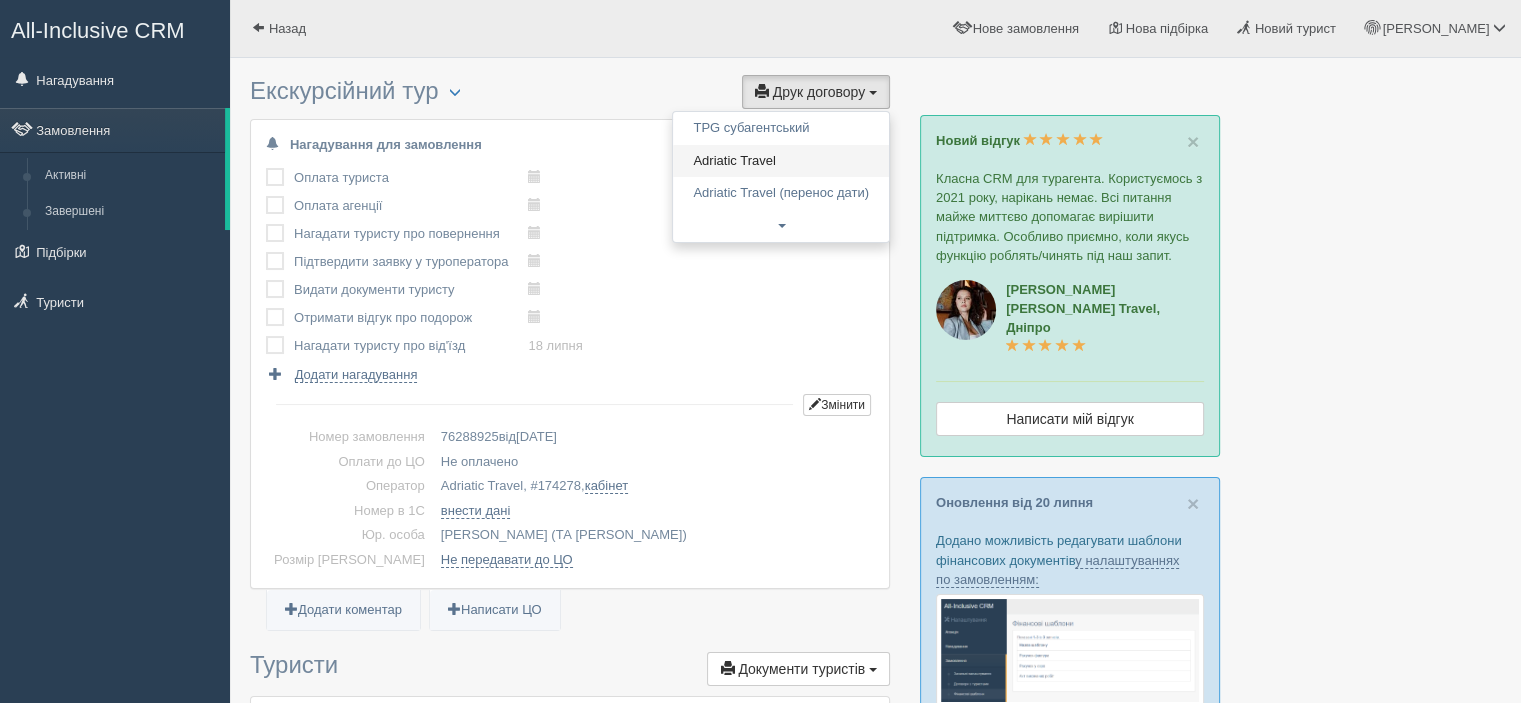 click on "Adriatic Travel" at bounding box center (781, 161) 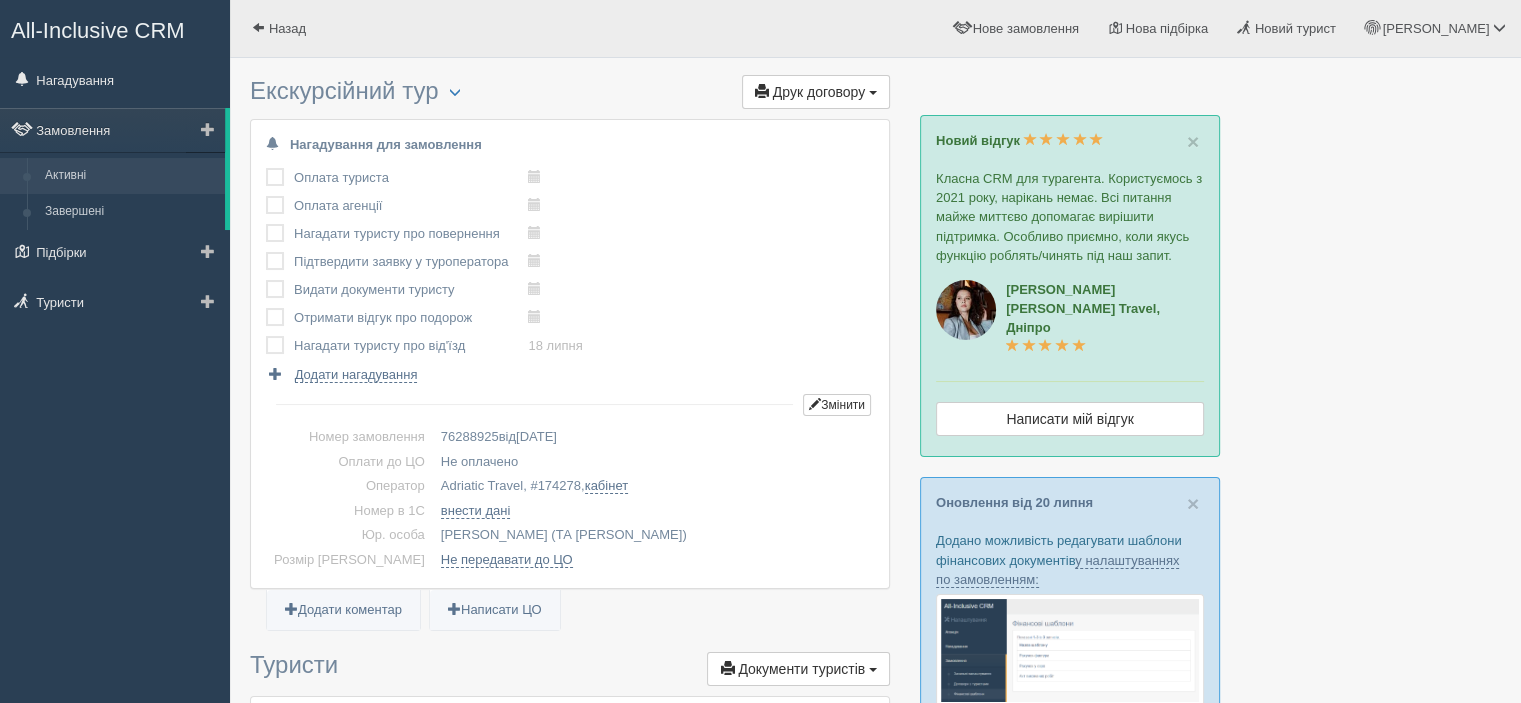 click on "Активні" at bounding box center (130, 176) 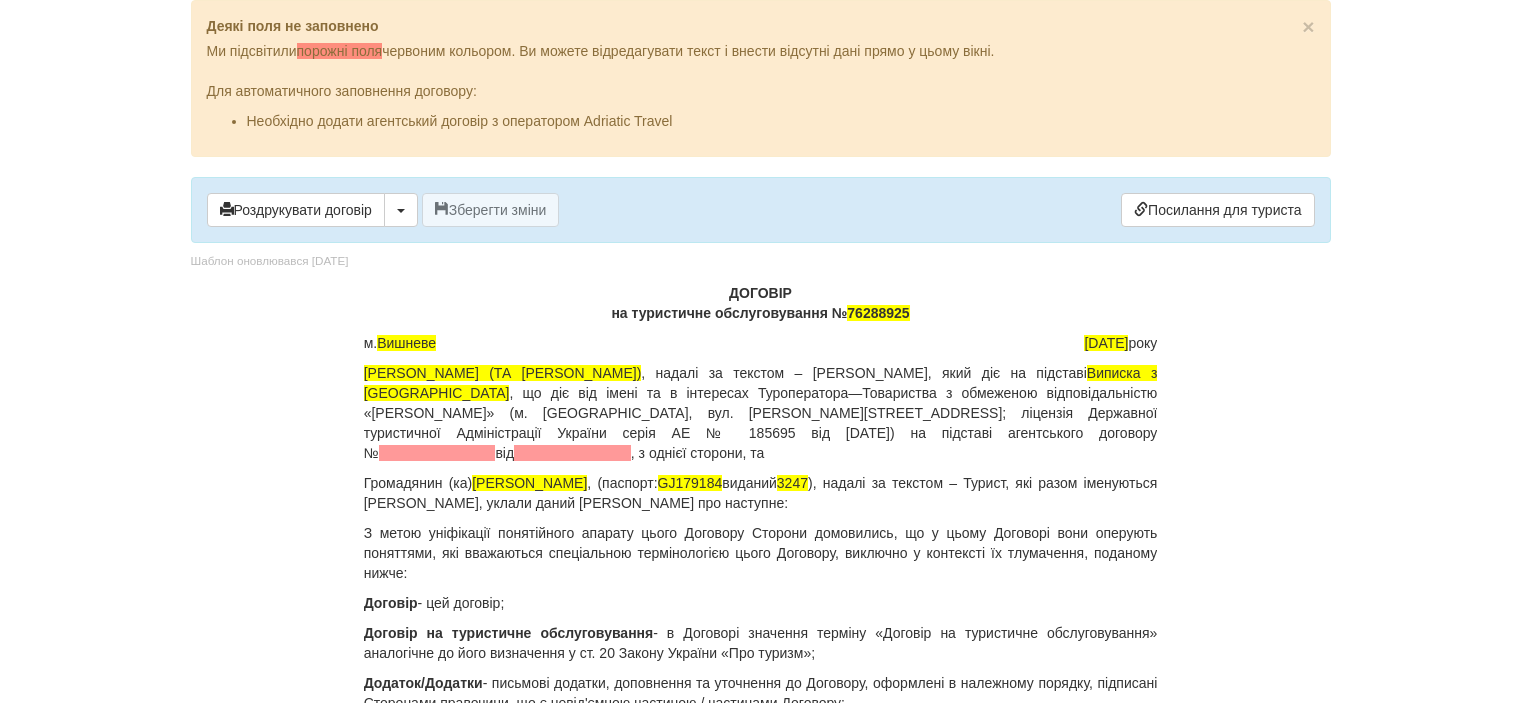 scroll, scrollTop: 0, scrollLeft: 0, axis: both 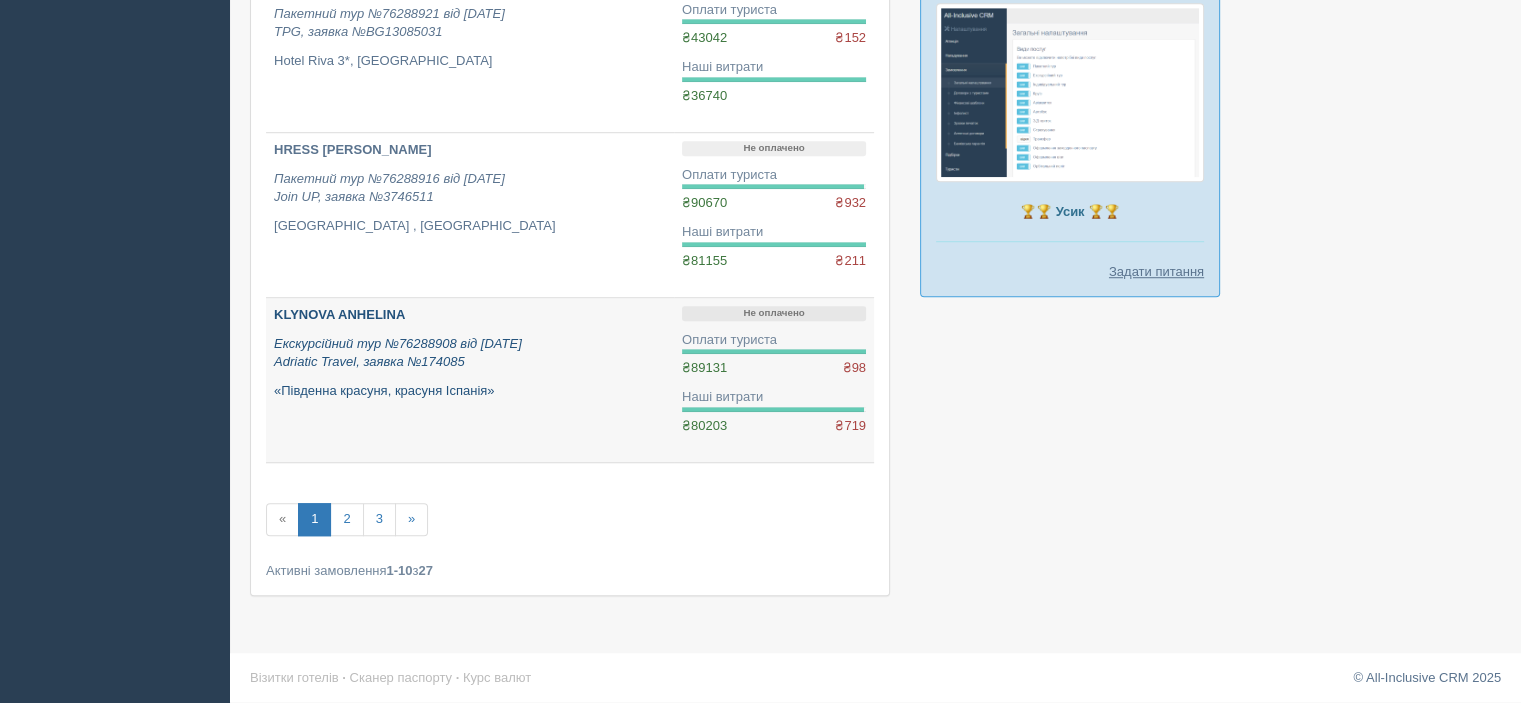 click on "KLYNOVA ANHELINA" at bounding box center (339, 314) 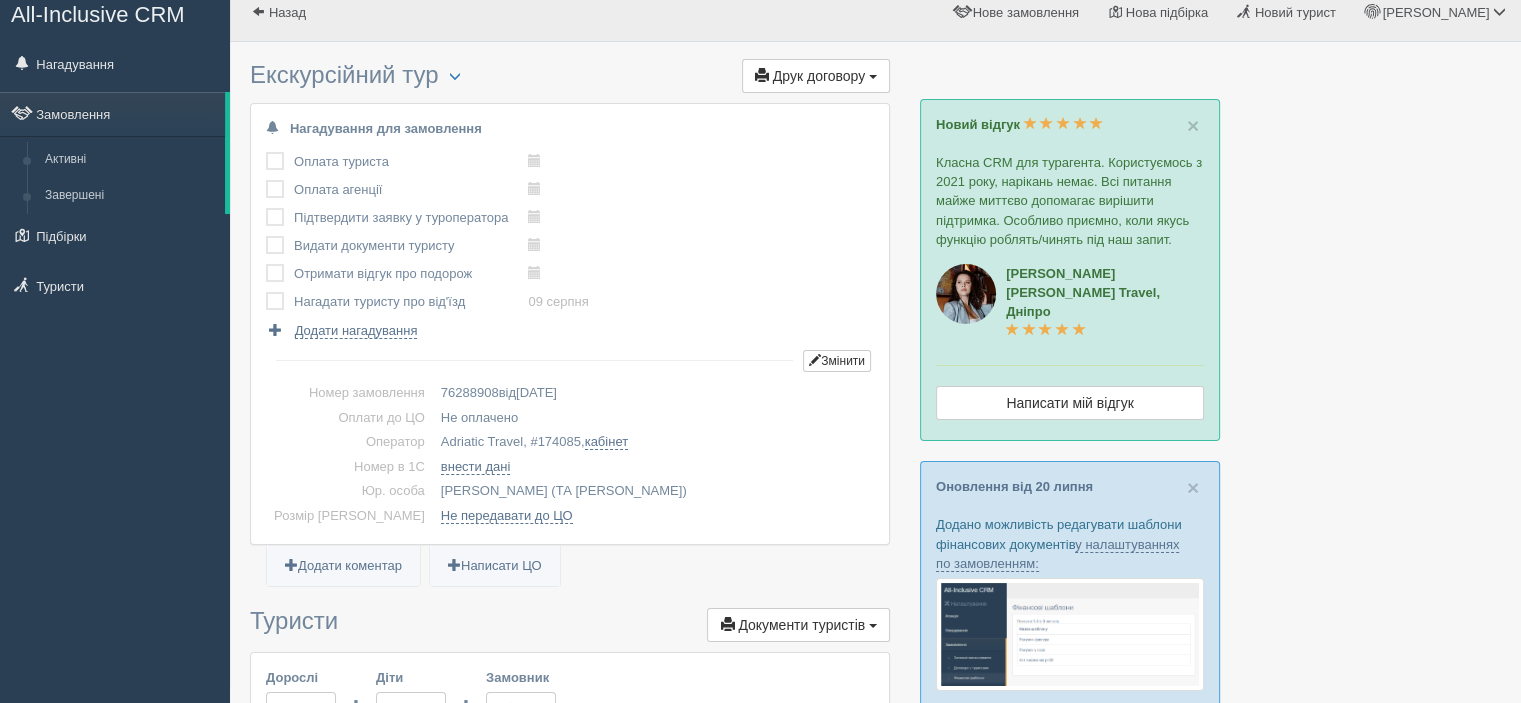 scroll, scrollTop: 0, scrollLeft: 0, axis: both 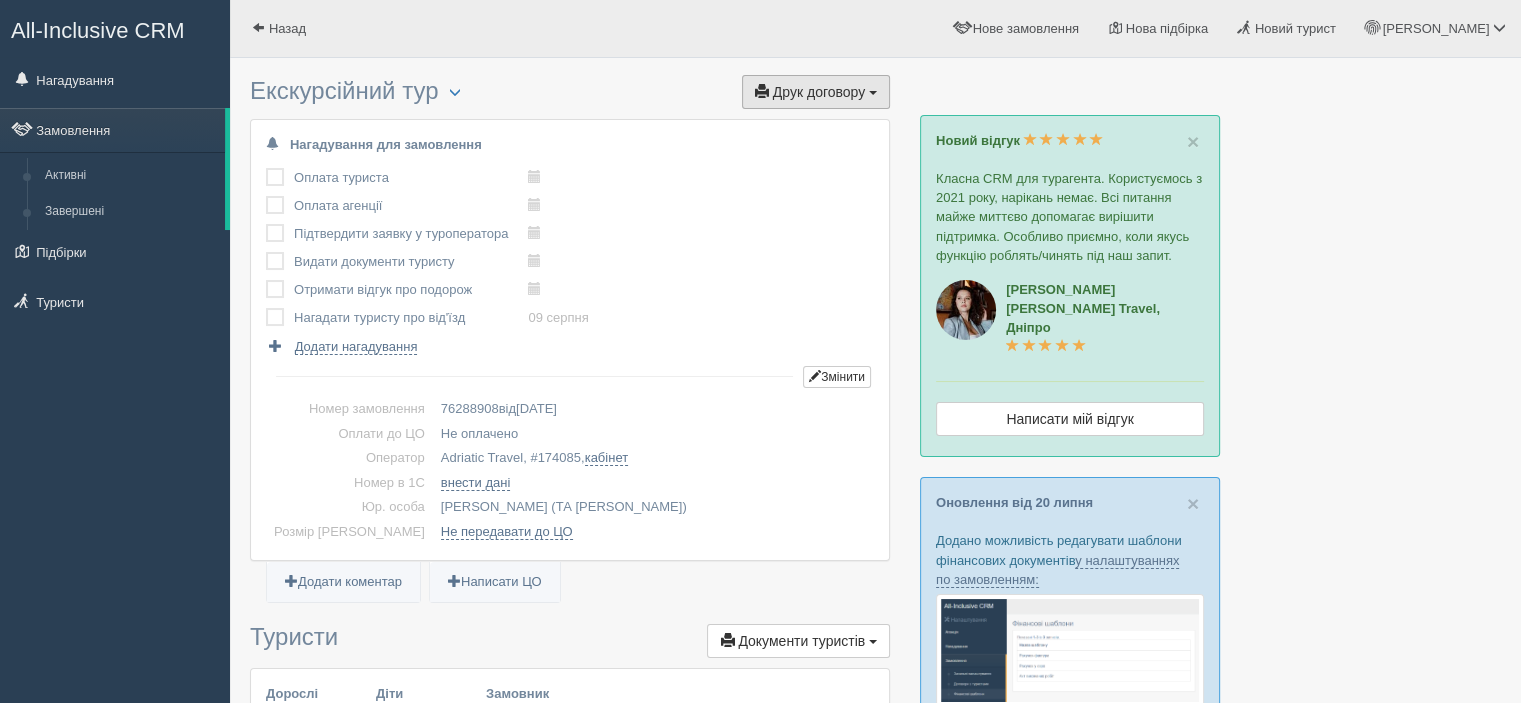 click on "Друк договору" at bounding box center [819, 92] 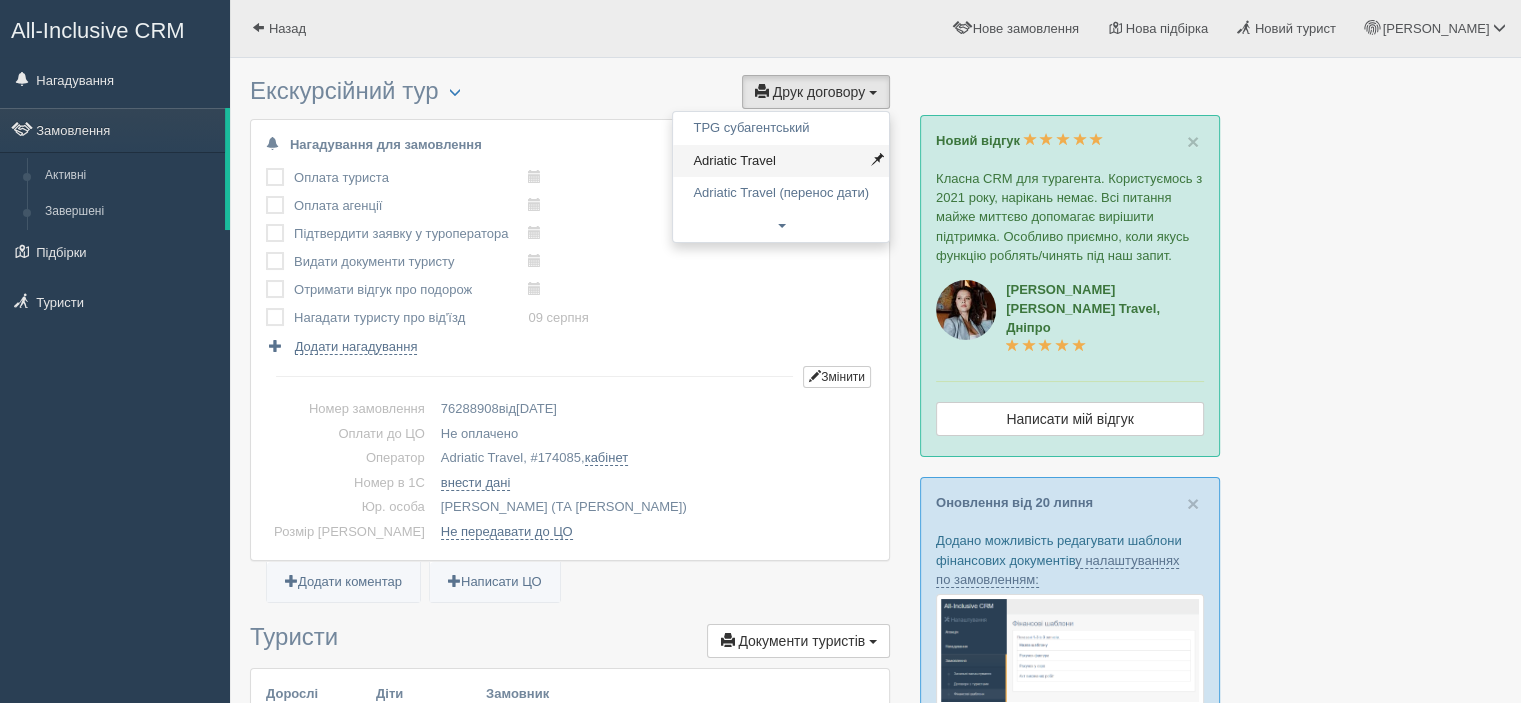 click on "Adriatic Travel" at bounding box center (781, 161) 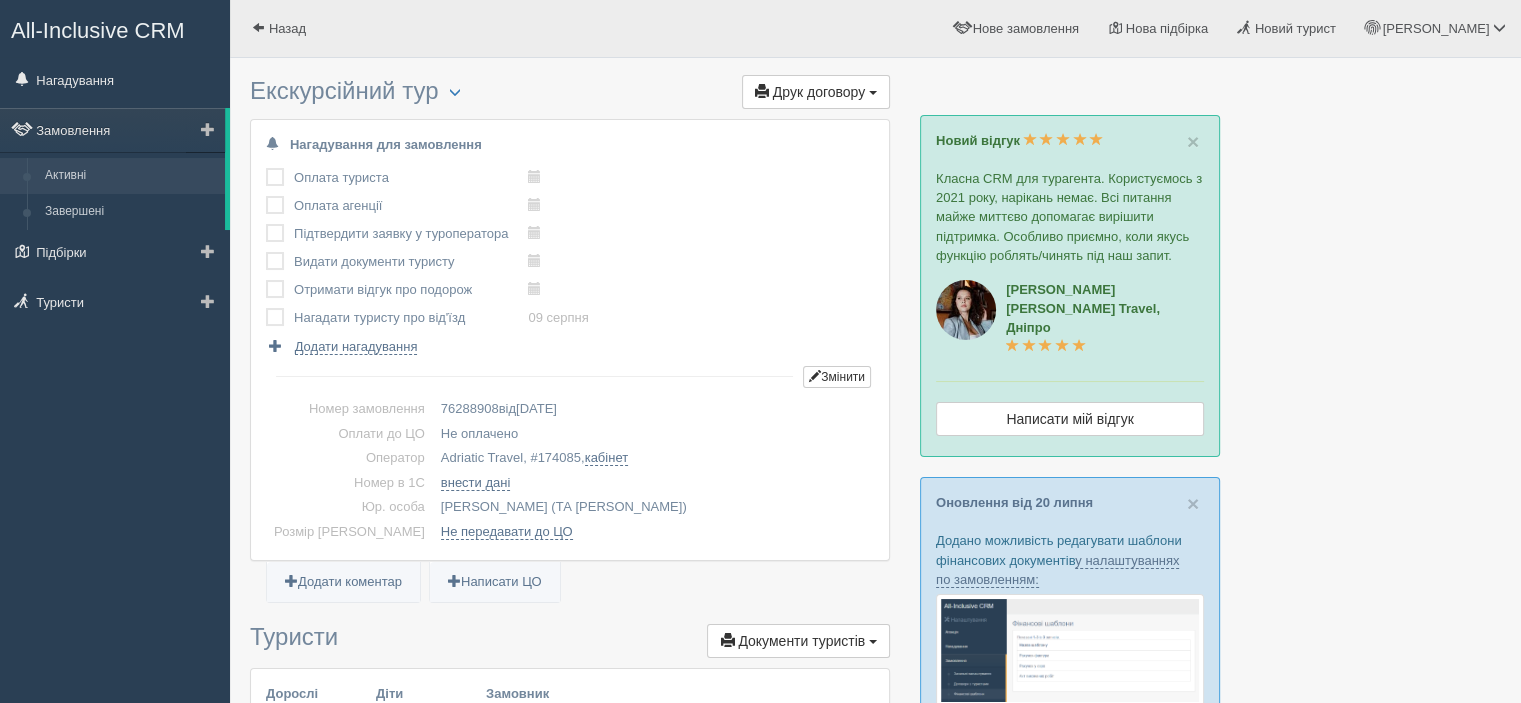 click on "Активні" at bounding box center (130, 176) 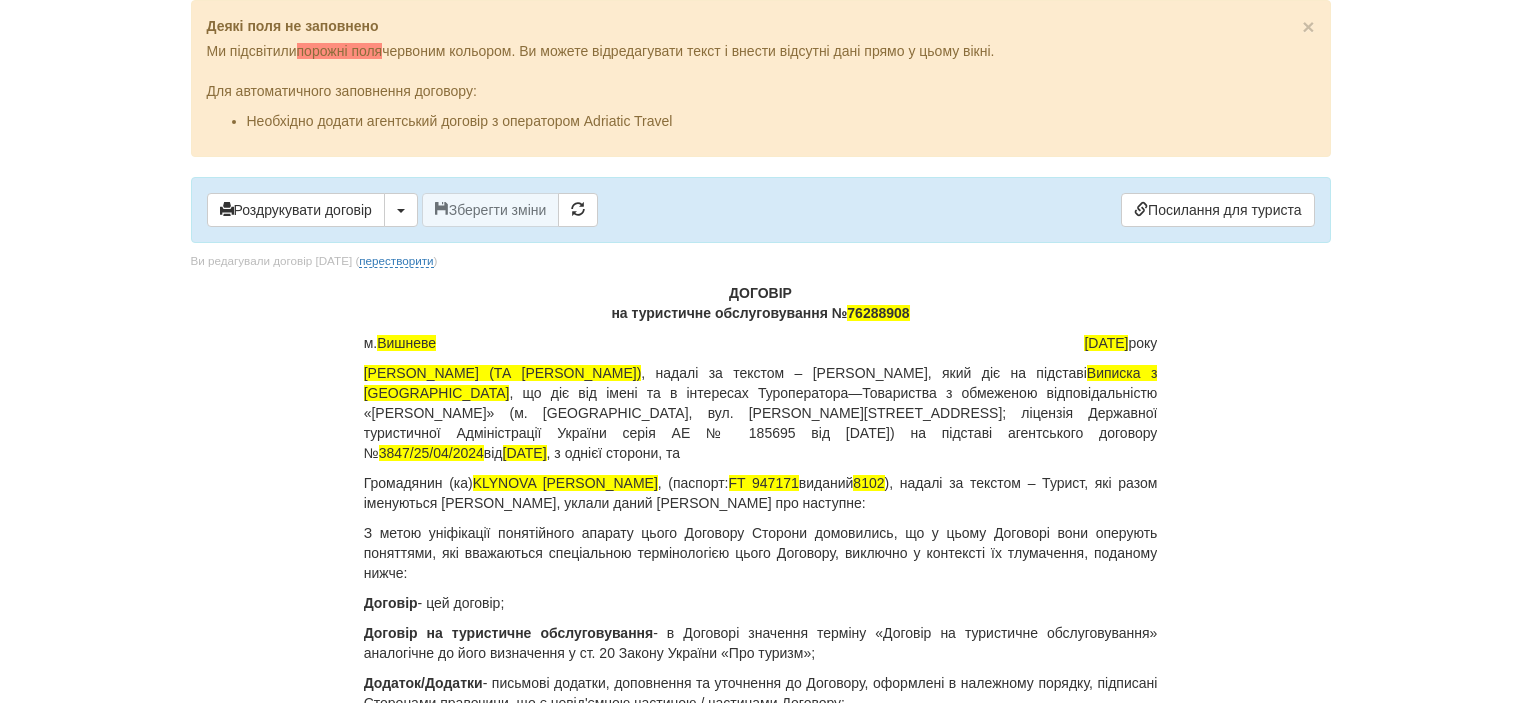 scroll, scrollTop: 0, scrollLeft: 0, axis: both 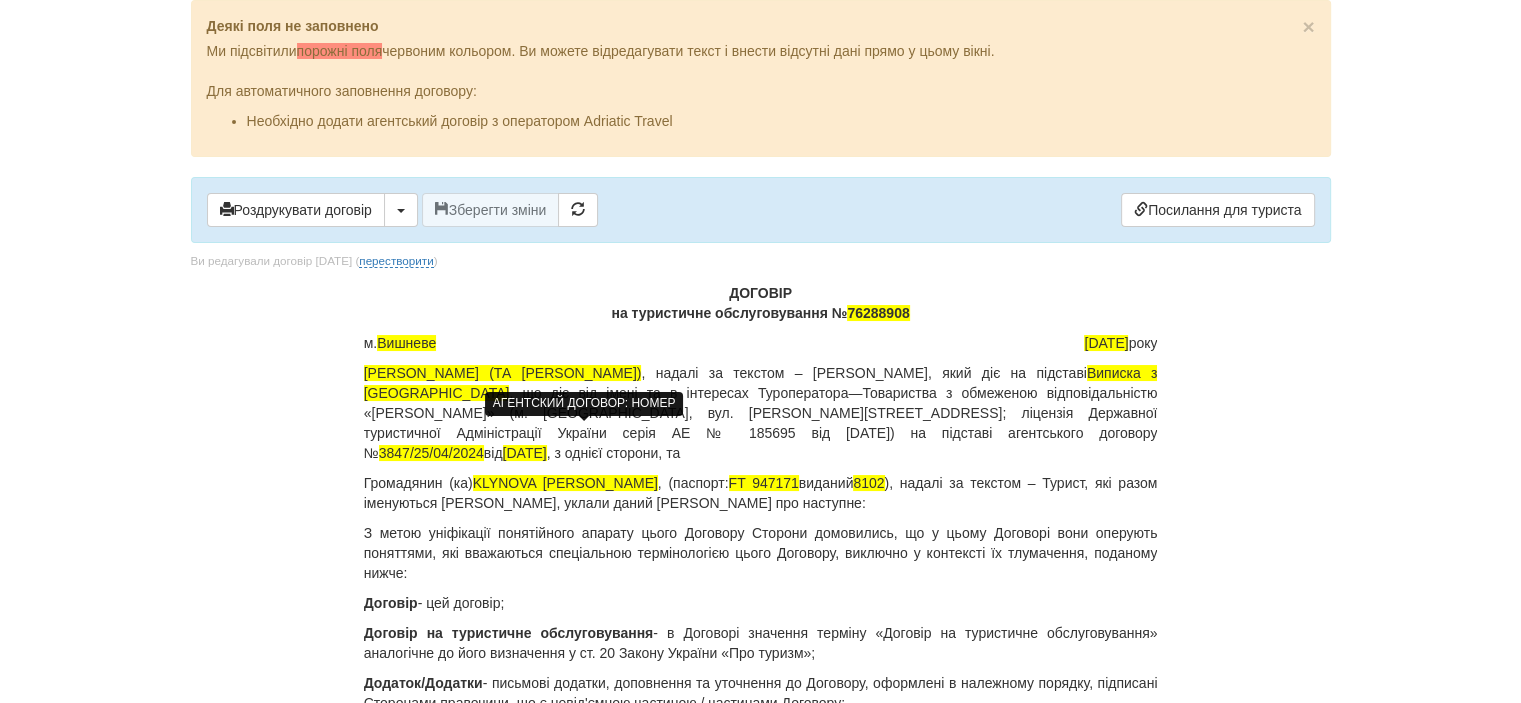 click on "3847/25/04/2024" at bounding box center [431, 453] 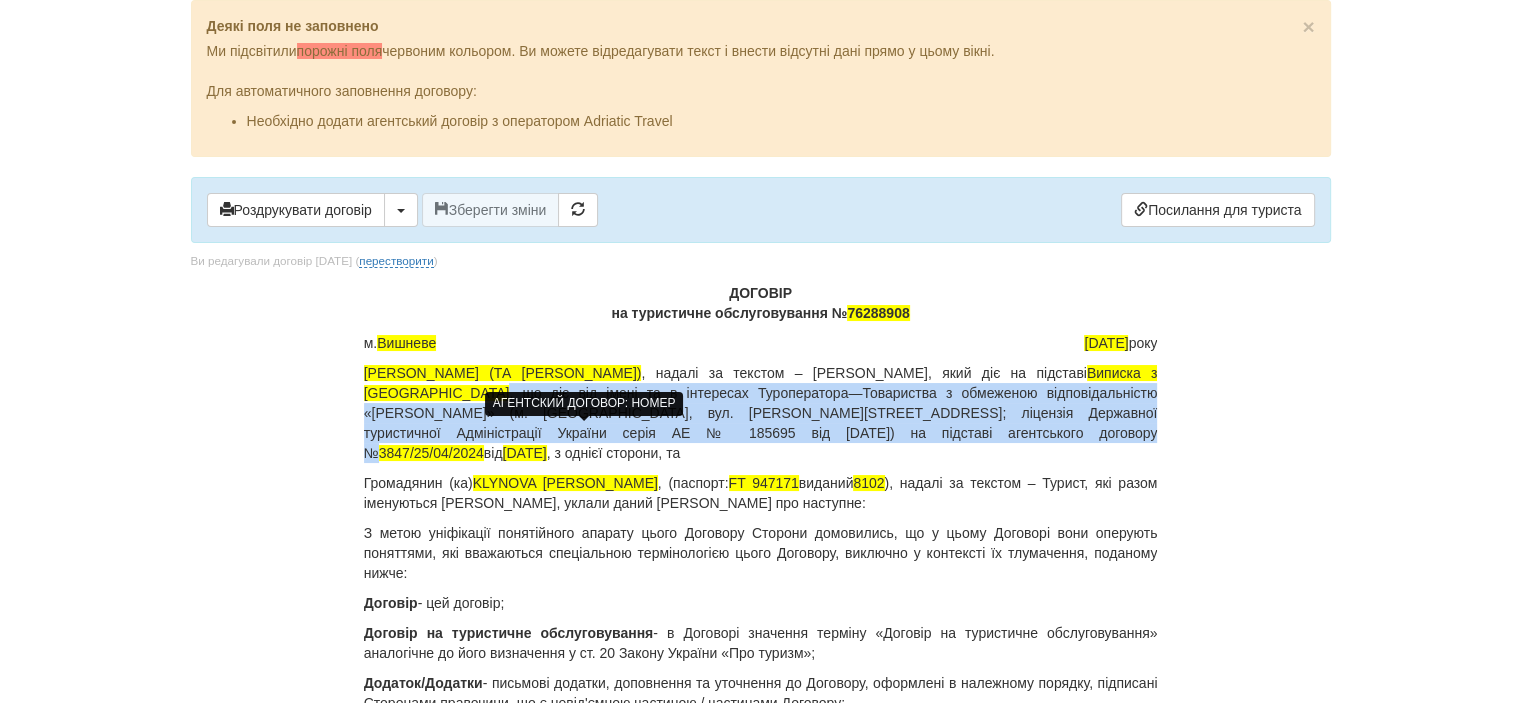 copy on ", що діє від імені та в інтересах Туроператора—Товариства з обмеженою відповідальністю «Адріатік Тревел» (м. Львів, вул. Рубчака 23, кв. 63; ліцензія Державної туристичної Адміністрації України серія АЕ № 185695 від 20.02.2013р.) на підставі агентського договору №" 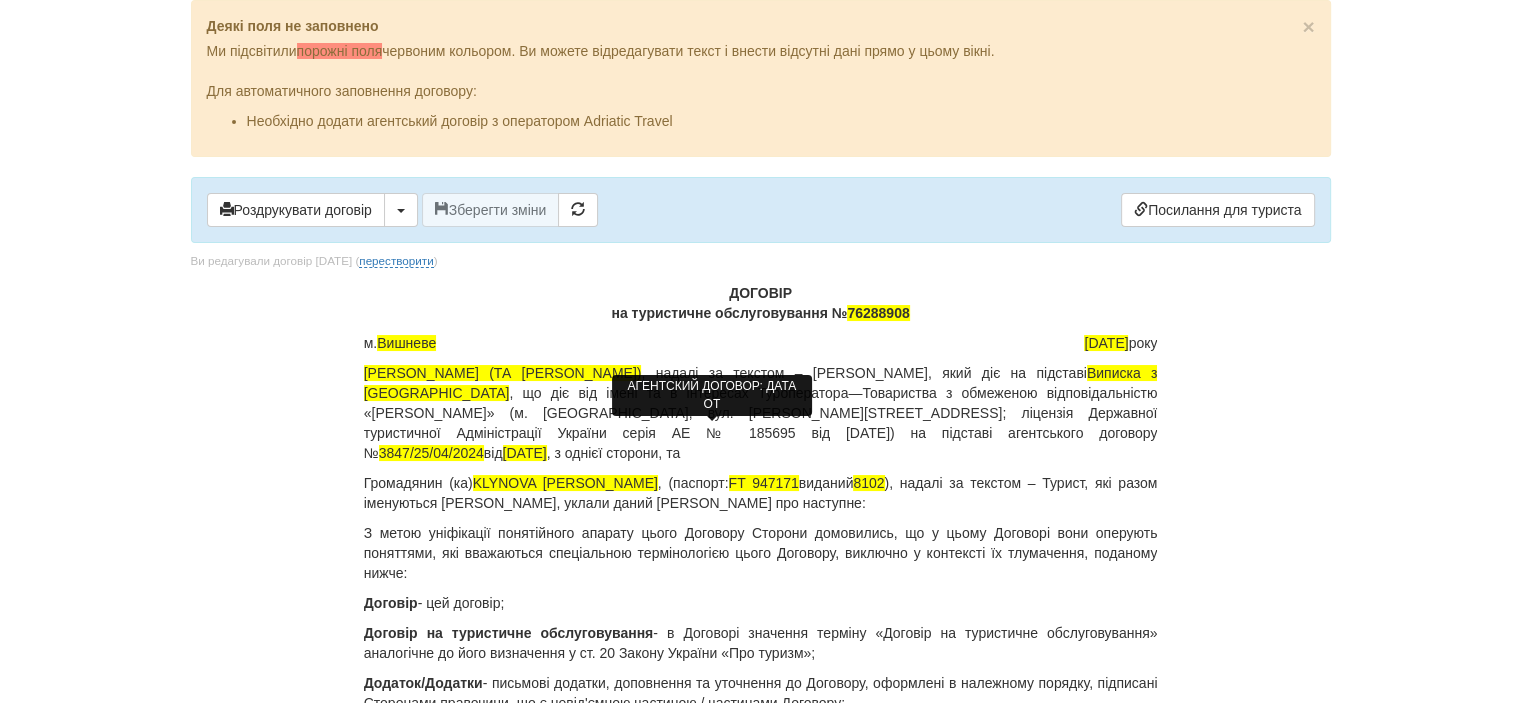 click on "25.04.2024" at bounding box center [525, 453] 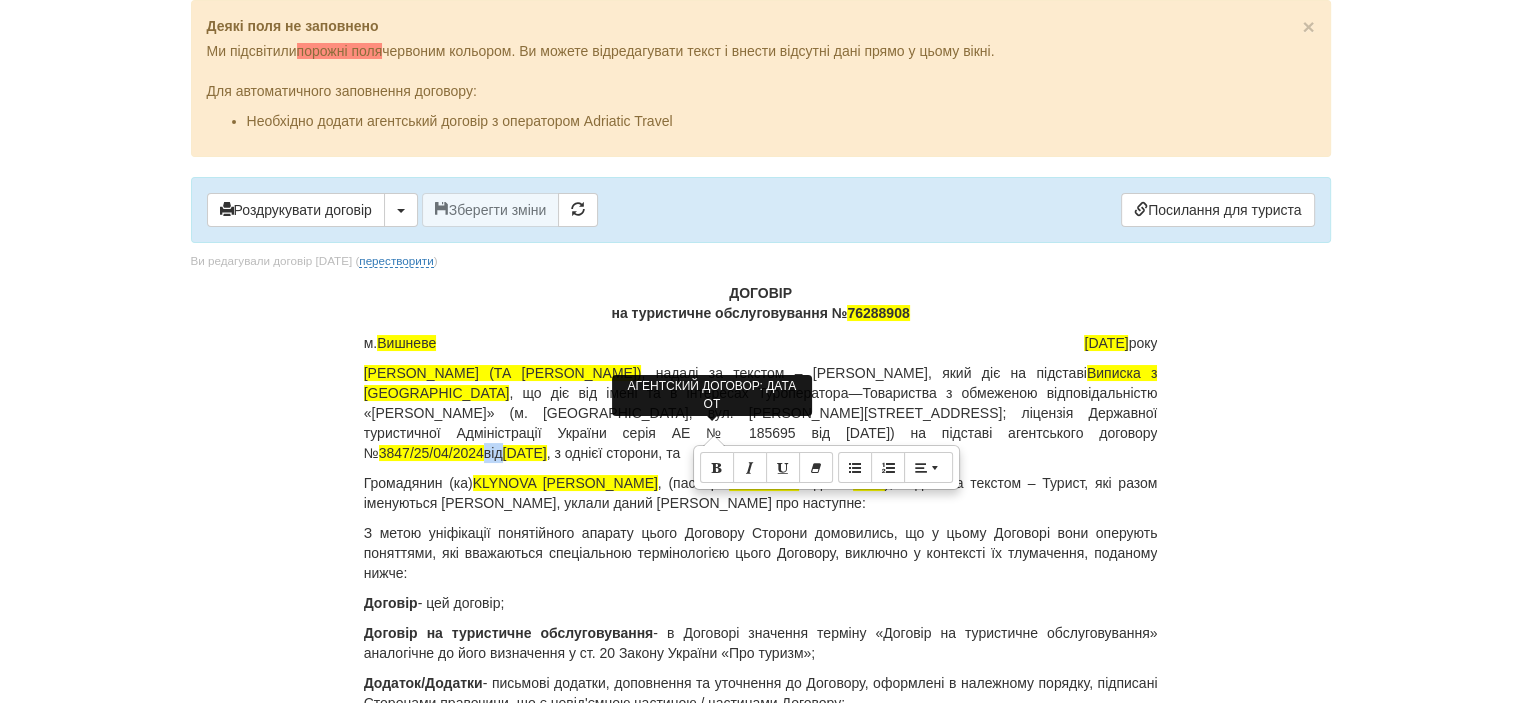 copy on "від" 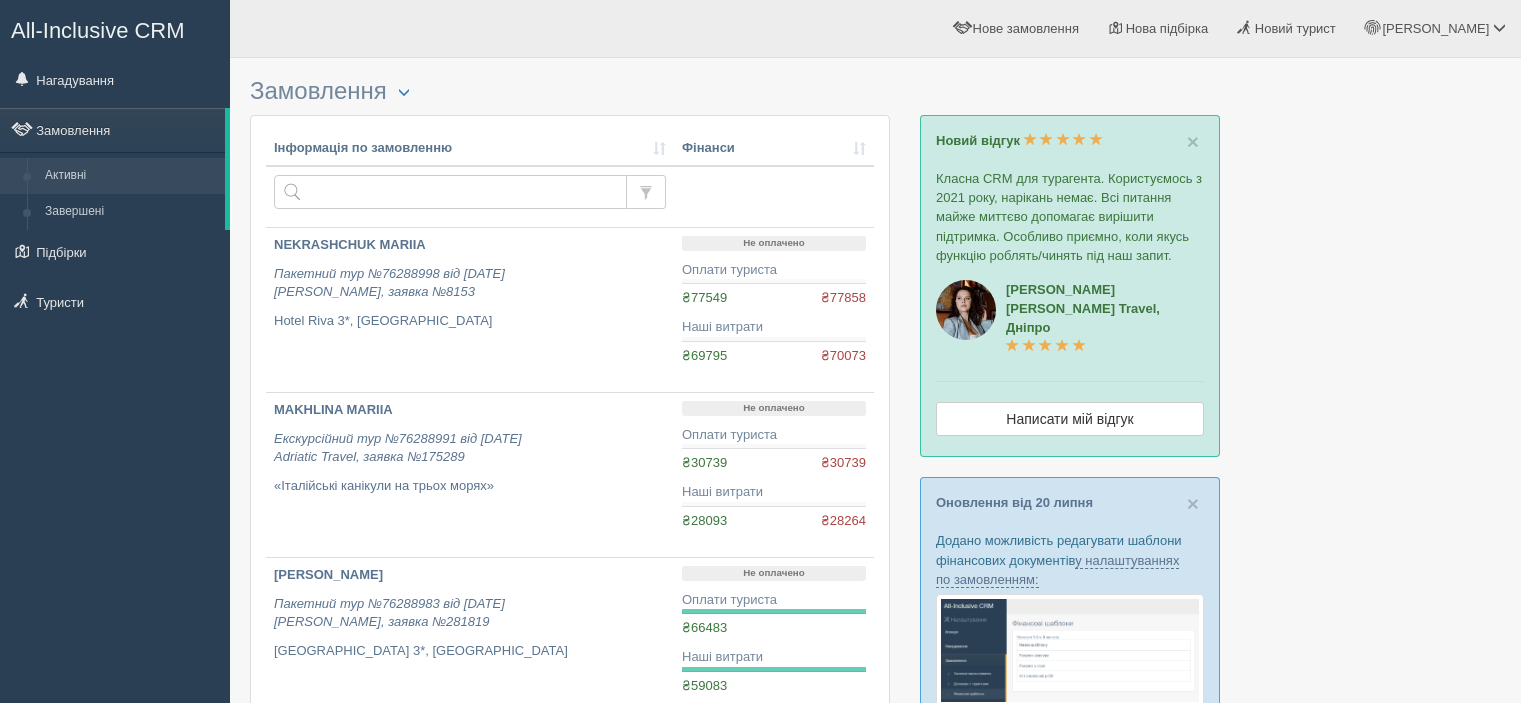 scroll, scrollTop: 0, scrollLeft: 0, axis: both 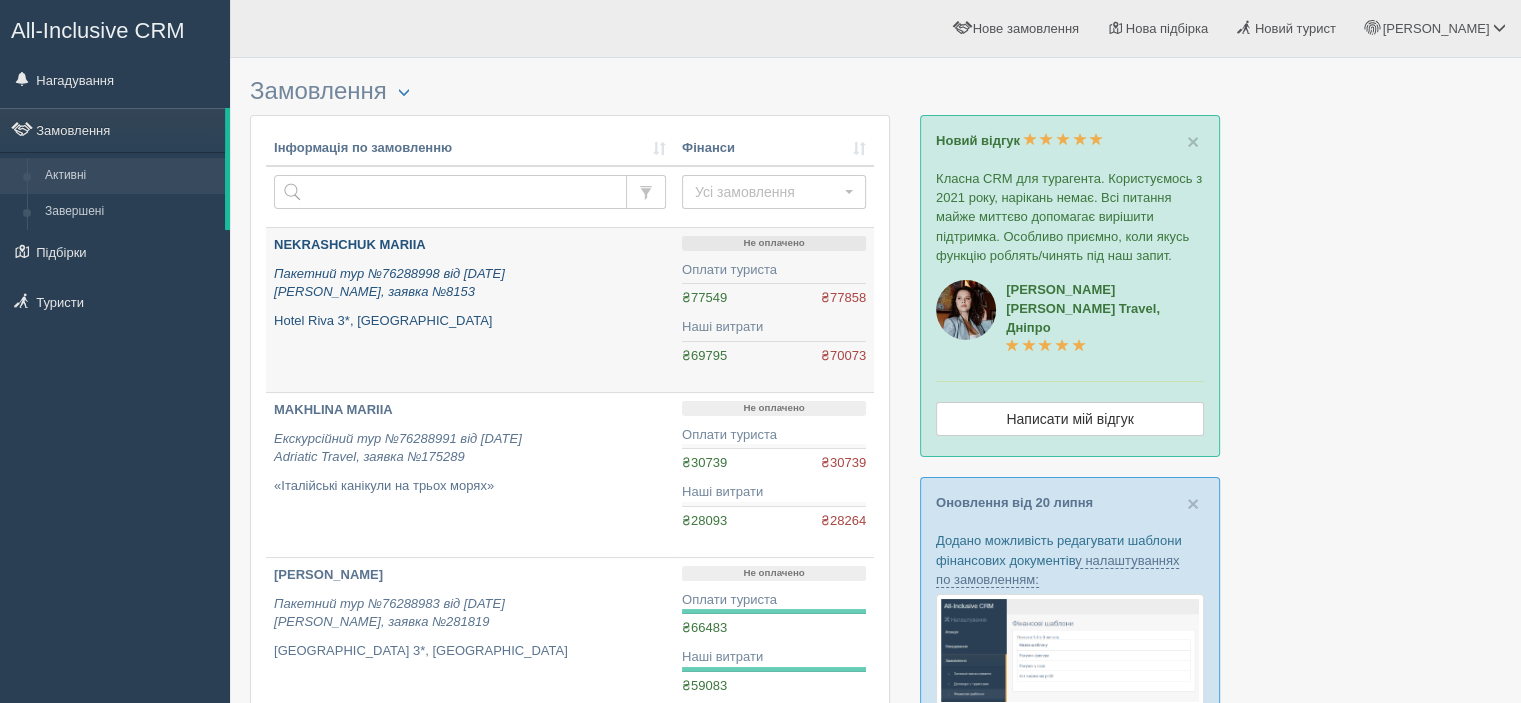 click on "NEKRASHCHUK MARIIA" at bounding box center (350, 244) 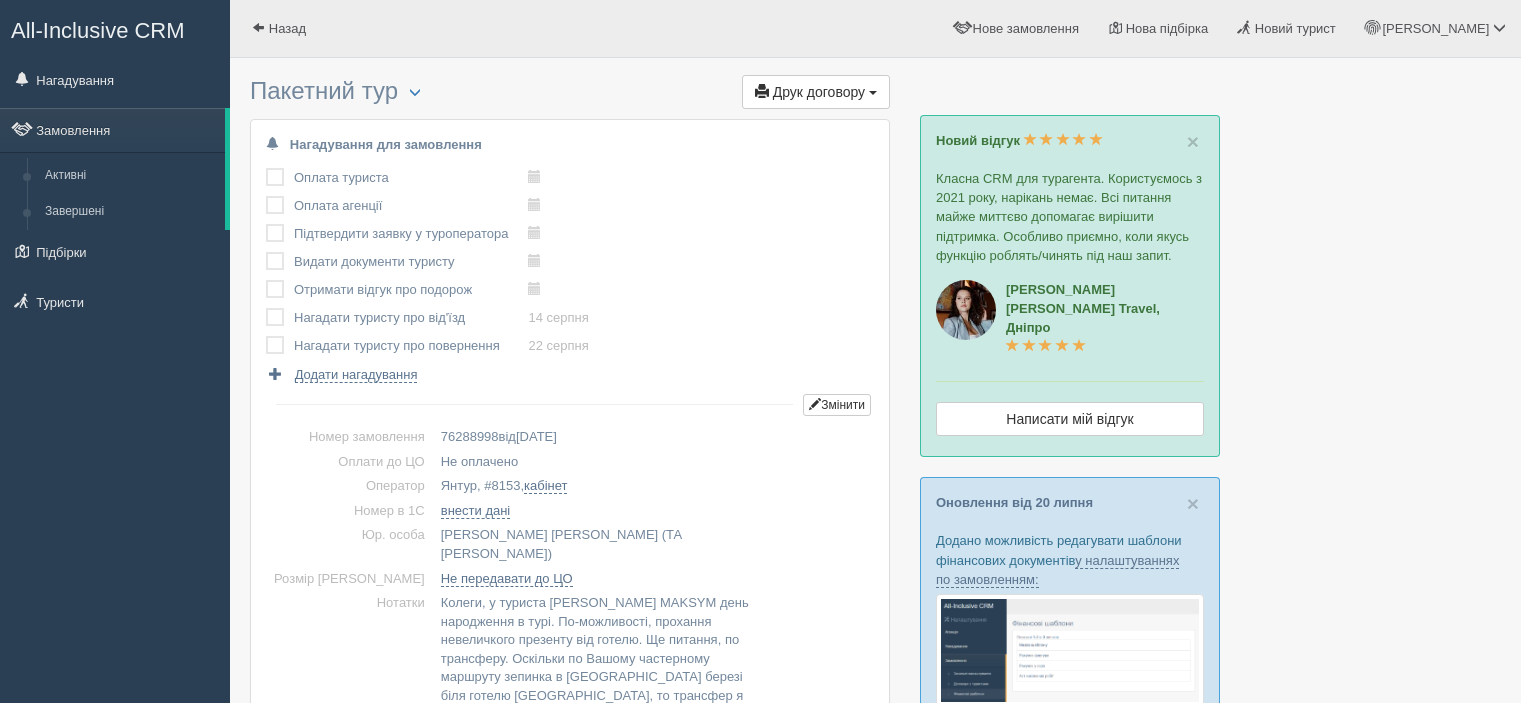 scroll, scrollTop: 0, scrollLeft: 0, axis: both 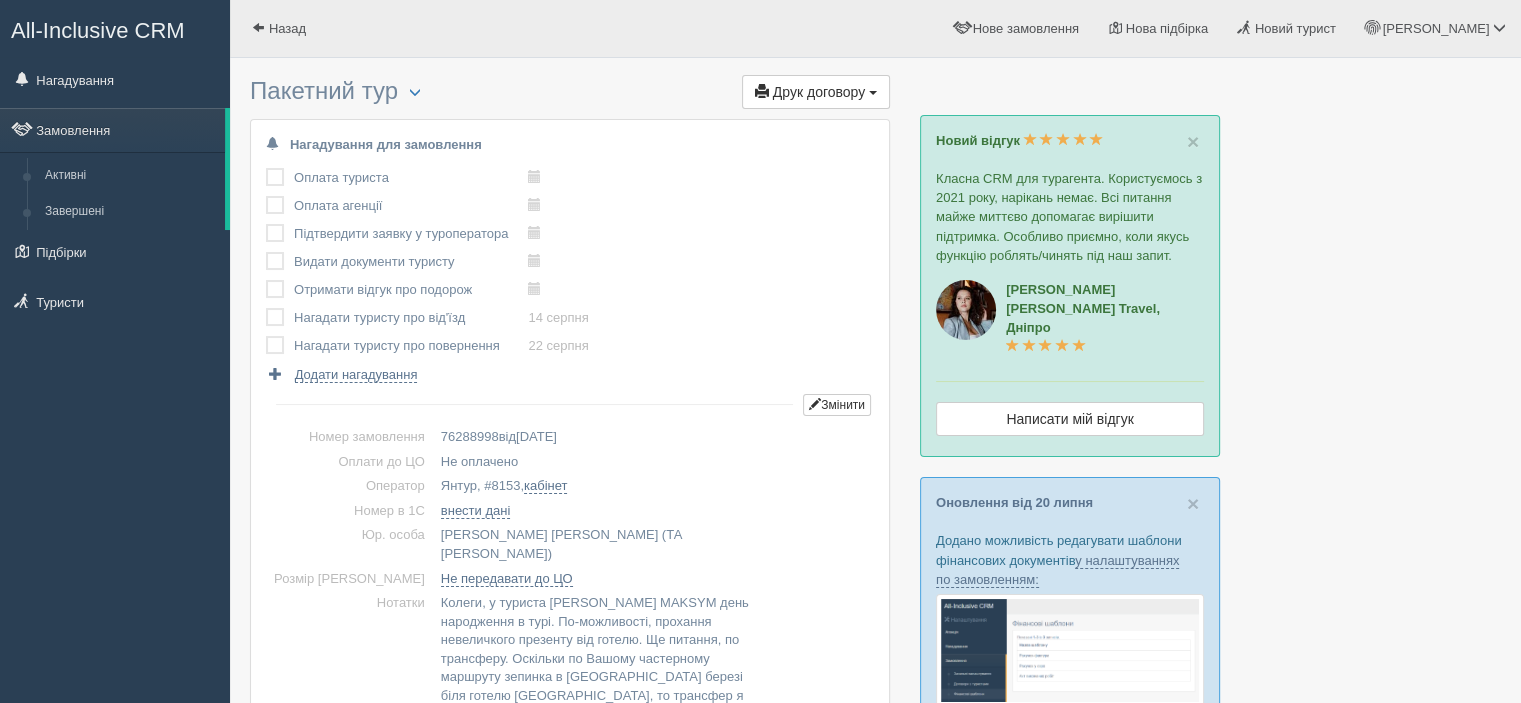 click at bounding box center (875, 1289) 